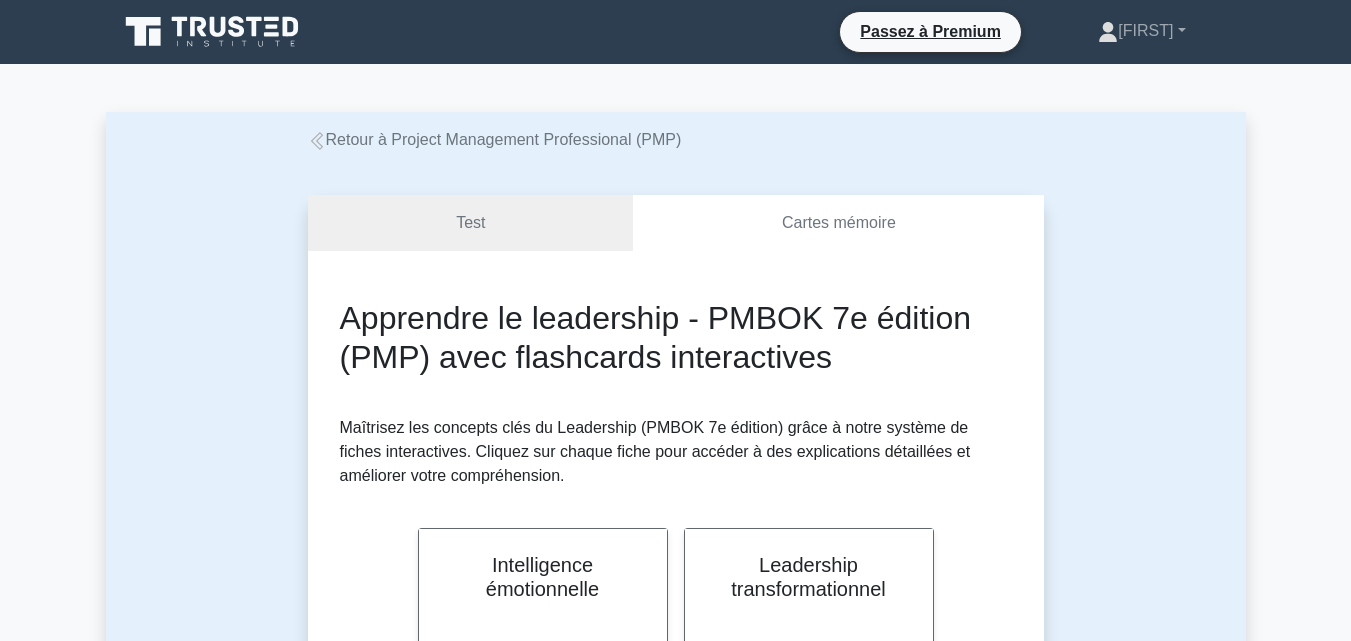 scroll, scrollTop: 786, scrollLeft: 0, axis: vertical 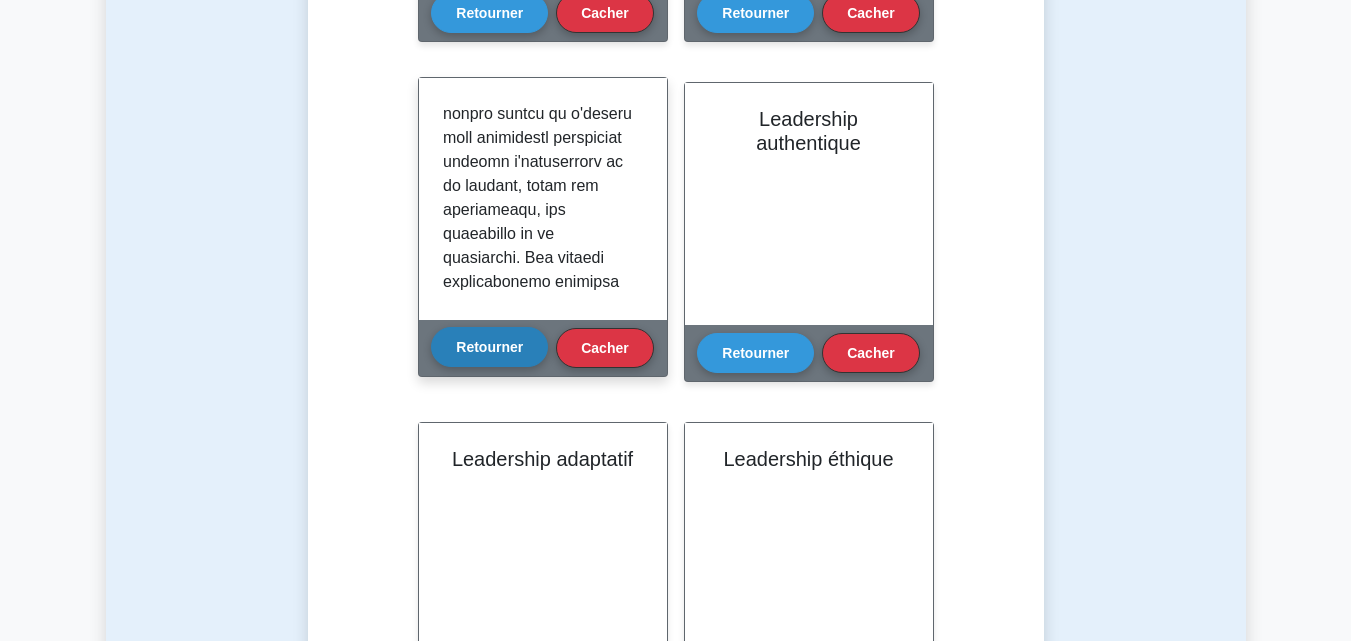 click on "Retourner" at bounding box center (489, 347) 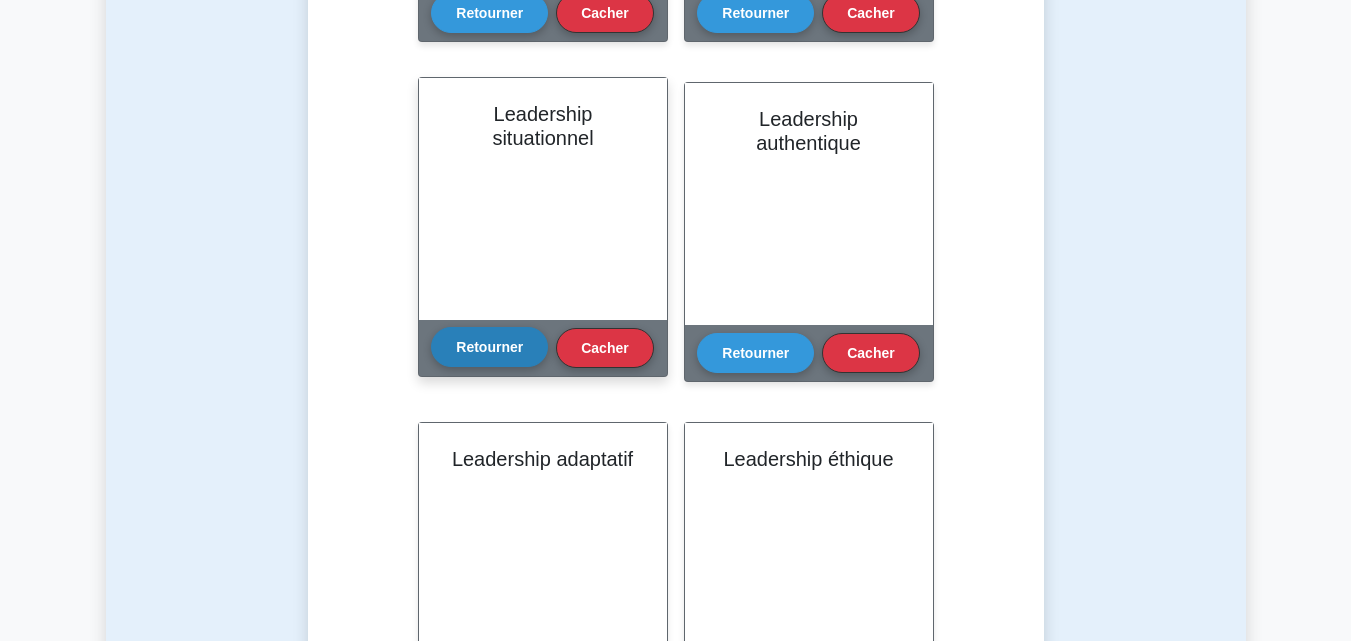 click on "Retourner" at bounding box center [489, 347] 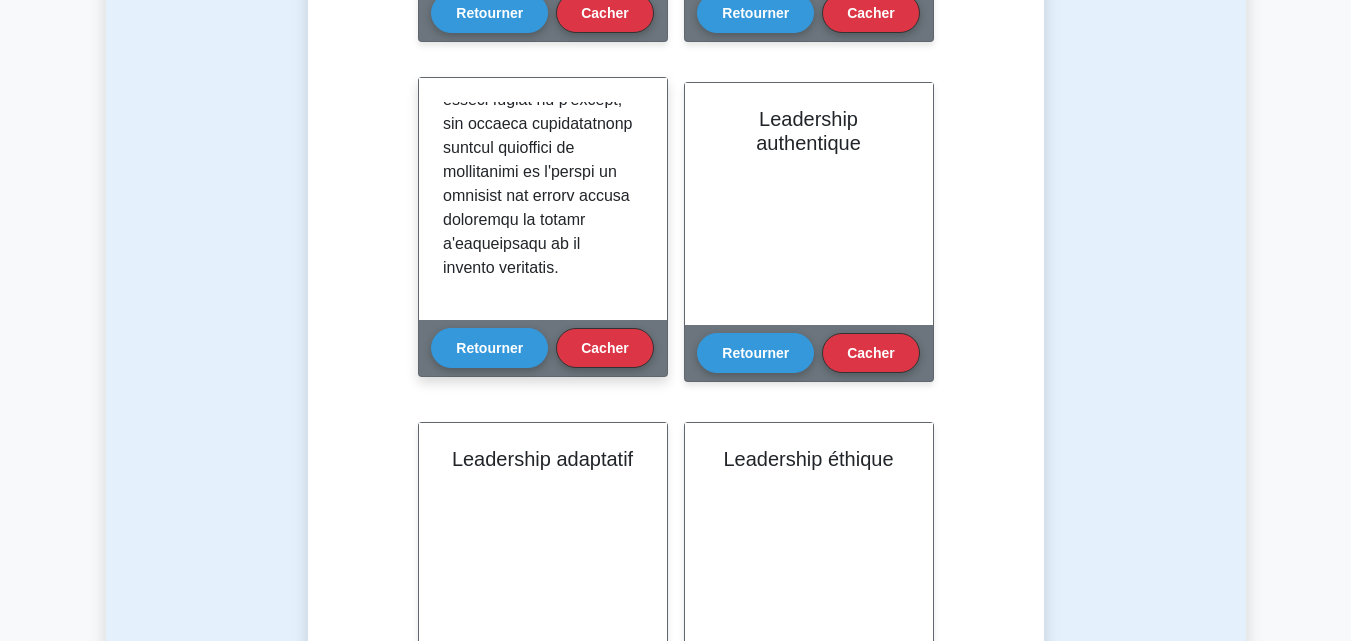 scroll, scrollTop: 1118, scrollLeft: 0, axis: vertical 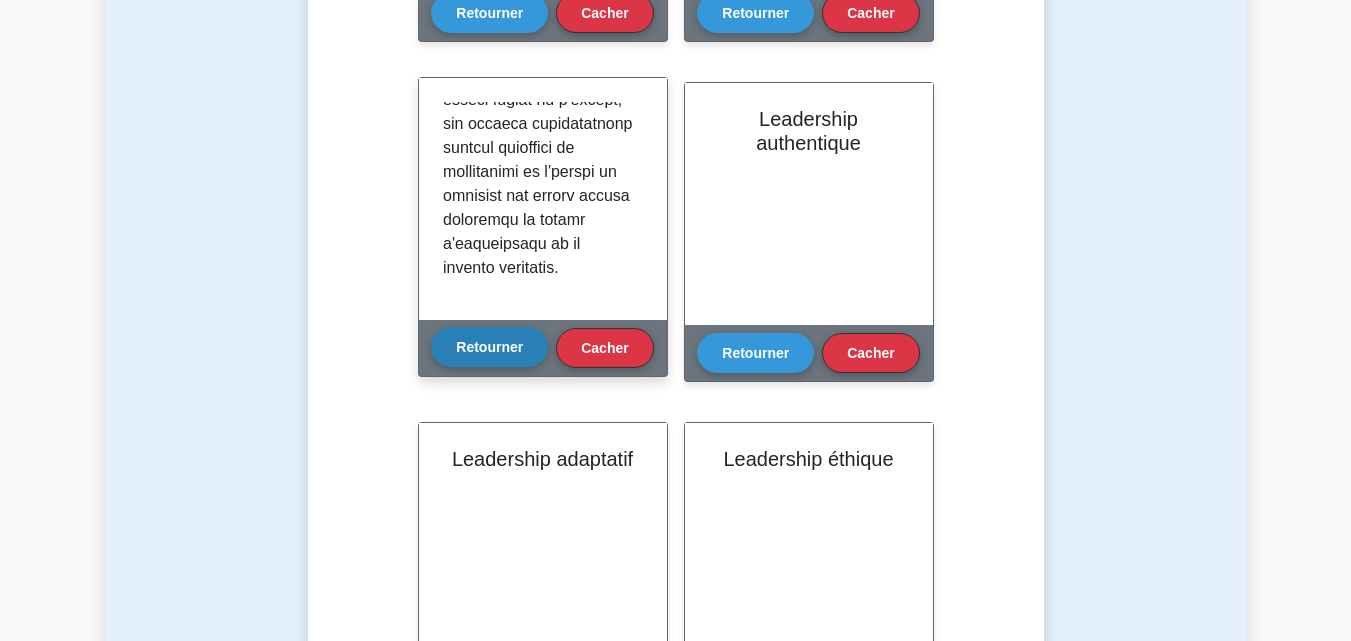 click on "Retourner" at bounding box center (489, 347) 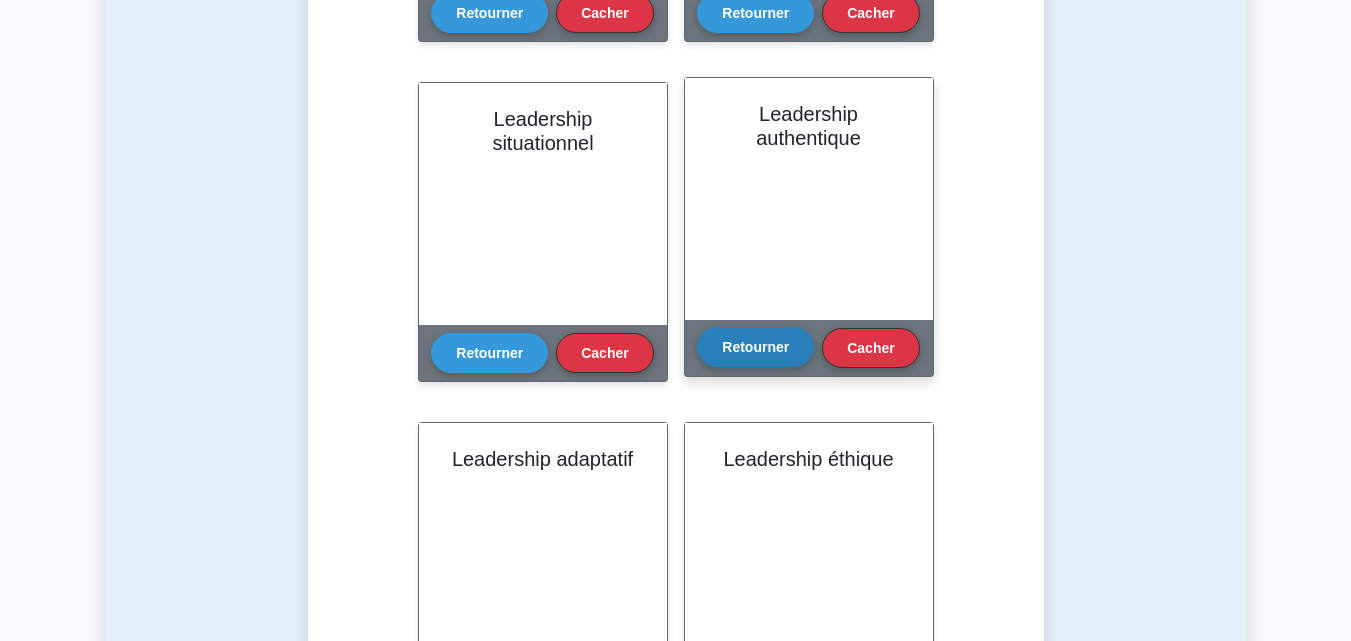 click on "Retourner" at bounding box center (755, 347) 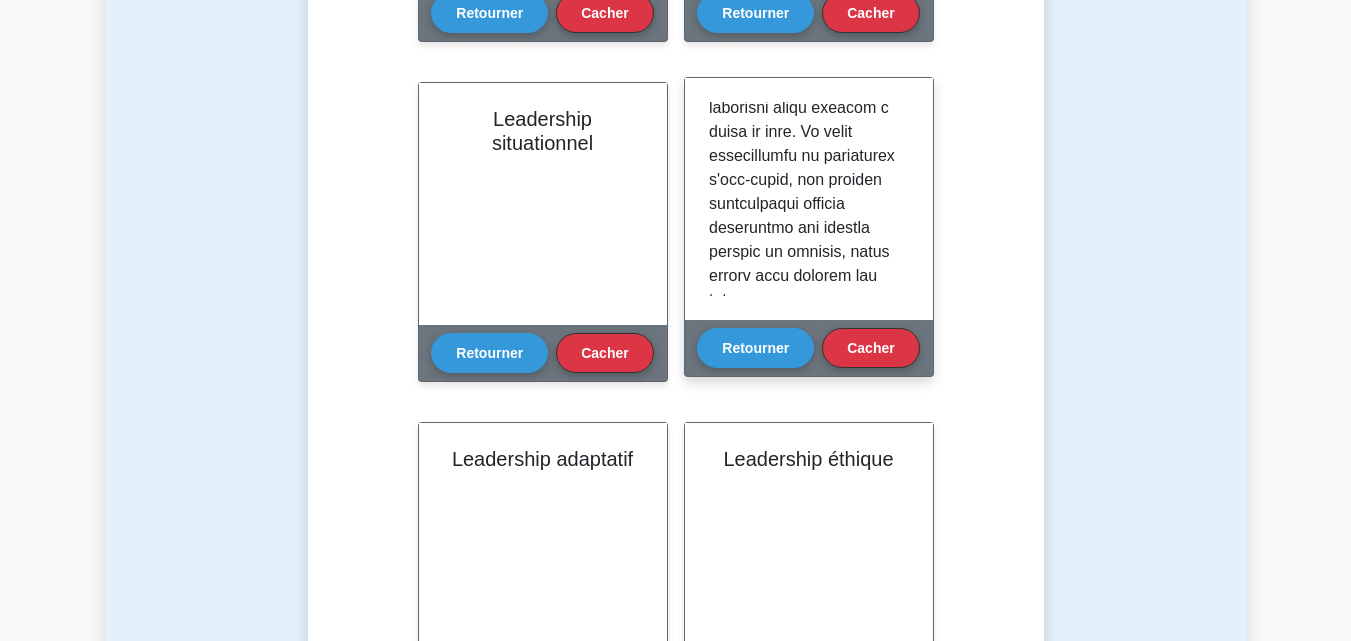 scroll, scrollTop: 1118, scrollLeft: 0, axis: vertical 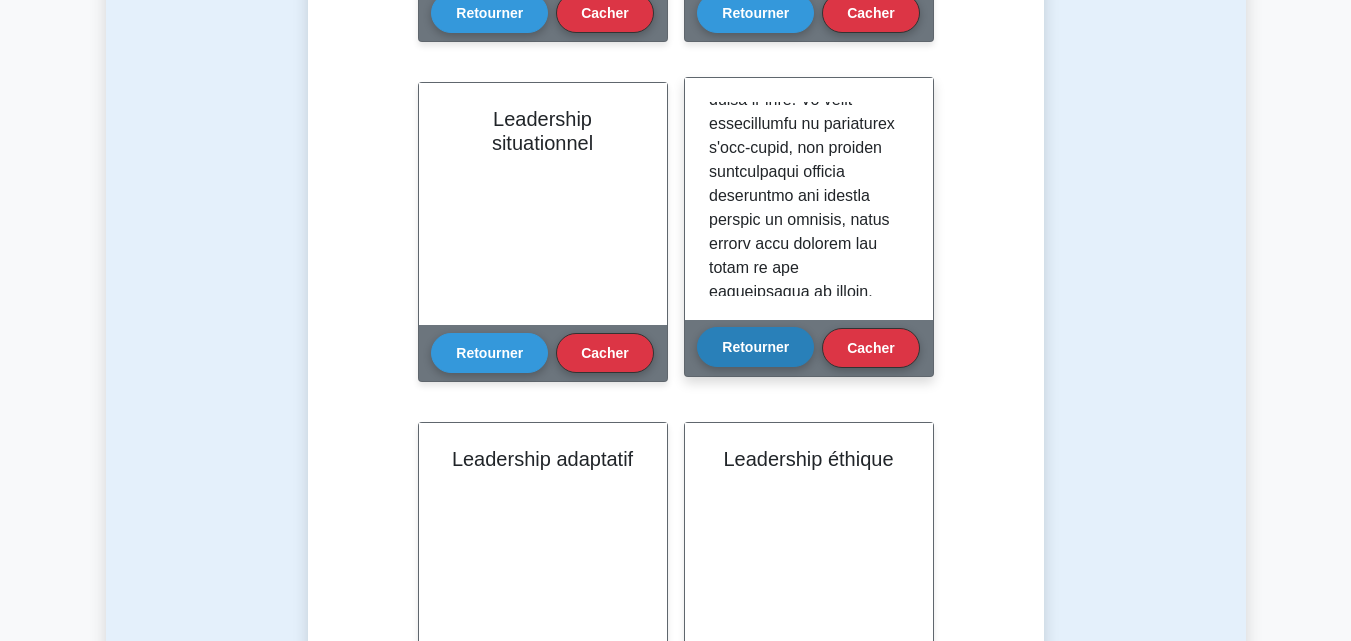 click on "Retourner" at bounding box center (755, 347) 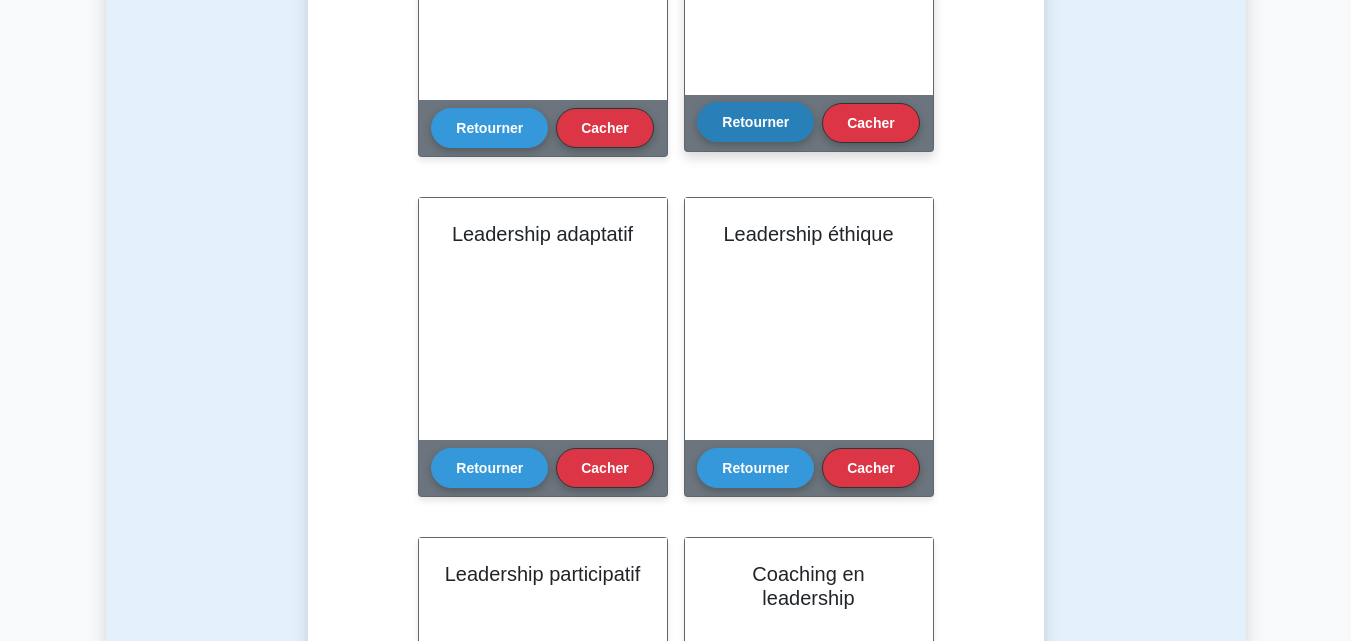 scroll, scrollTop: 1012, scrollLeft: 0, axis: vertical 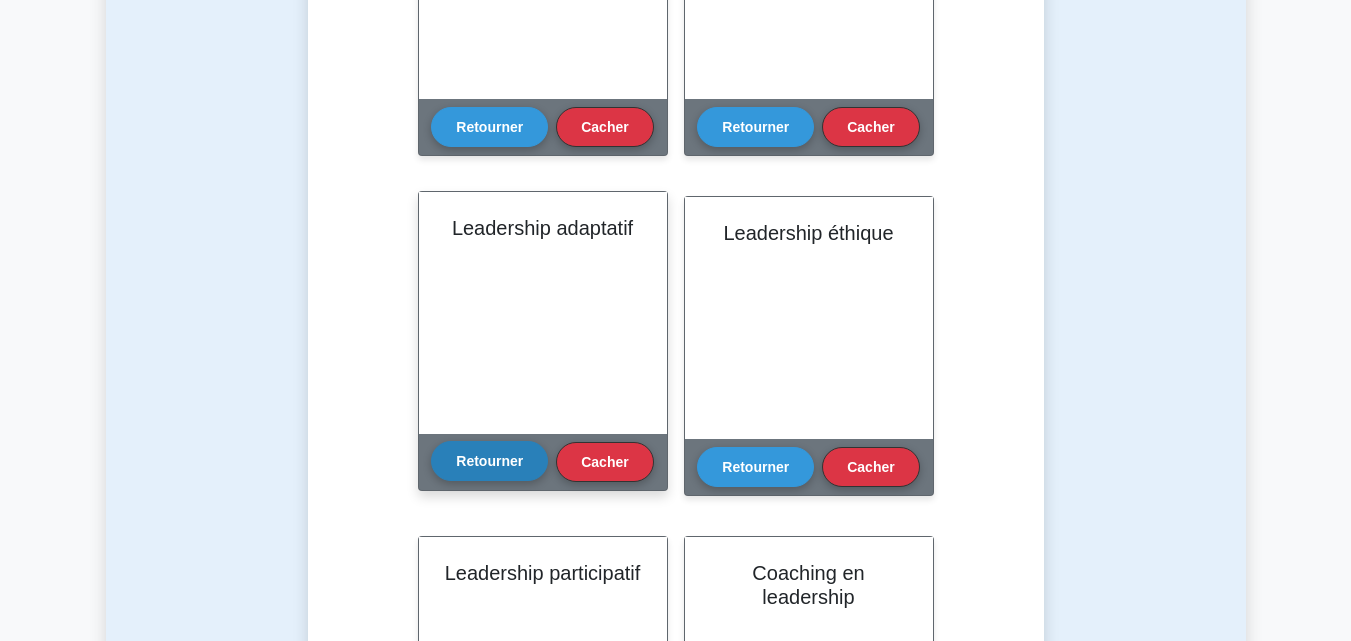 click on "Retourner" at bounding box center [489, 461] 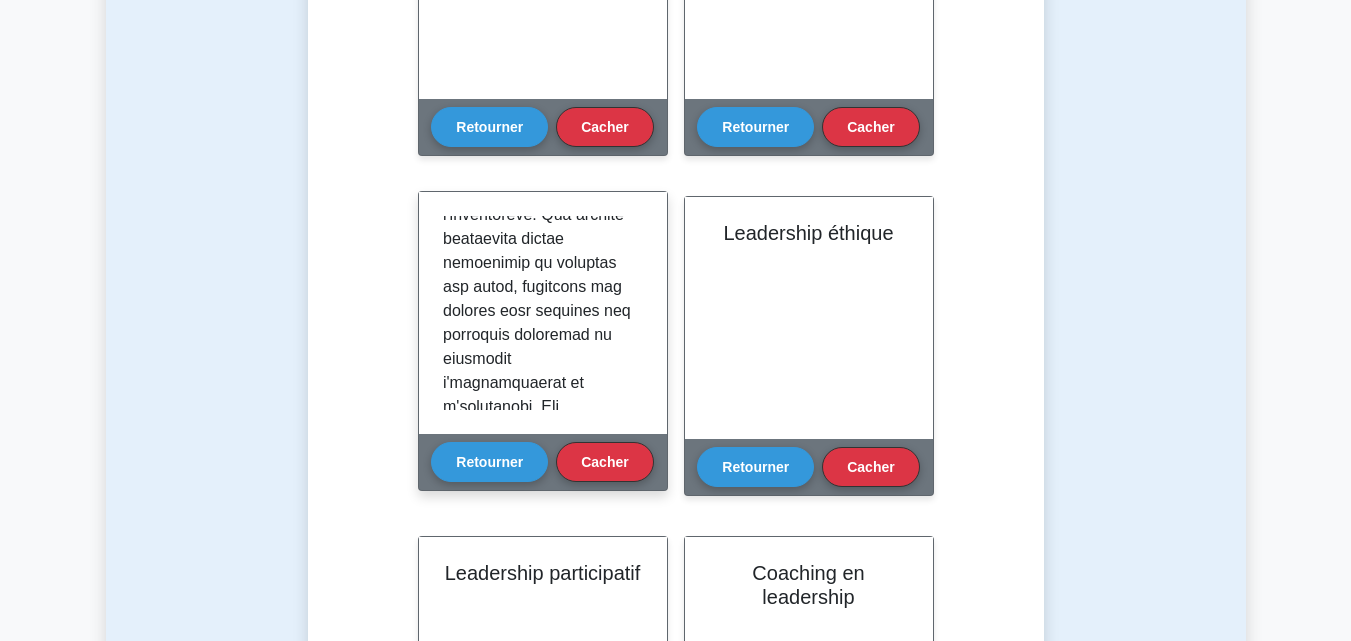 scroll, scrollTop: 350, scrollLeft: 0, axis: vertical 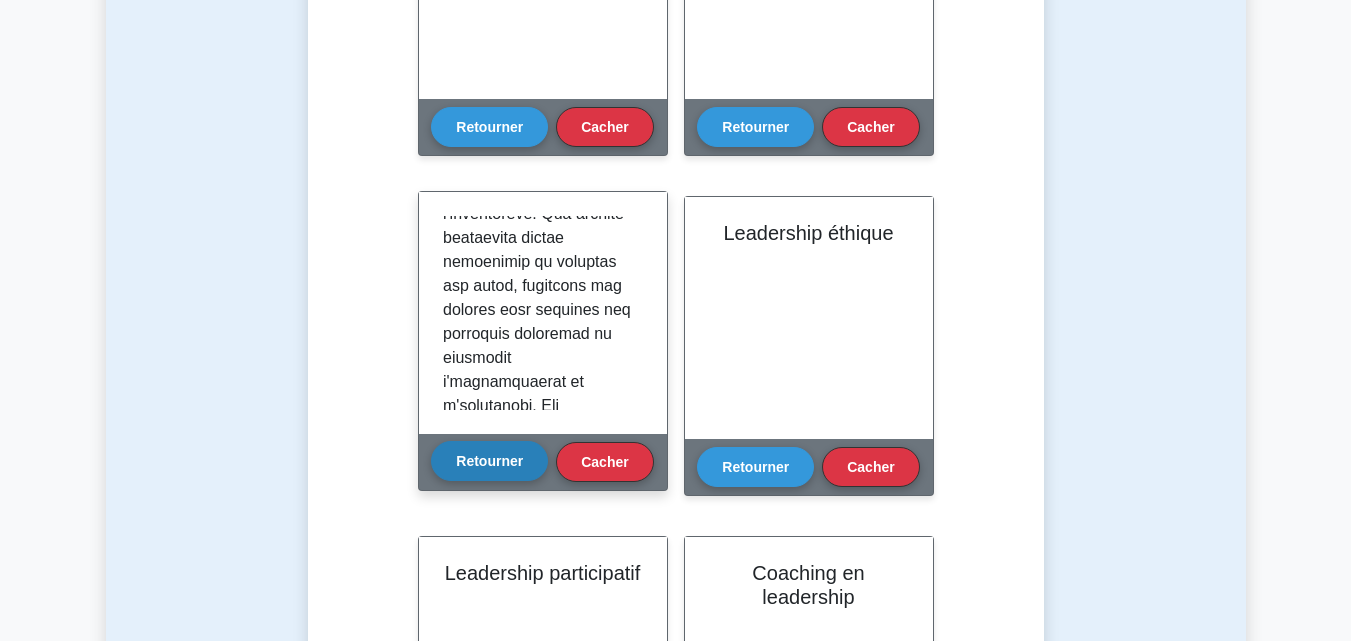 click on "Retourner" at bounding box center [489, 461] 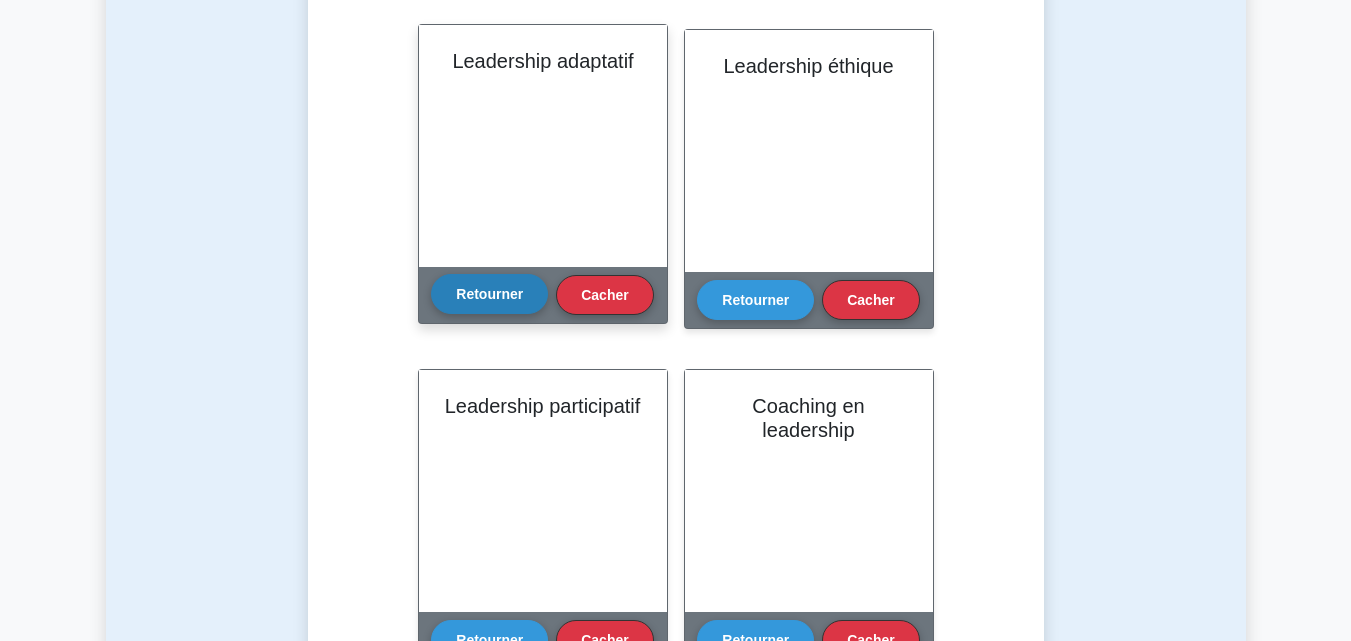 scroll, scrollTop: 1180, scrollLeft: 0, axis: vertical 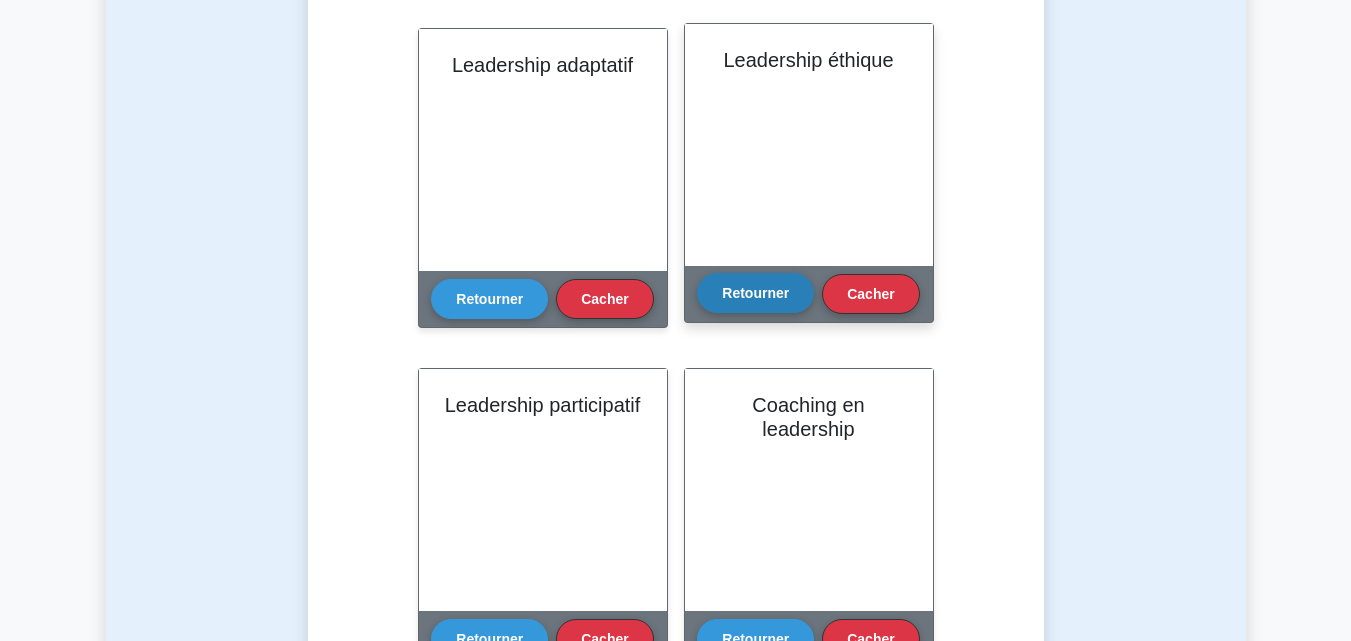 click on "Retourner" at bounding box center (755, 293) 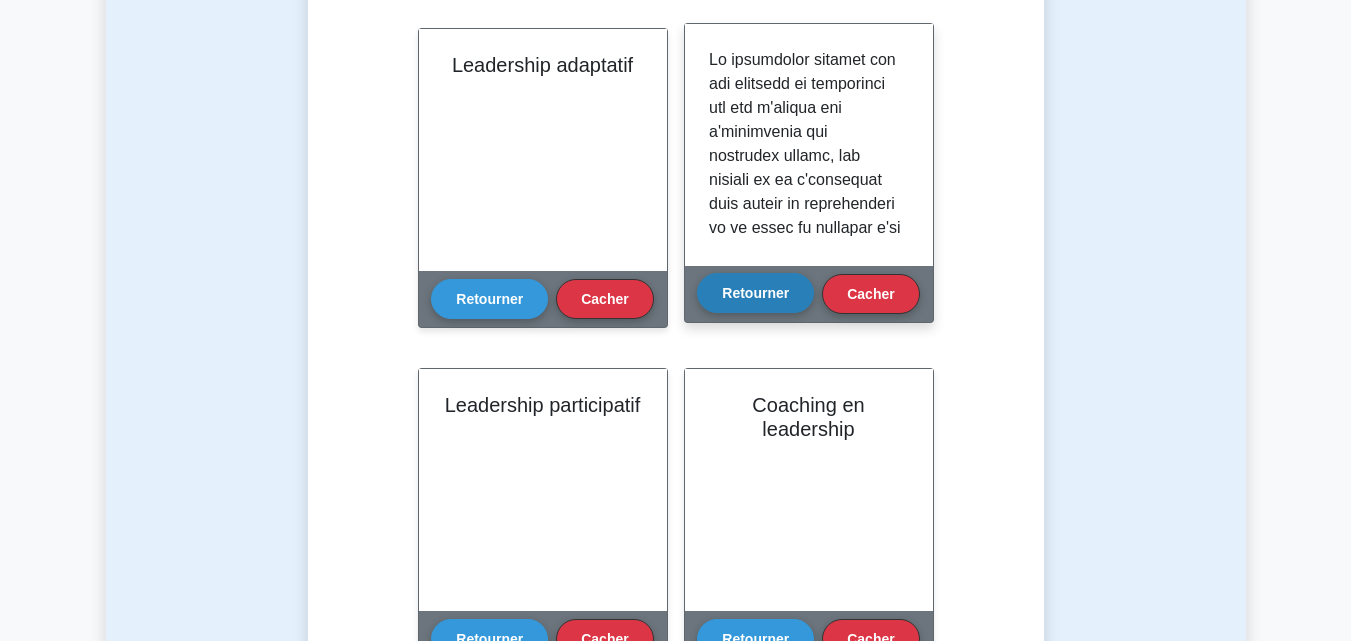 click on "Retourner" at bounding box center (755, 293) 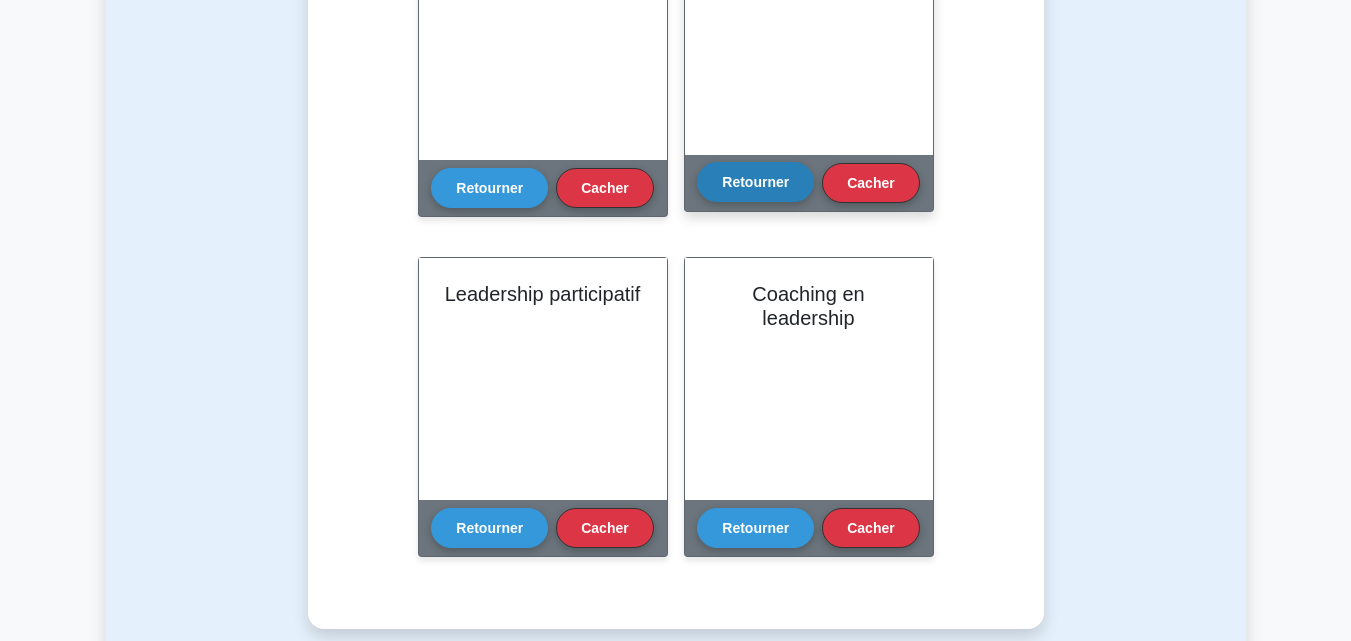scroll, scrollTop: 1293, scrollLeft: 0, axis: vertical 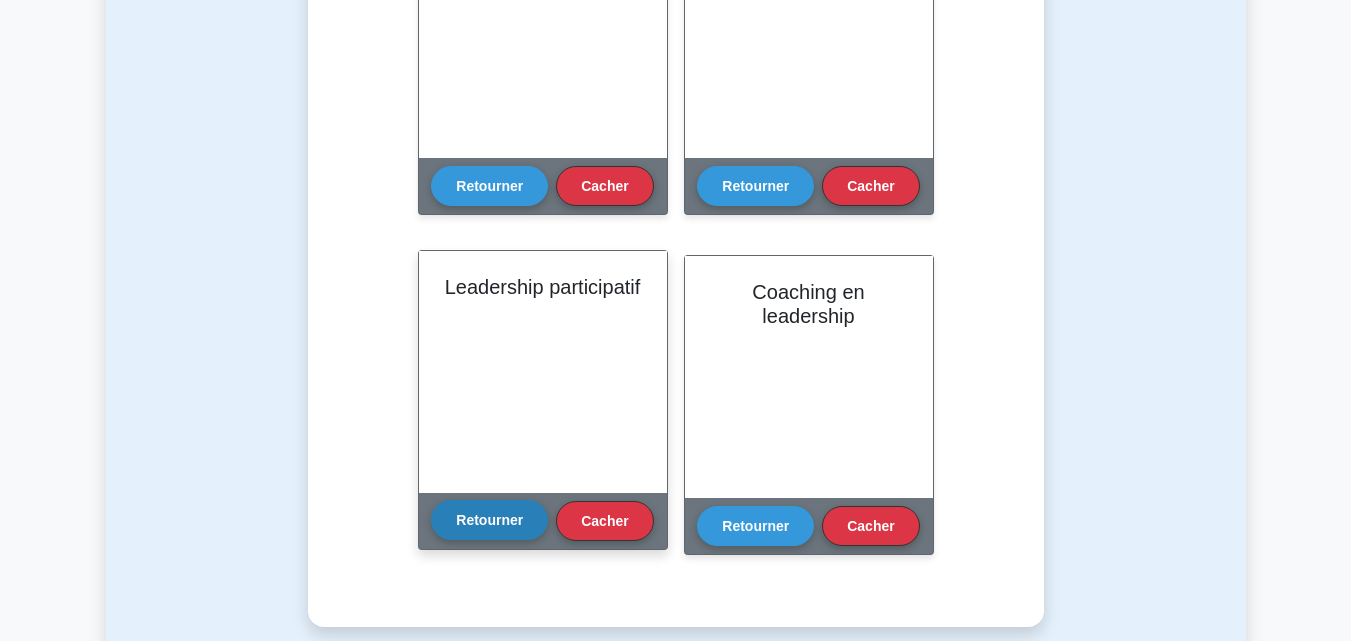 click on "Retourner" at bounding box center [489, 520] 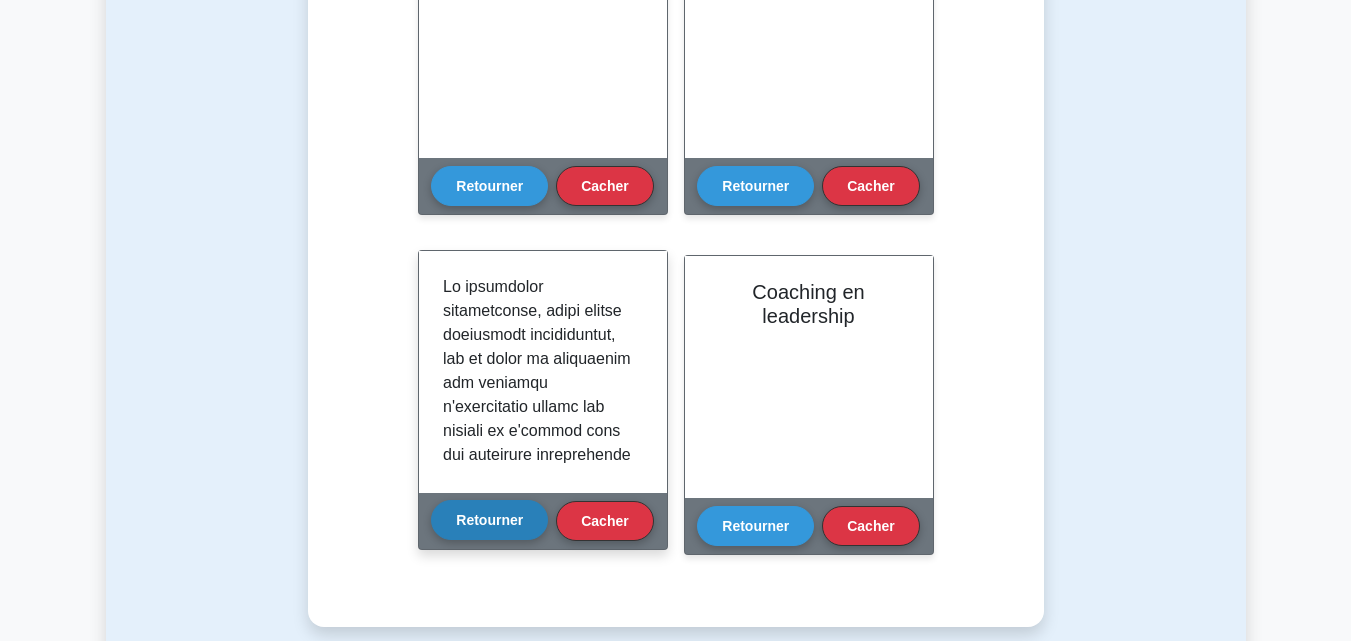 click on "Retourner" at bounding box center [489, 520] 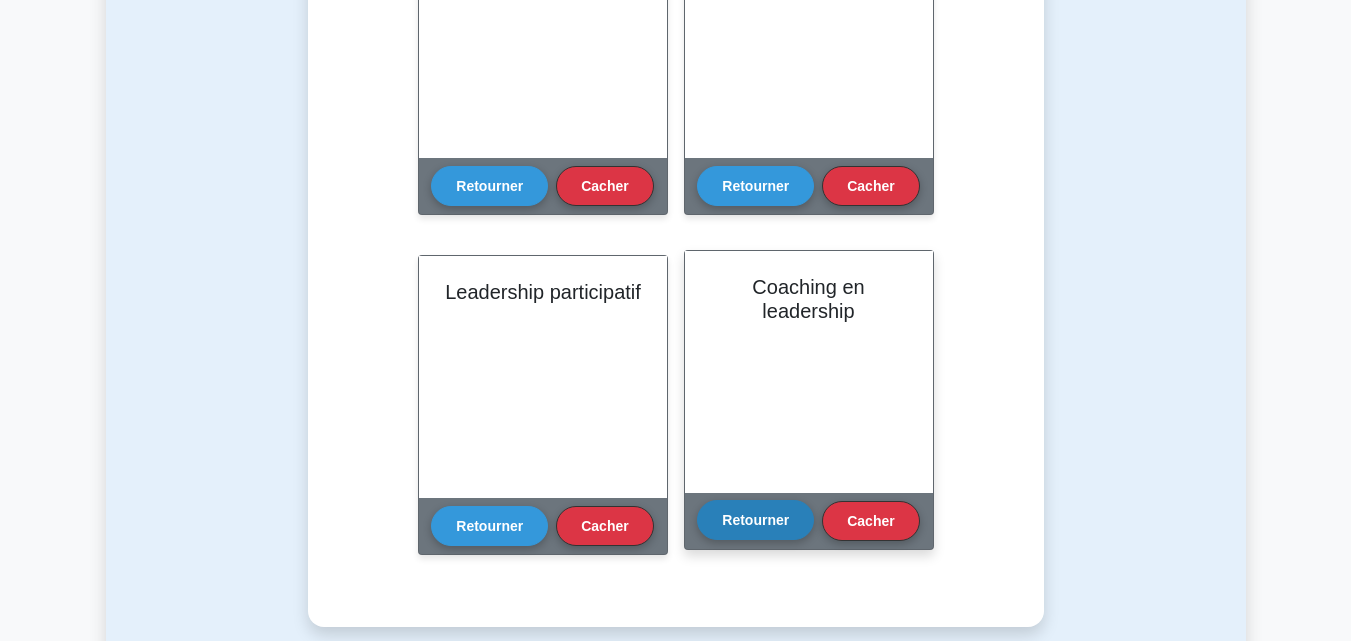 click on "Retourner" at bounding box center [755, 520] 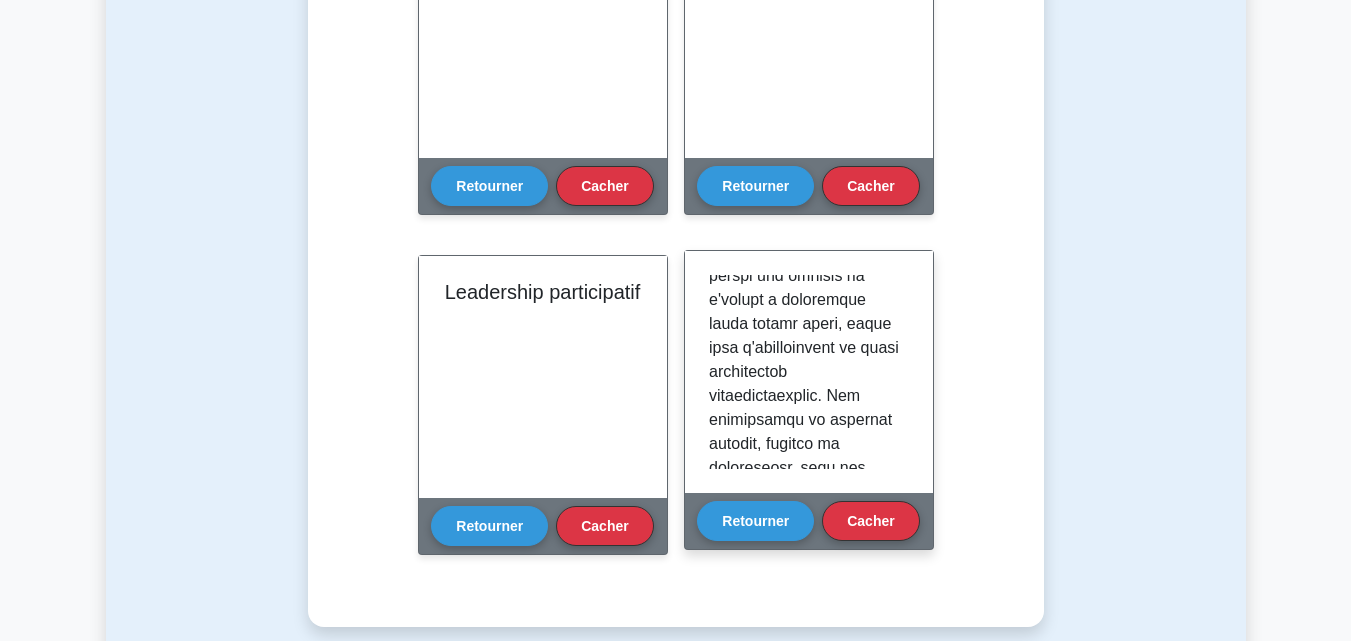 scroll, scrollTop: 303, scrollLeft: 0, axis: vertical 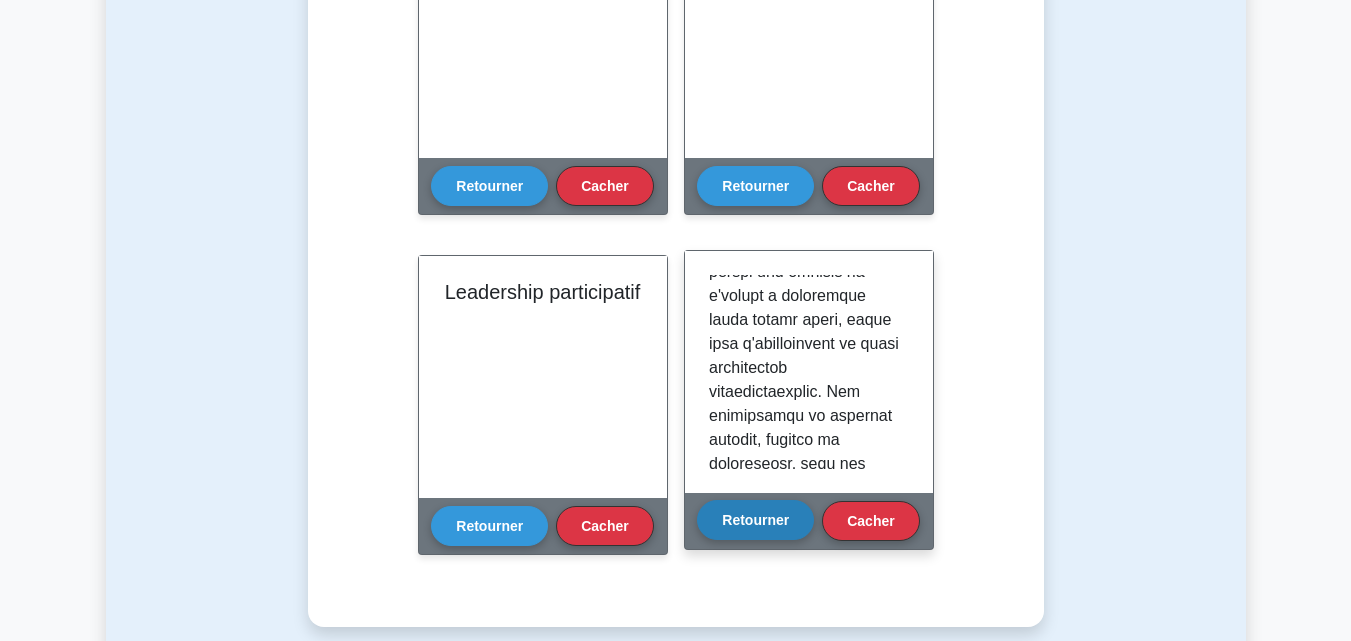click on "Retourner" at bounding box center (755, 520) 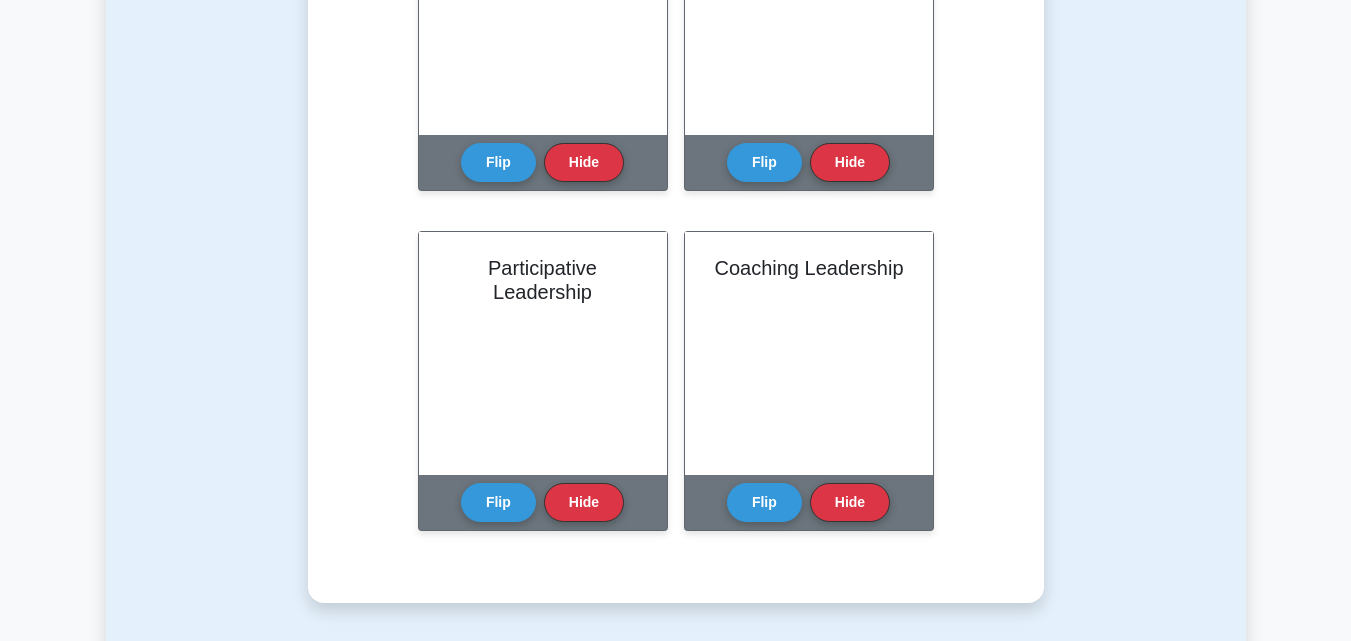 scroll, scrollTop: 829, scrollLeft: 0, axis: vertical 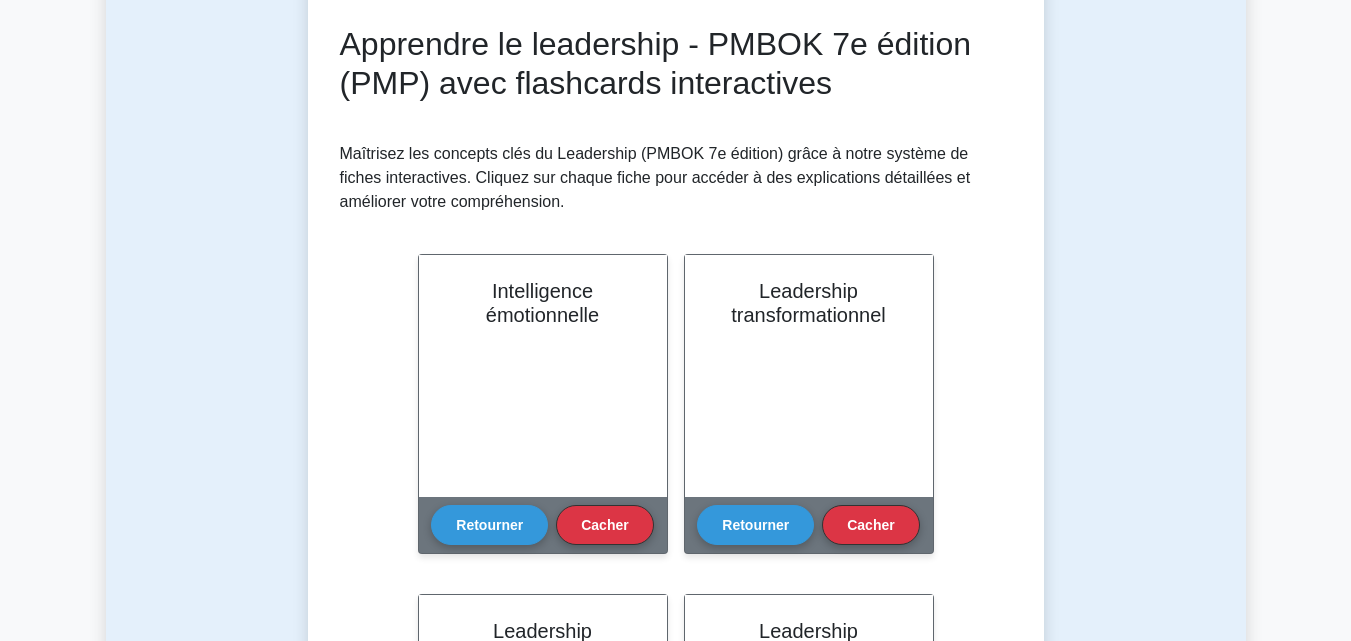 click on "Apprendre le leadership - PMBOK 7e édition (PMP) avec flashcards interactives
Maîtrisez les concepts clés du Leadership (PMBOK 7e édition) grâce à notre système de fiches interactives. Cliquez sur chaque fiche pour accéder à des explications détaillées et améliorer votre compréhension.
Intelligence émotionnelle" at bounding box center [676, 811] 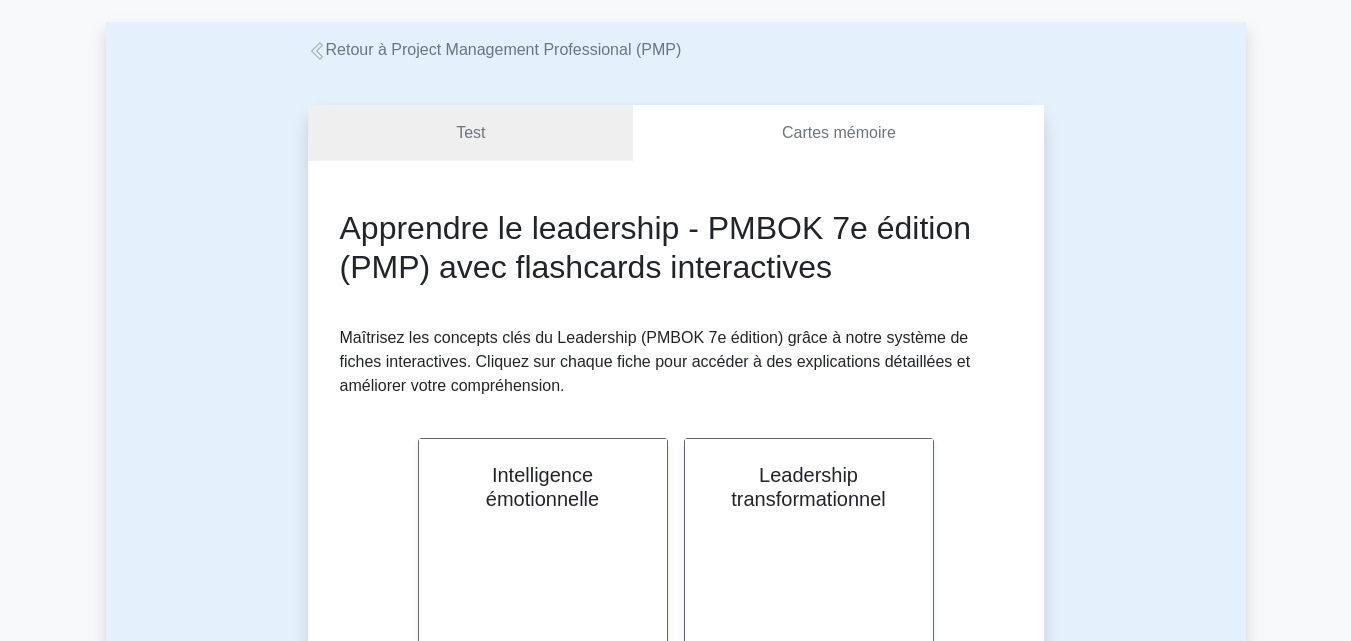 scroll, scrollTop: 0, scrollLeft: 0, axis: both 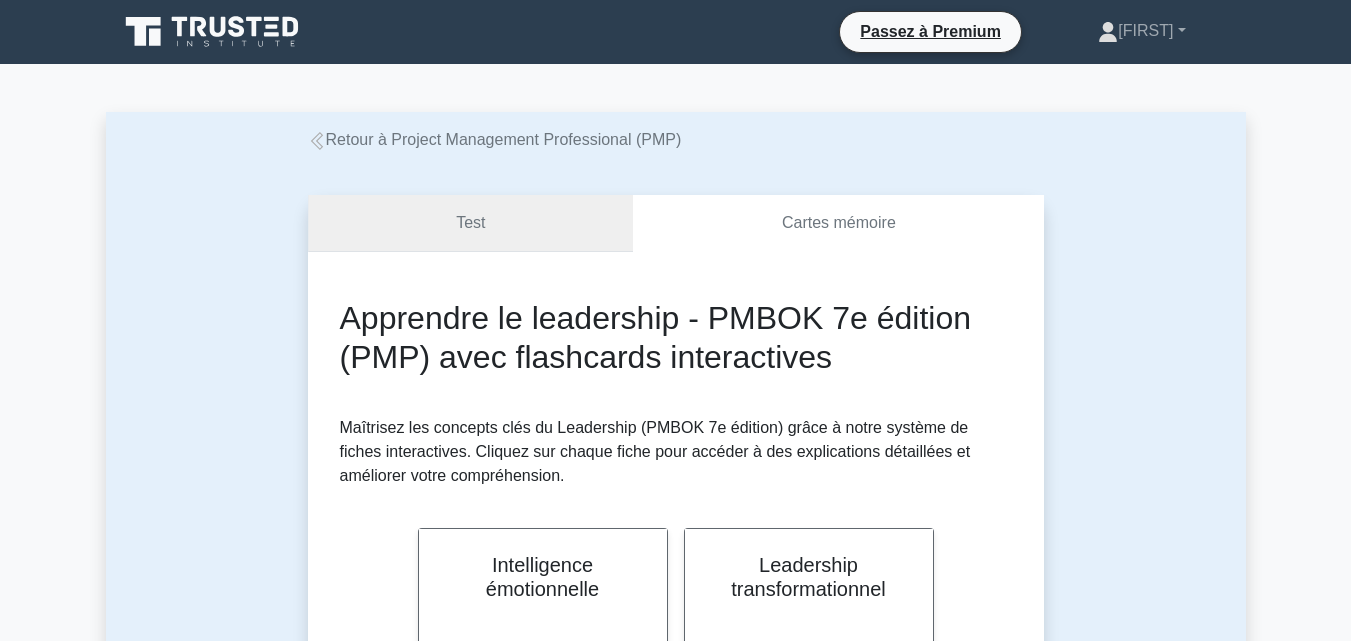 click on "Test" at bounding box center (471, 223) 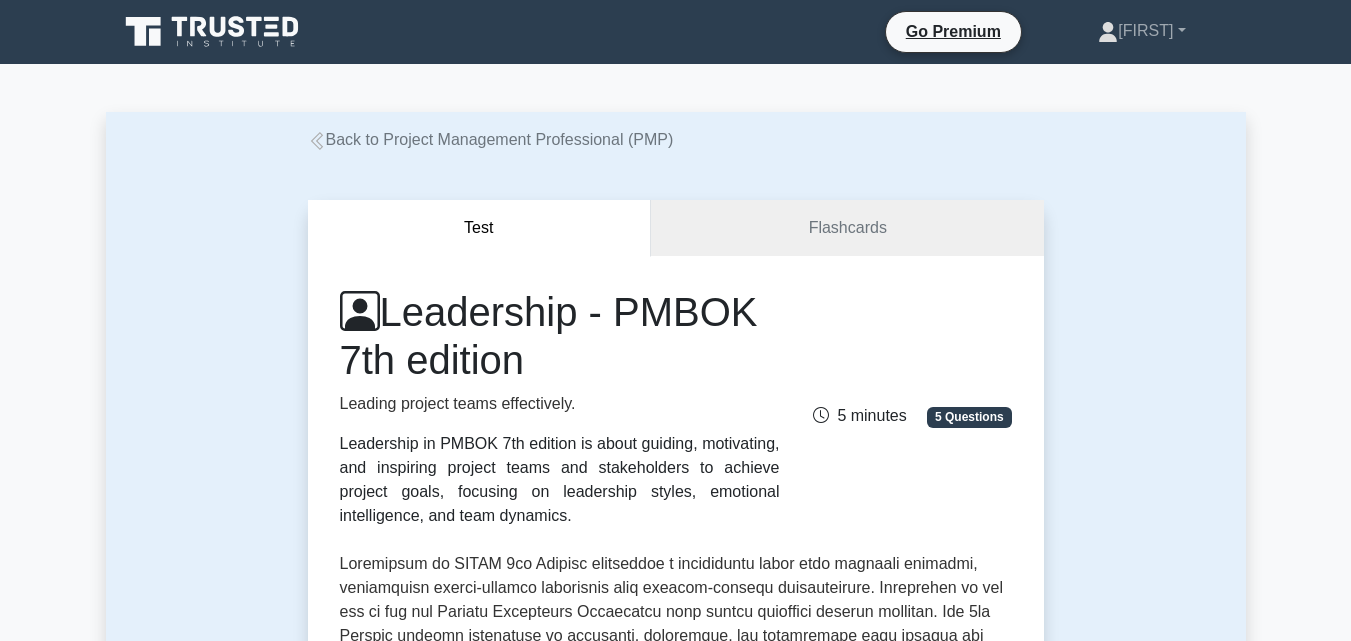 scroll, scrollTop: 0, scrollLeft: 0, axis: both 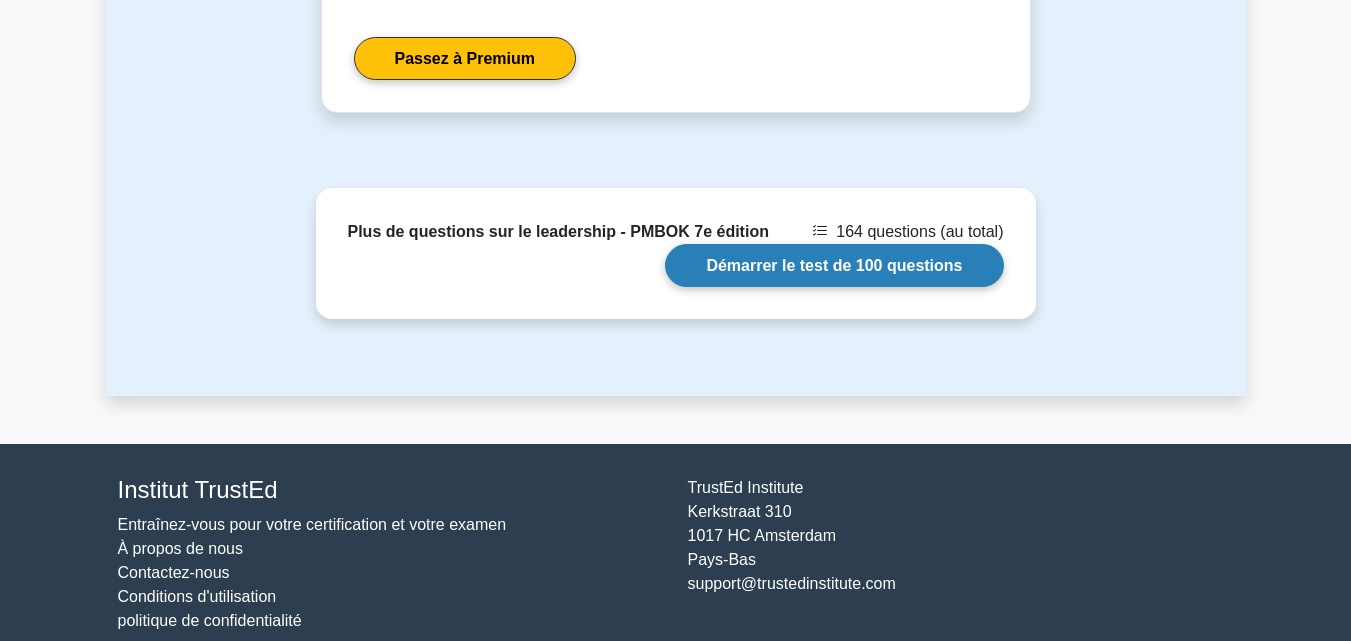 click on "Démarrer le test de 100 questions" at bounding box center [834, 265] 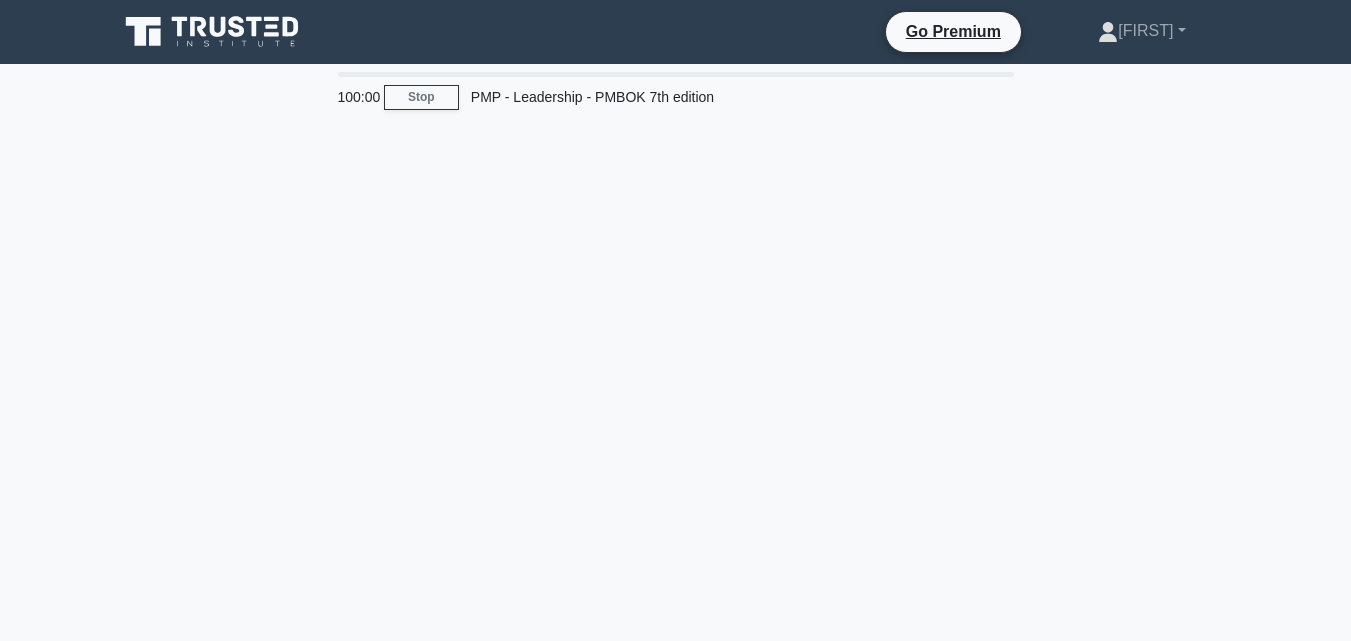 scroll, scrollTop: 0, scrollLeft: 0, axis: both 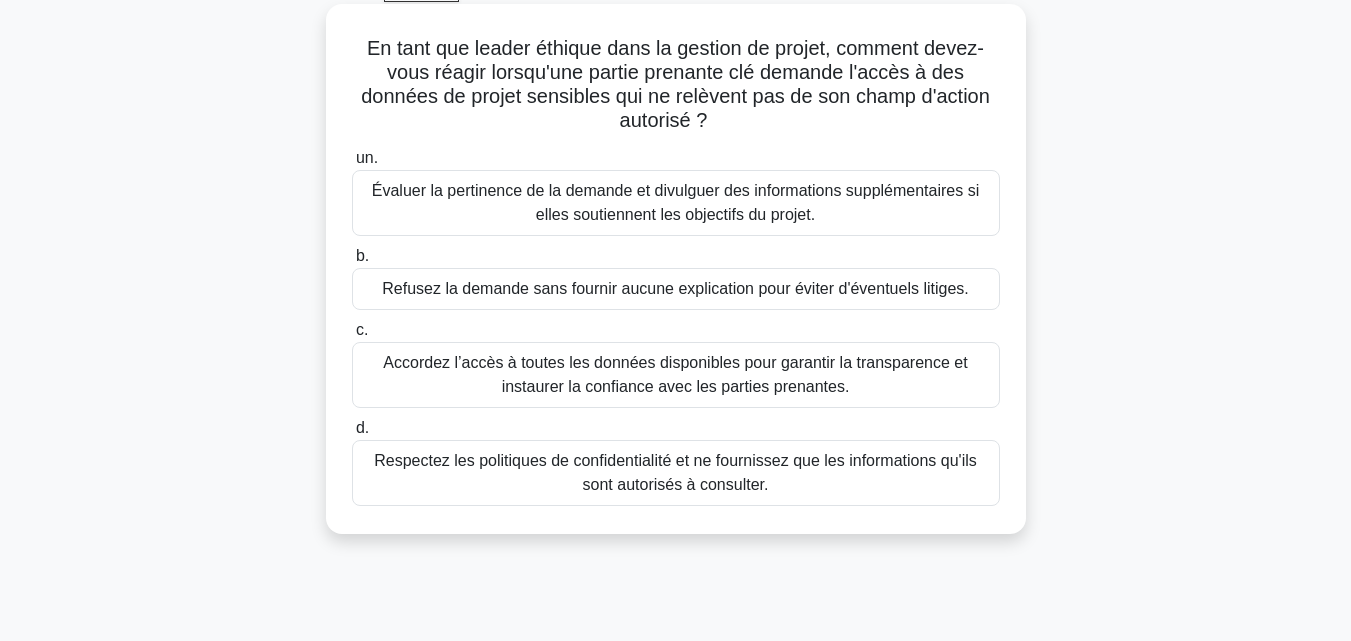 click on "Respectez les politiques de confidentialité et ne fournissez que les informations qu'ils sont autorisés à consulter." at bounding box center (675, 472) 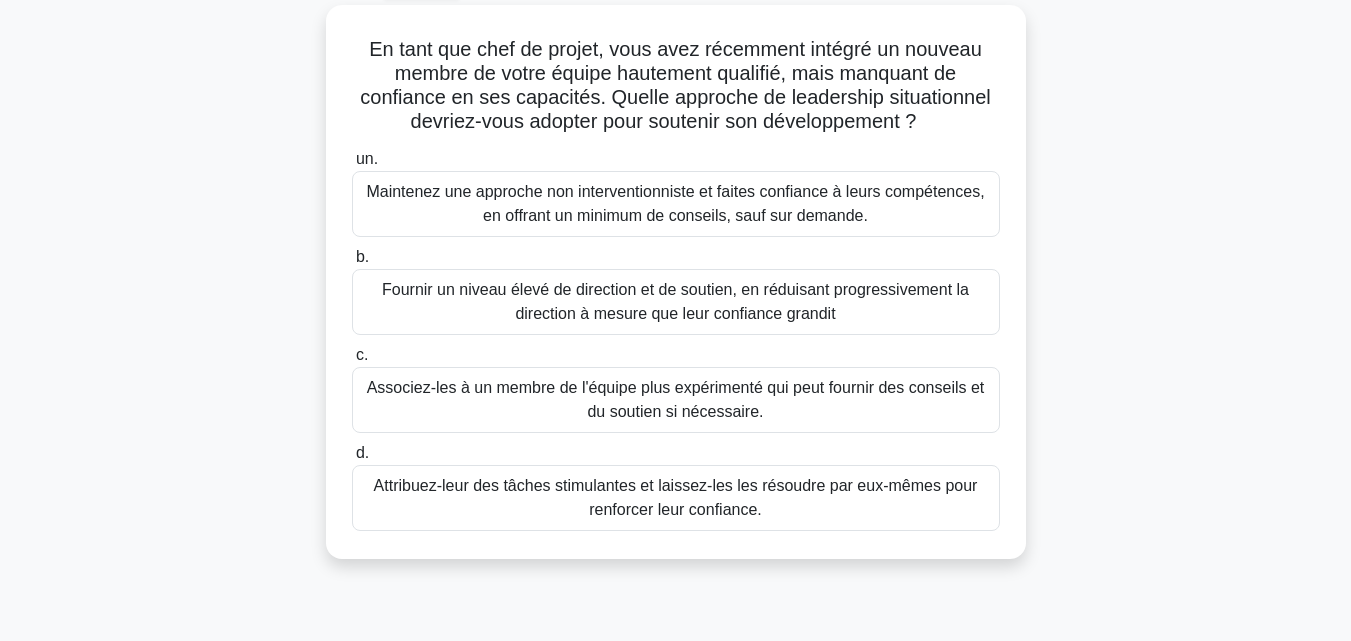 scroll, scrollTop: 113, scrollLeft: 0, axis: vertical 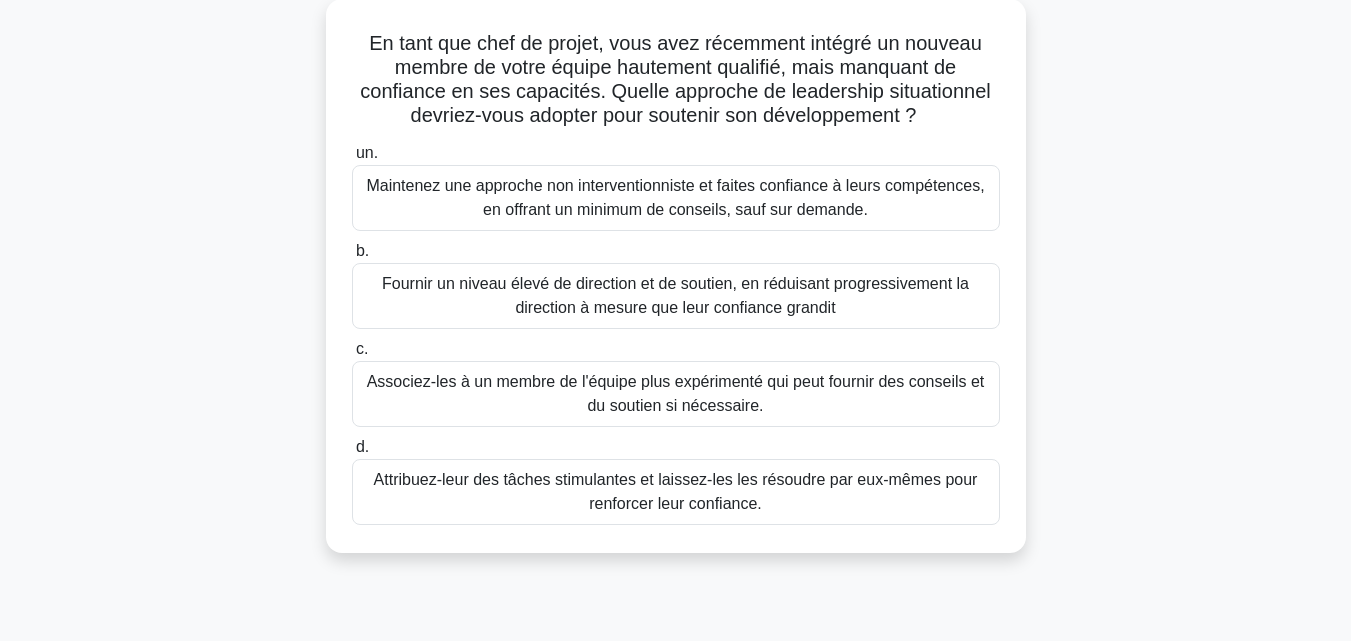 click on "Fournir un niveau élevé de direction et de soutien, en réduisant progressivement la direction à mesure que leur confiance grandit" at bounding box center [675, 295] 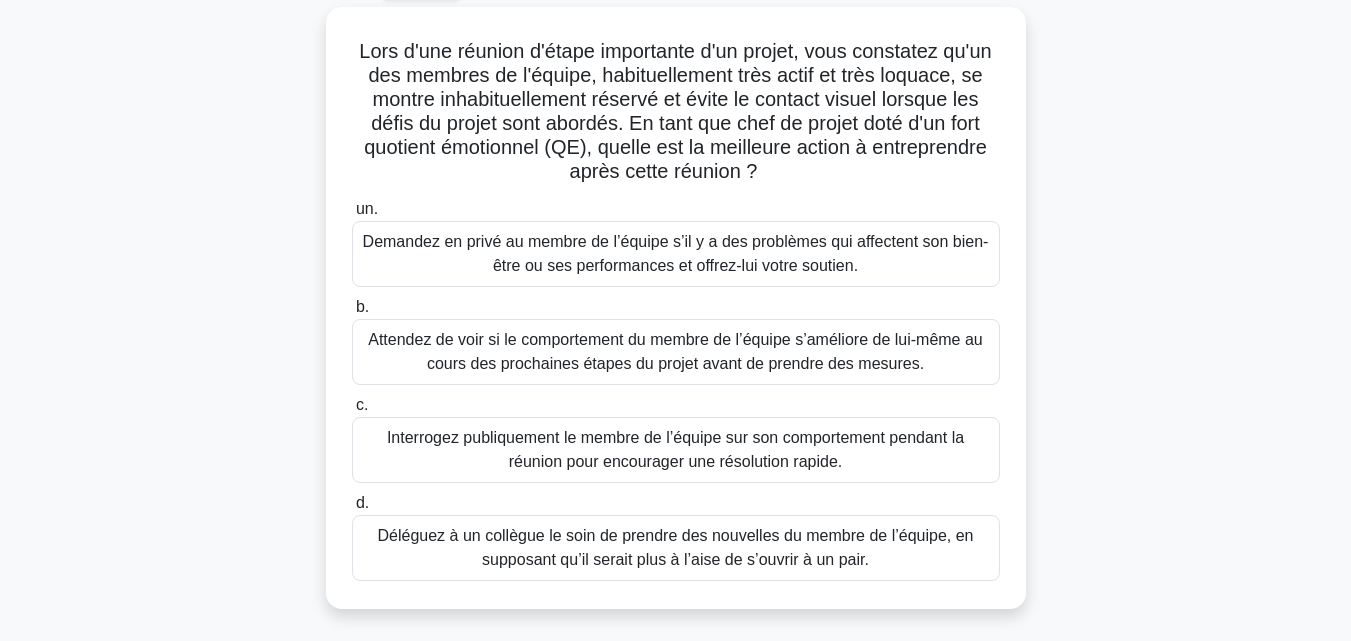 scroll, scrollTop: 111, scrollLeft: 0, axis: vertical 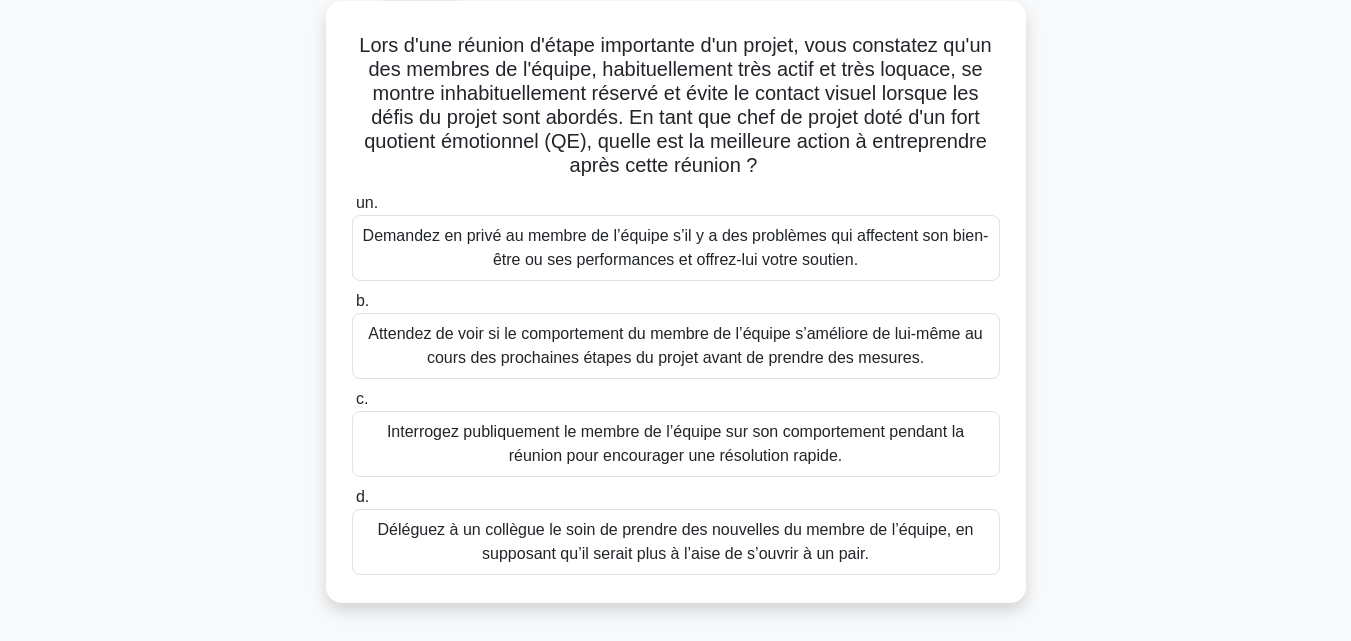 click on "Demandez en privé au membre de l’équipe s’il y a des problèmes qui affectent son bien-être ou ses performances et offrez-lui votre soutien." at bounding box center [676, 247] 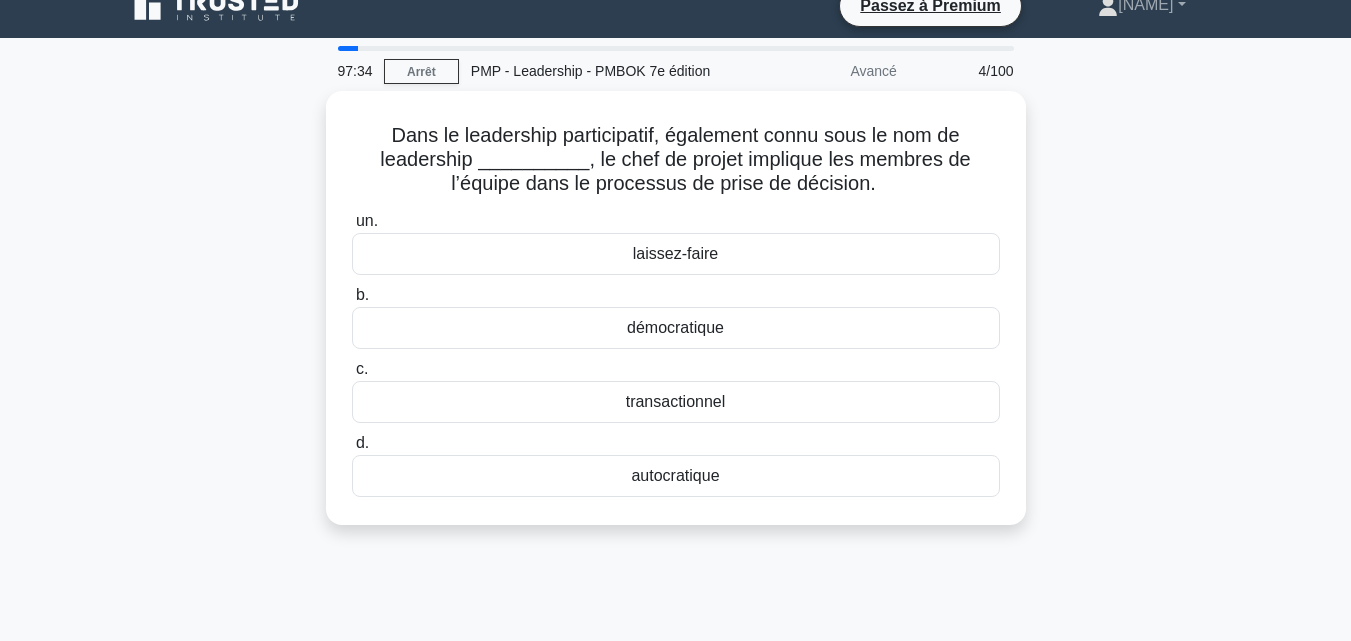 scroll, scrollTop: 0, scrollLeft: 0, axis: both 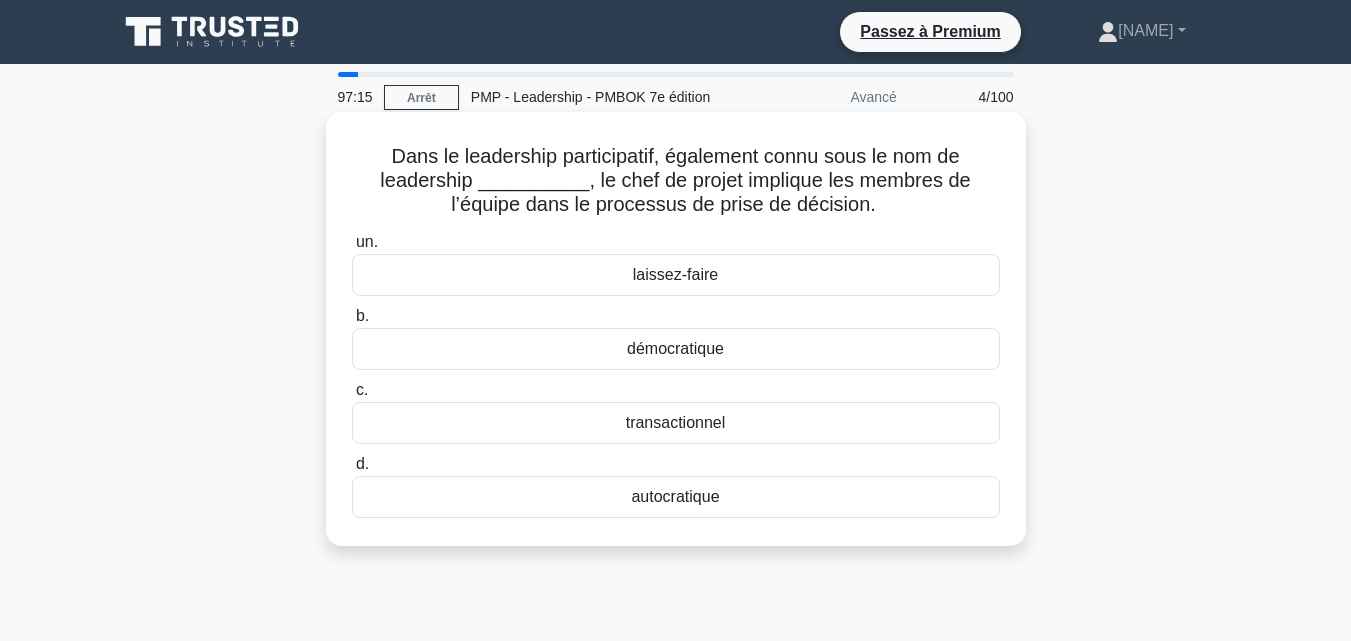 click on "démocratique" at bounding box center [675, 348] 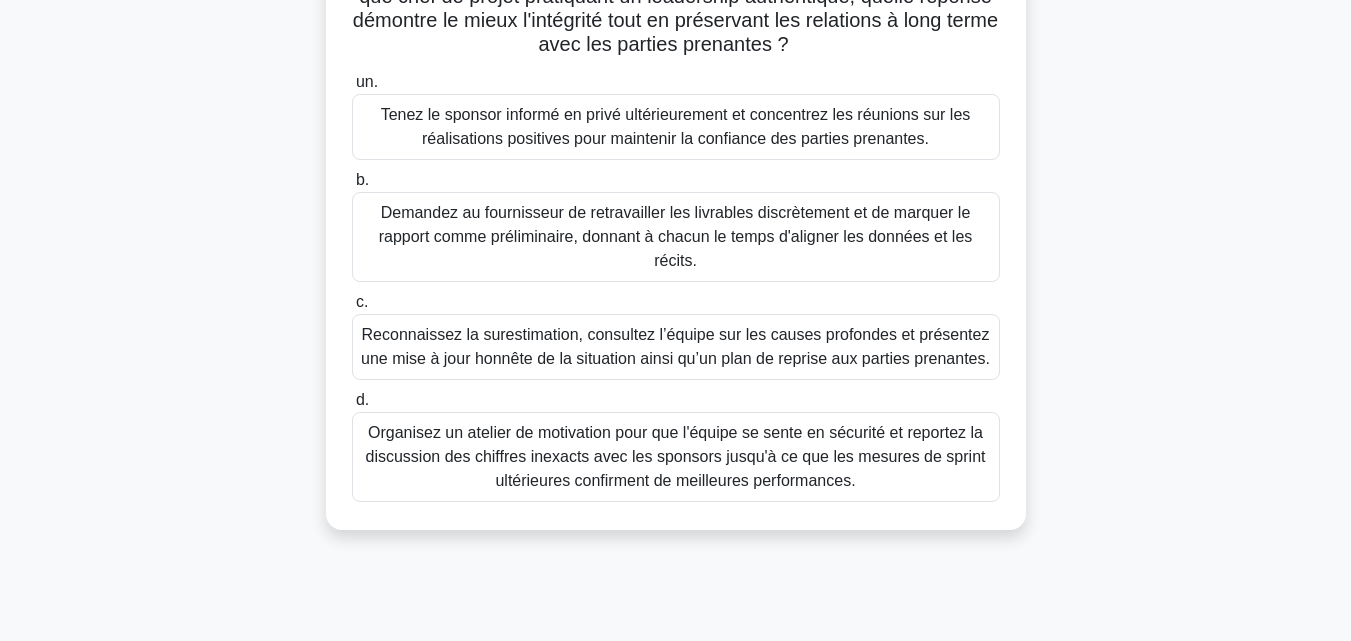 scroll, scrollTop: 257, scrollLeft: 0, axis: vertical 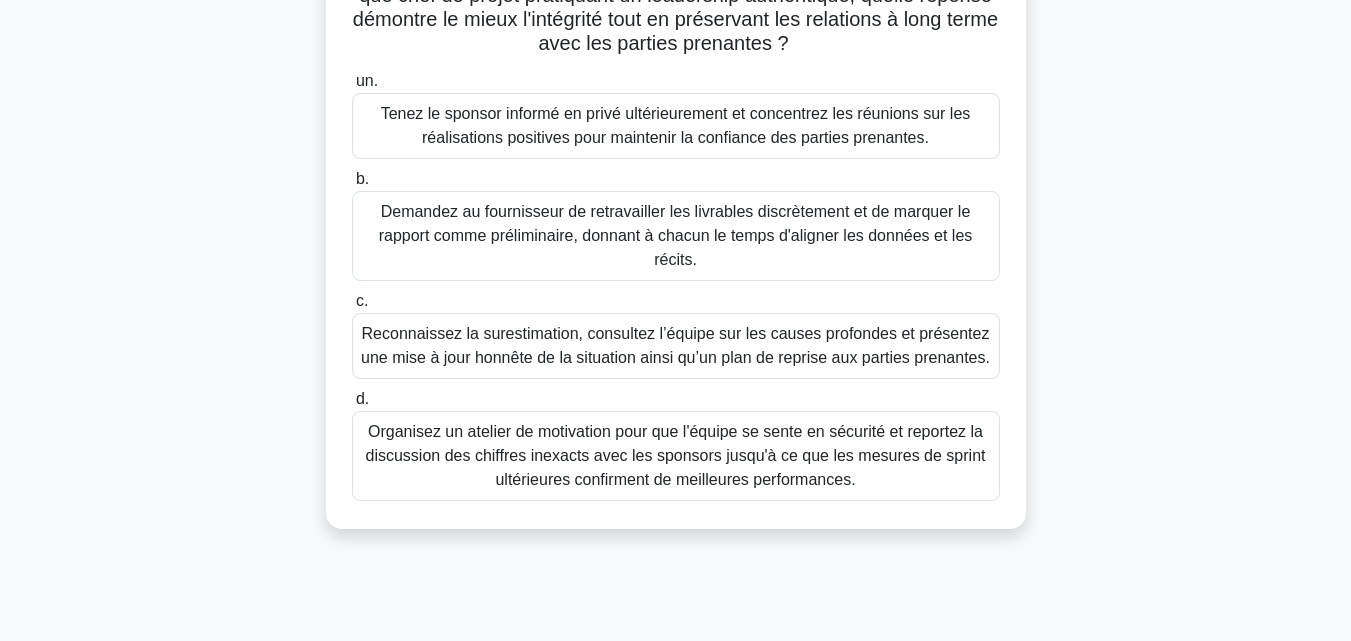 click on "Reconnaissez la surestimation, consultez l’équipe sur les causes profondes et présentez une mise à jour honnête de la situation ainsi qu’un plan de reprise aux parties prenantes." at bounding box center [675, 345] 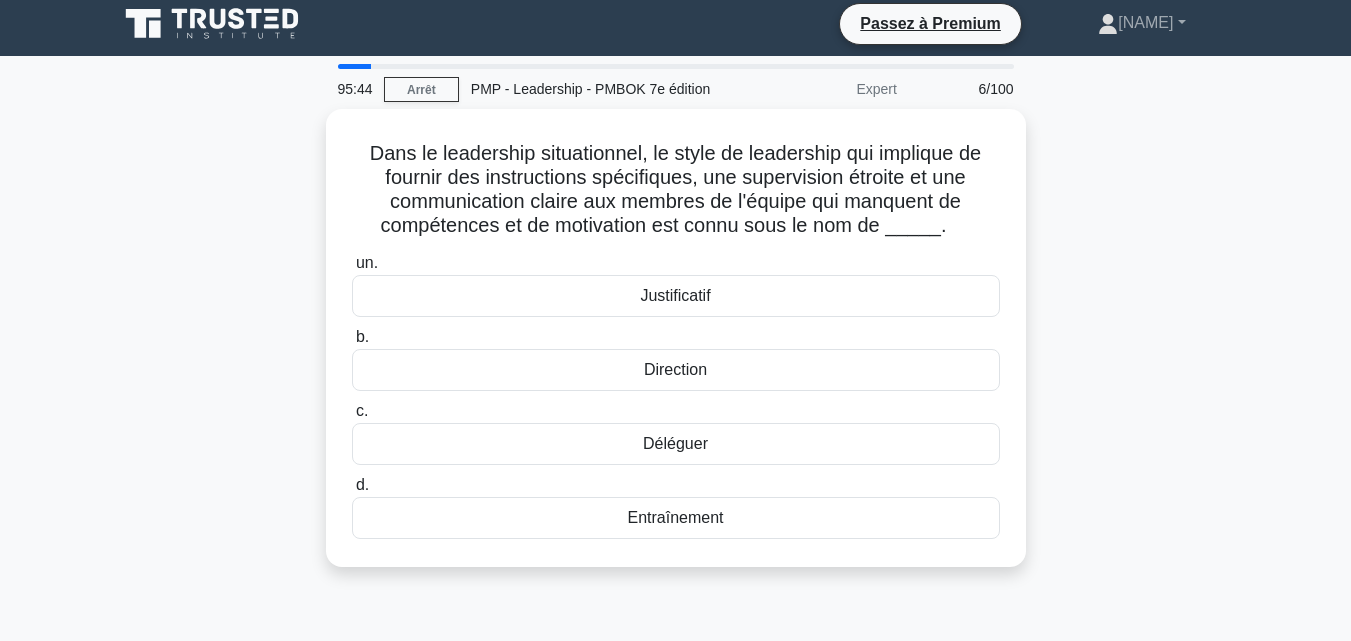 scroll, scrollTop: 0, scrollLeft: 0, axis: both 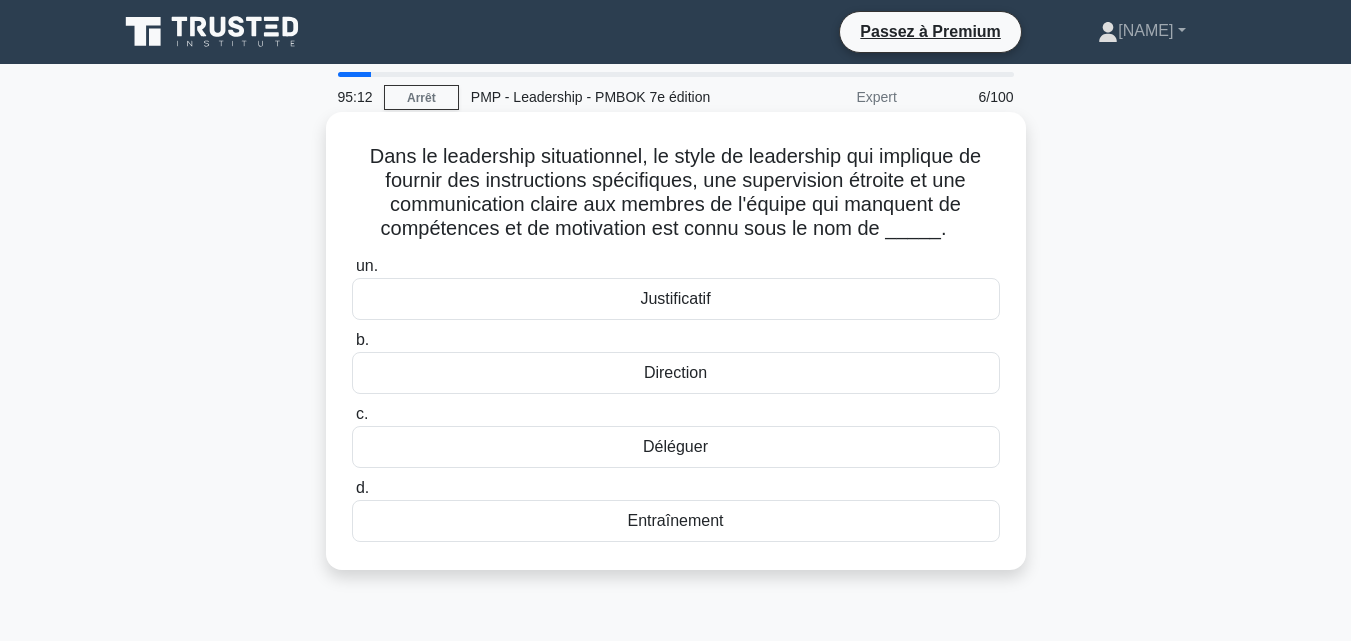 click on "Direction" at bounding box center [675, 372] 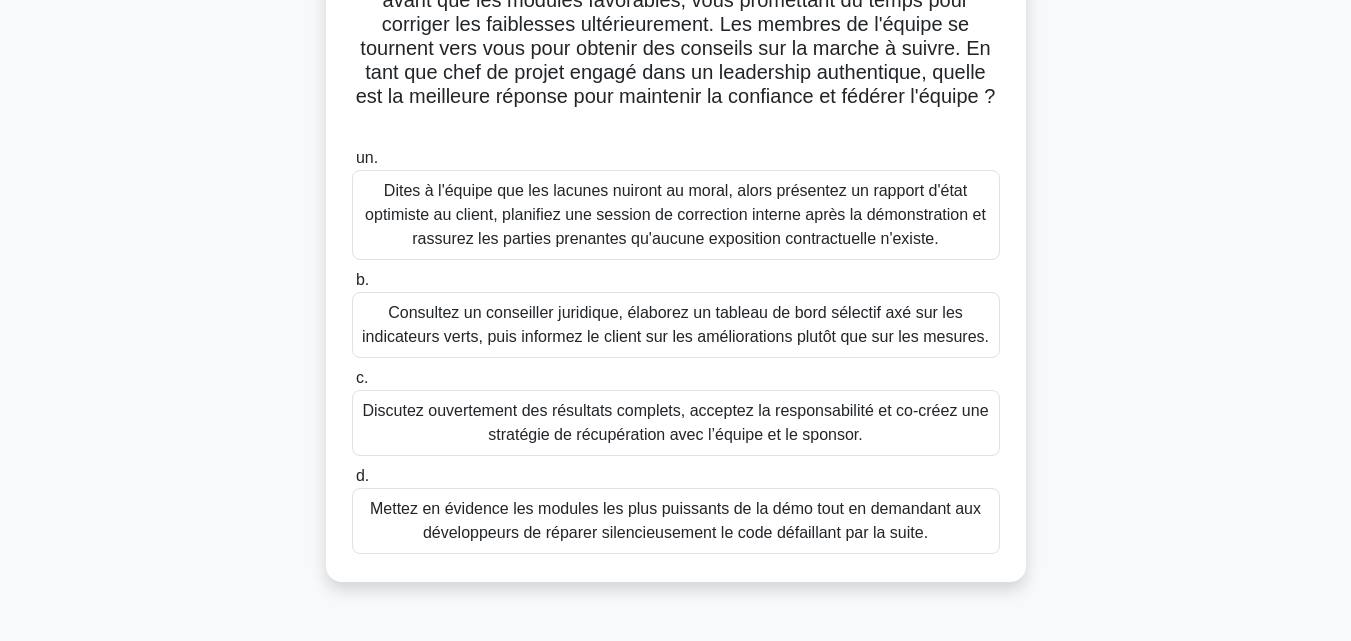 scroll, scrollTop: 234, scrollLeft: 0, axis: vertical 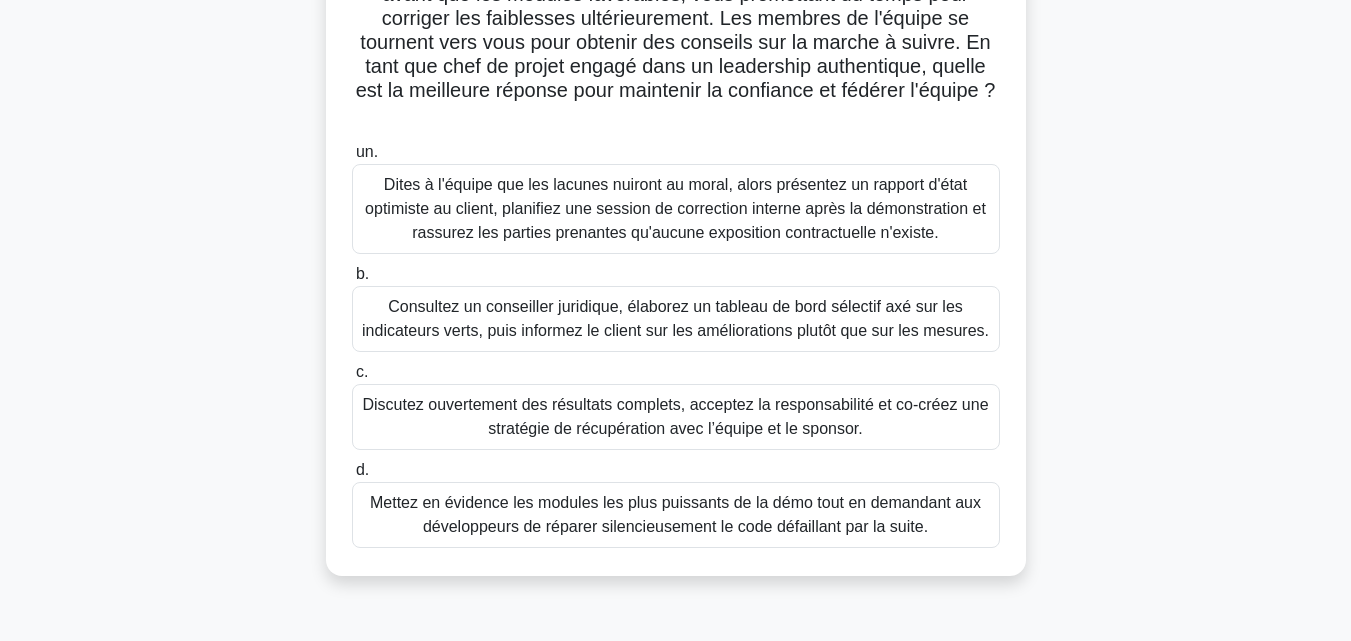 click on "Discutez ouvertement des résultats complets, acceptez la responsabilité et co-créez une stratégie de récupération avec l’équipe et le sponsor." at bounding box center [676, 417] 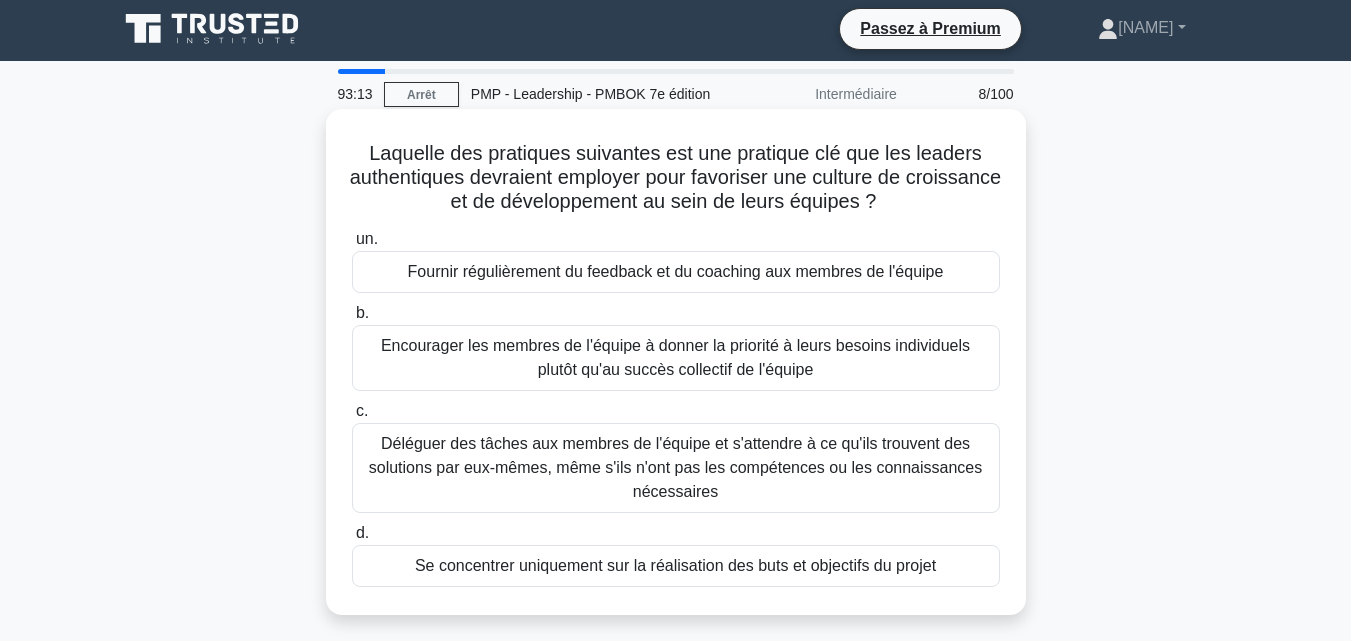 scroll, scrollTop: 2, scrollLeft: 0, axis: vertical 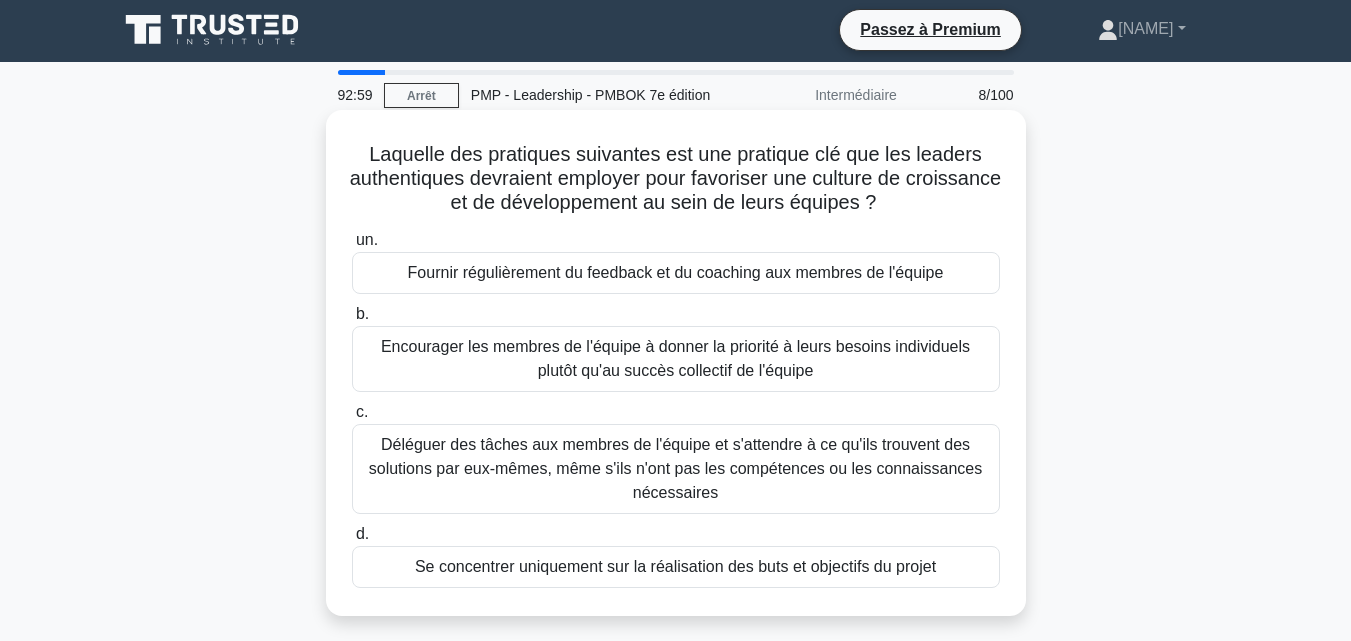 click on "Fournir régulièrement du feedback et du coaching aux membres de l'équipe" at bounding box center [676, 272] 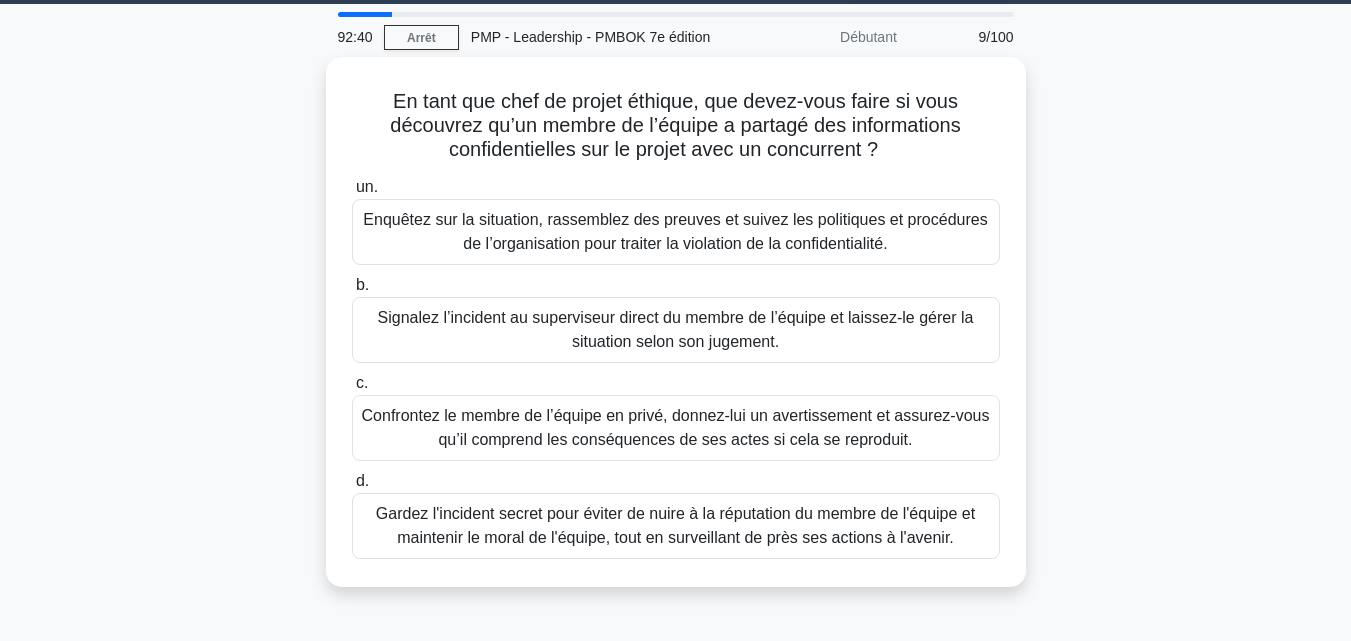 scroll, scrollTop: 64, scrollLeft: 0, axis: vertical 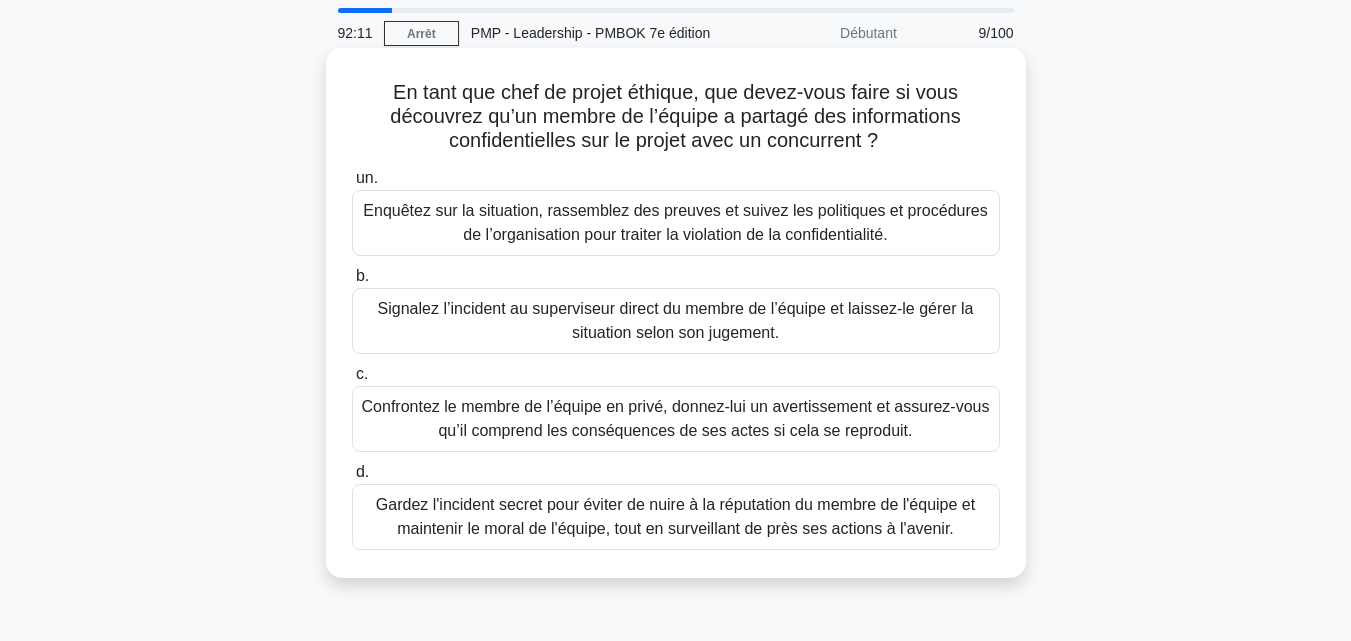 click on "Enquêtez sur la situation, rassemblez des preuves et suivez les politiques et procédures de l’organisation pour traiter la violation de la confidentialité." at bounding box center [675, 222] 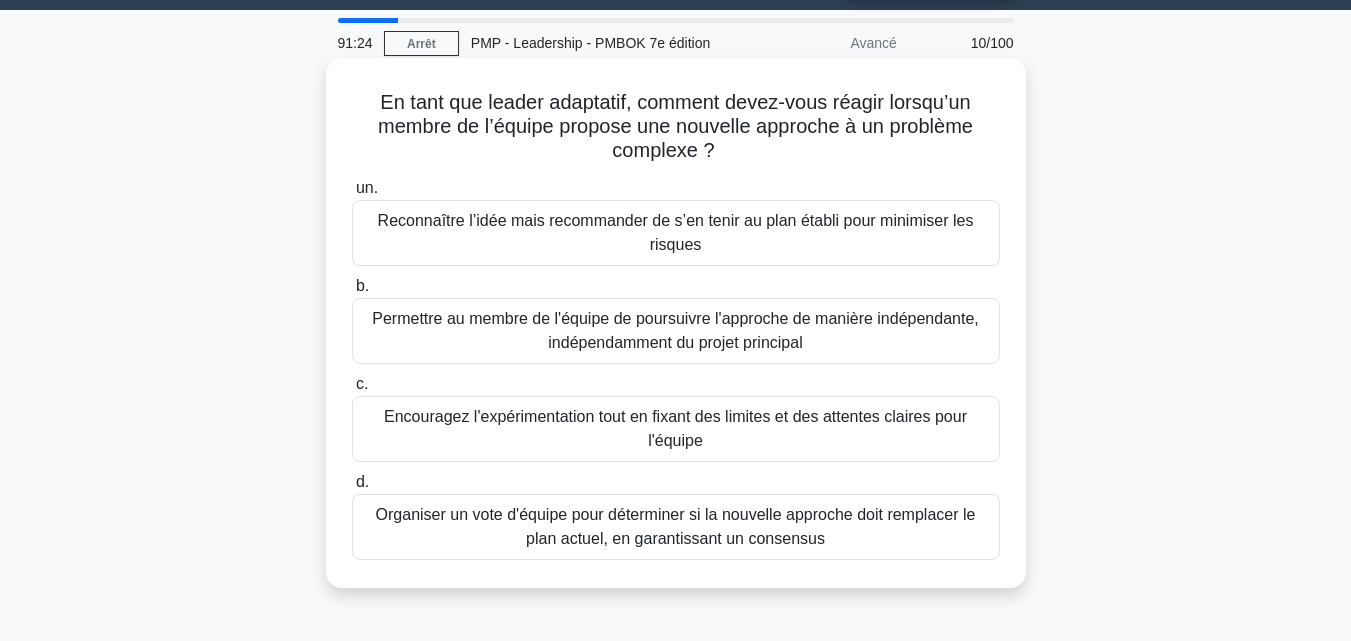 scroll, scrollTop: 72, scrollLeft: 0, axis: vertical 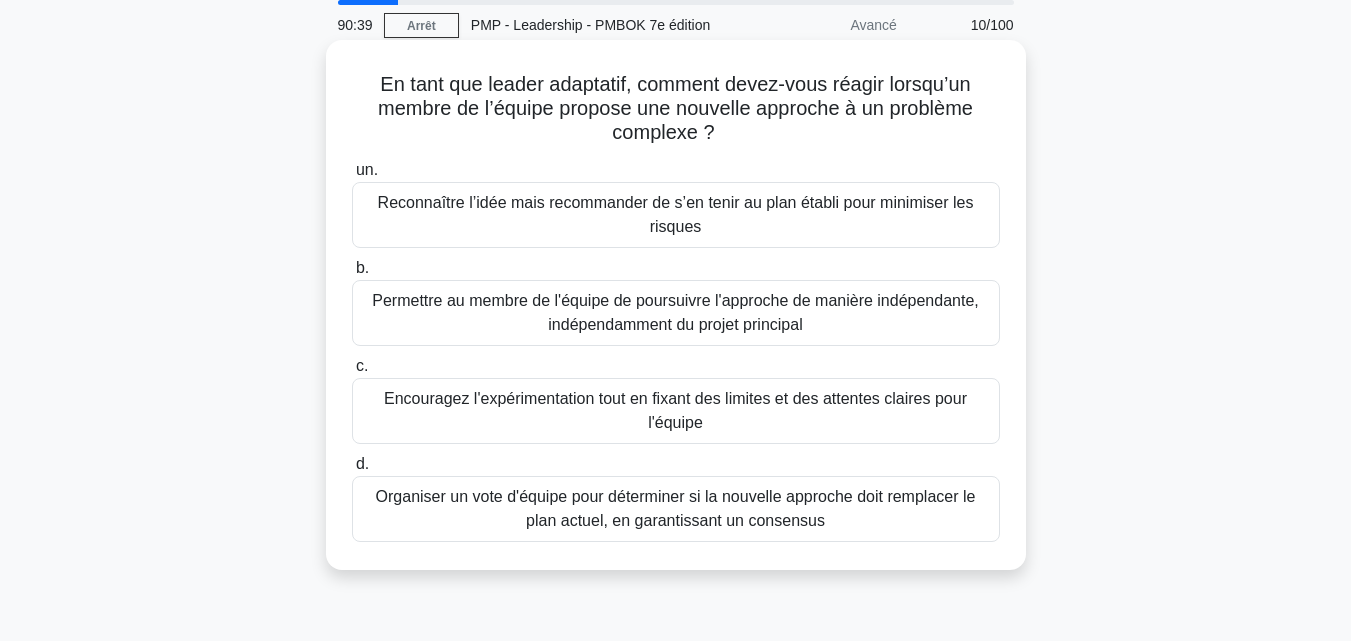 click on "Organiser un vote d'équipe pour déterminer si la nouvelle approche doit remplacer le plan actuel, en garantissant un consensus" at bounding box center [676, 508] 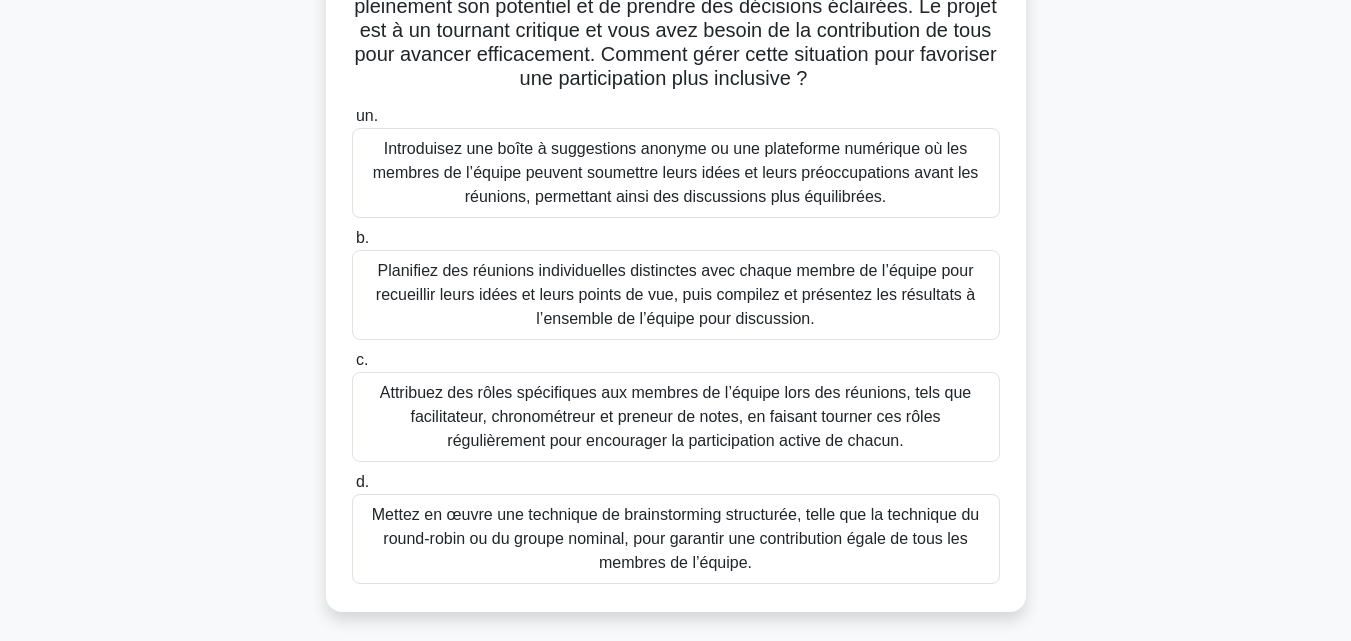 scroll, scrollTop: 247, scrollLeft: 0, axis: vertical 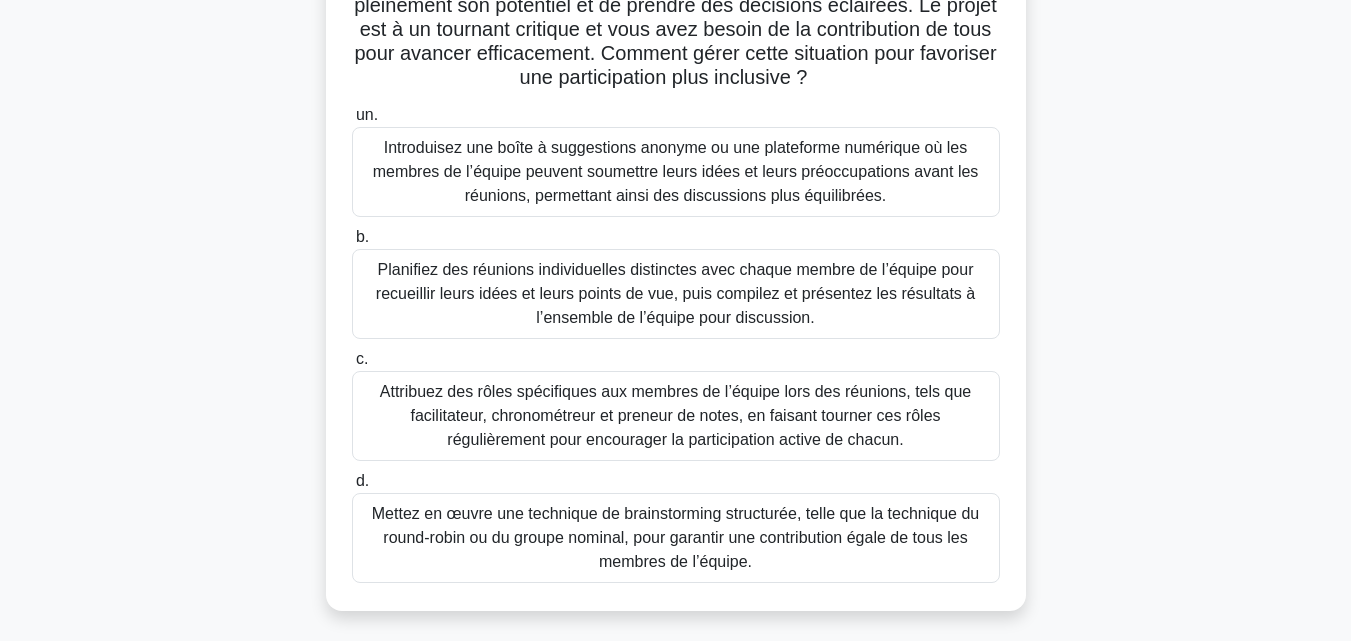 click on "Mettez en œuvre une technique de brainstorming structurée, telle que la technique du round-robin ou du groupe nominal, pour garantir une contribution égale de tous les membres de l’équipe." at bounding box center (675, 537) 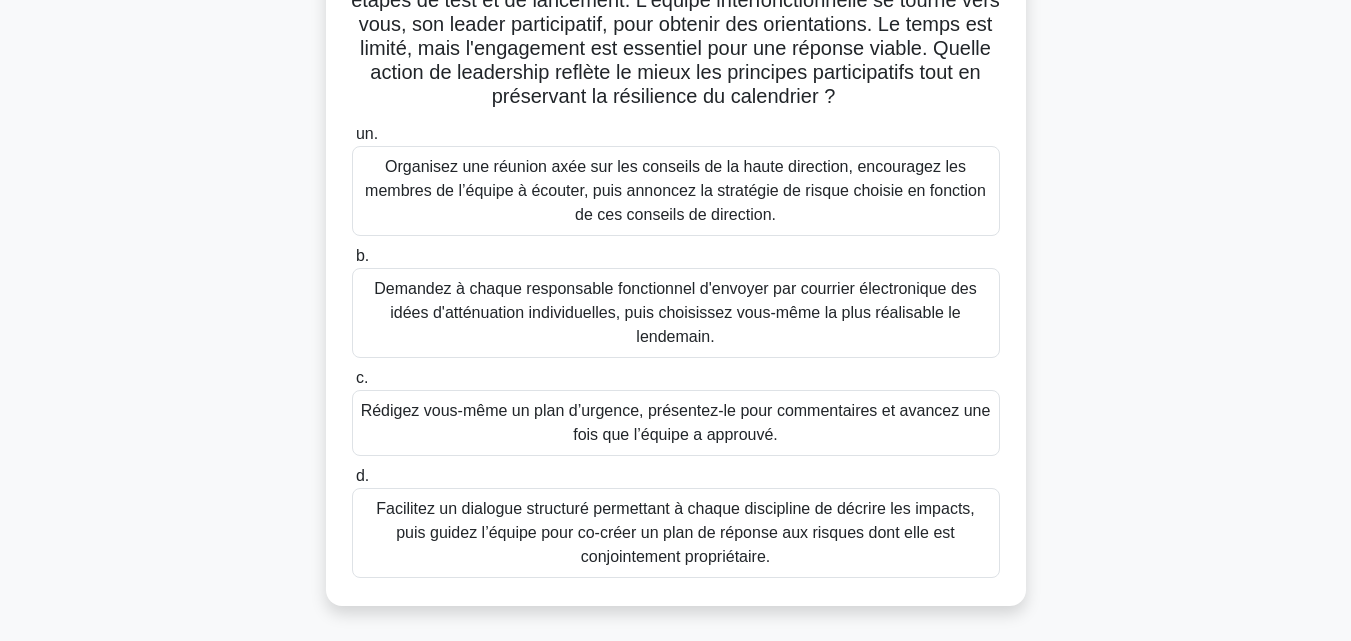 scroll, scrollTop: 210, scrollLeft: 0, axis: vertical 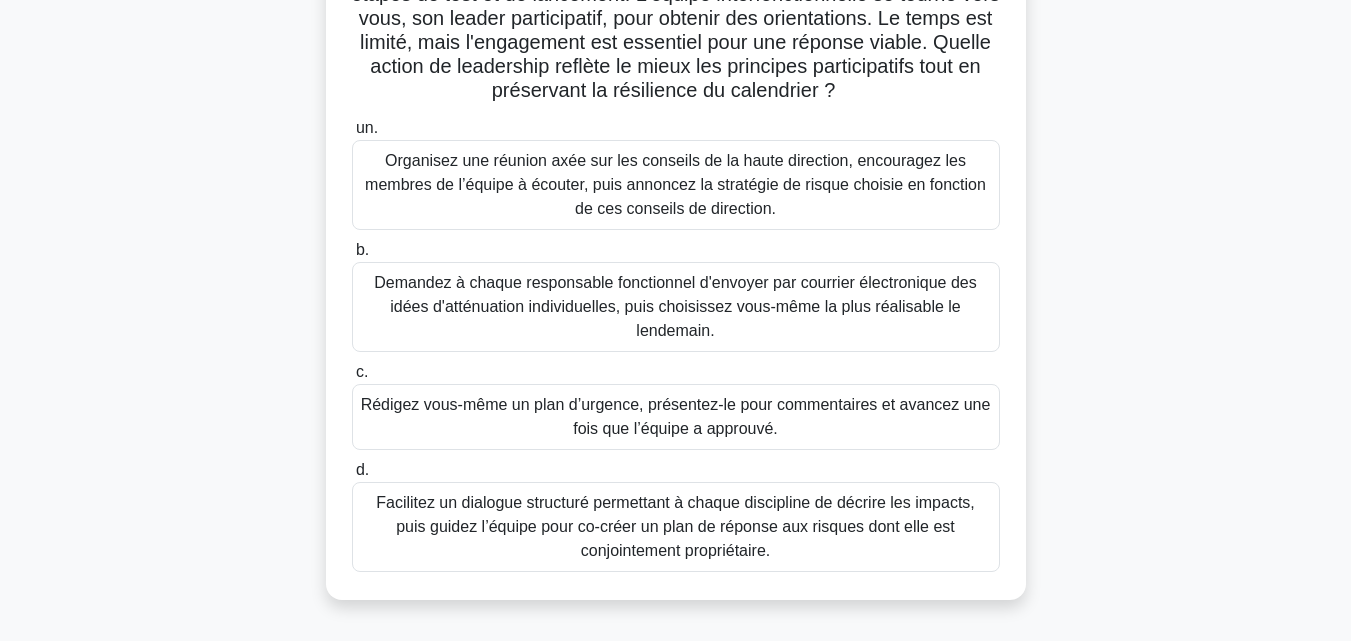 click on "Facilitez un dialogue structuré permettant à chaque discipline de décrire les impacts, puis guidez l’équipe pour co-créer un plan de réponse aux risques dont elle est conjointement propriétaire." at bounding box center [676, 527] 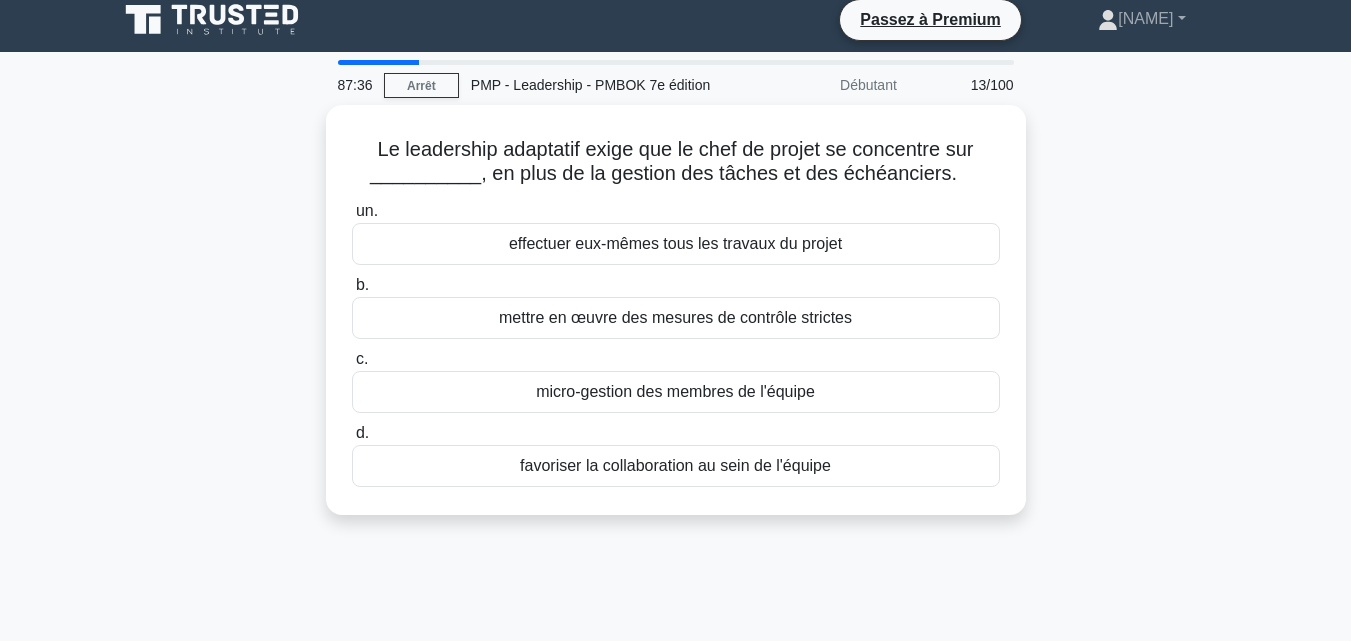 scroll, scrollTop: 0, scrollLeft: 0, axis: both 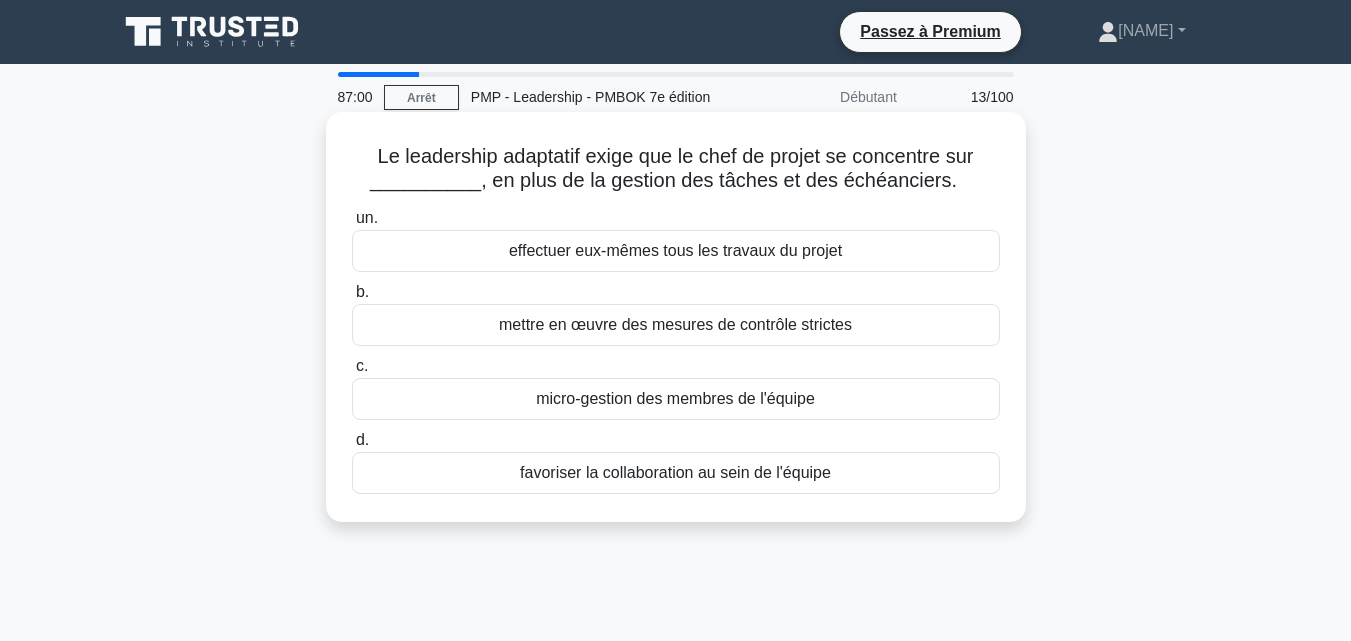 click on "favoriser la collaboration au sein de l'équipe" at bounding box center [675, 472] 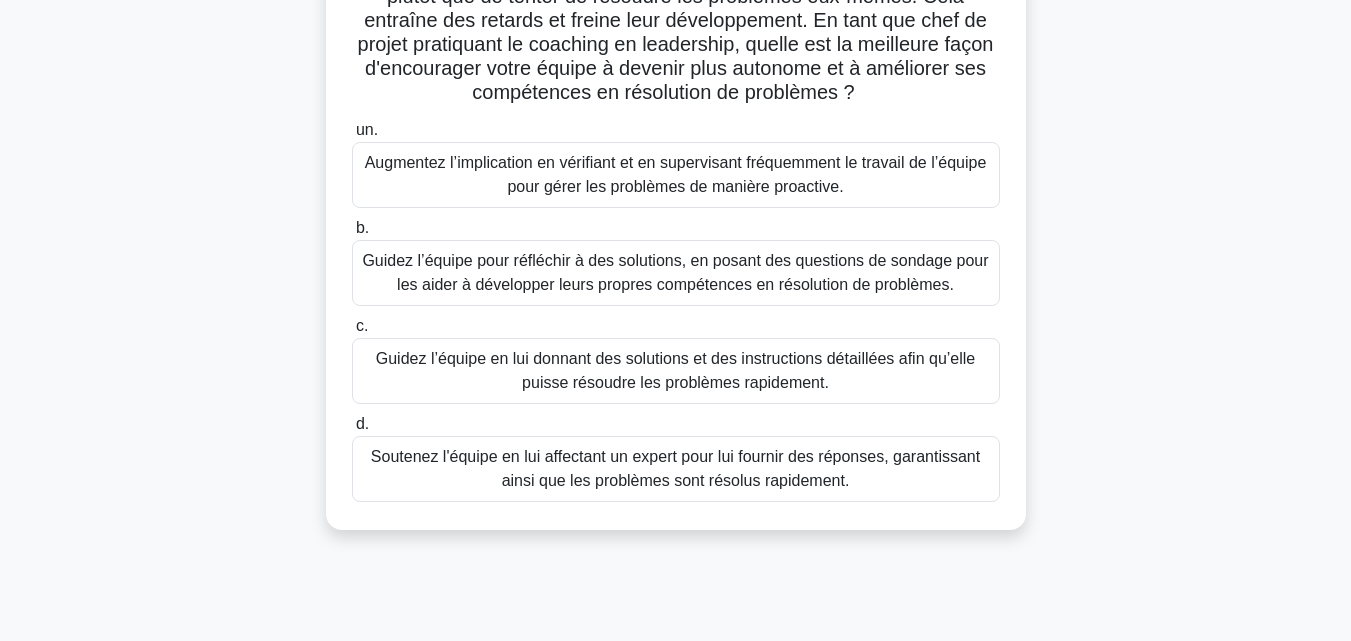 scroll, scrollTop: 214, scrollLeft: 0, axis: vertical 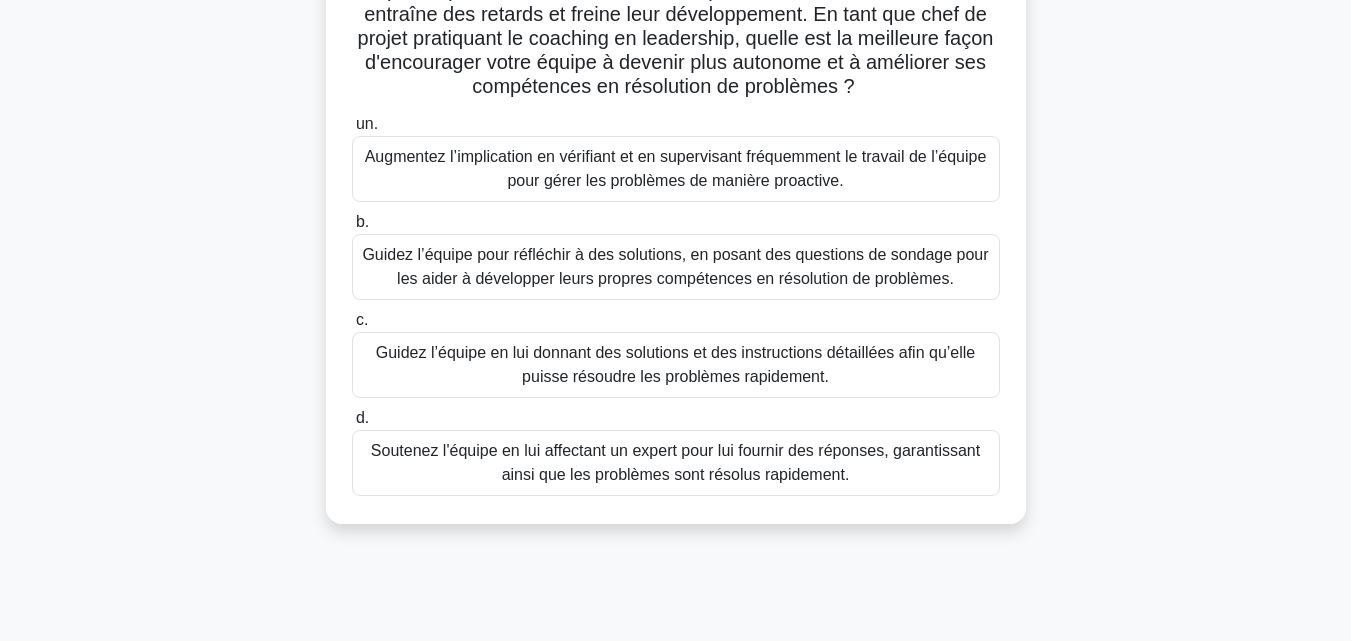 click on "Guidez l’équipe pour réfléchir à des solutions, en posant des questions de sondage pour les aider à développer leurs propres compétences en résolution de problèmes." at bounding box center [675, 266] 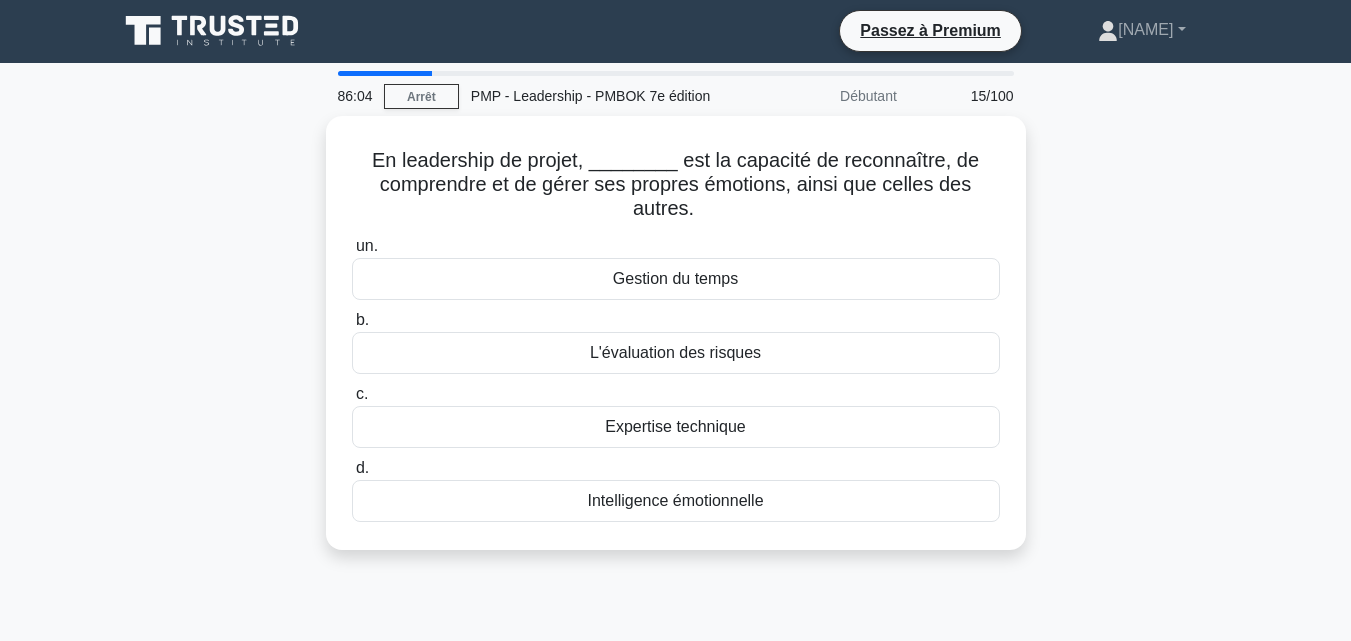 scroll, scrollTop: 0, scrollLeft: 0, axis: both 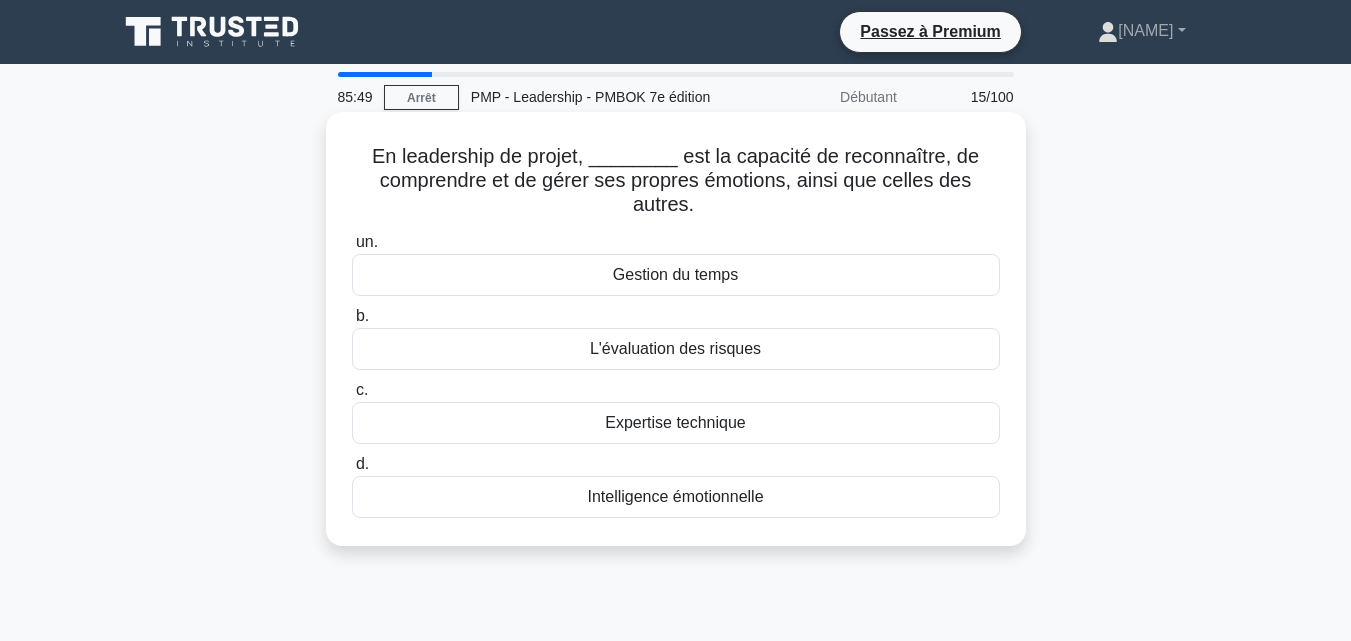 click on "Intelligence émotionnelle" at bounding box center (675, 496) 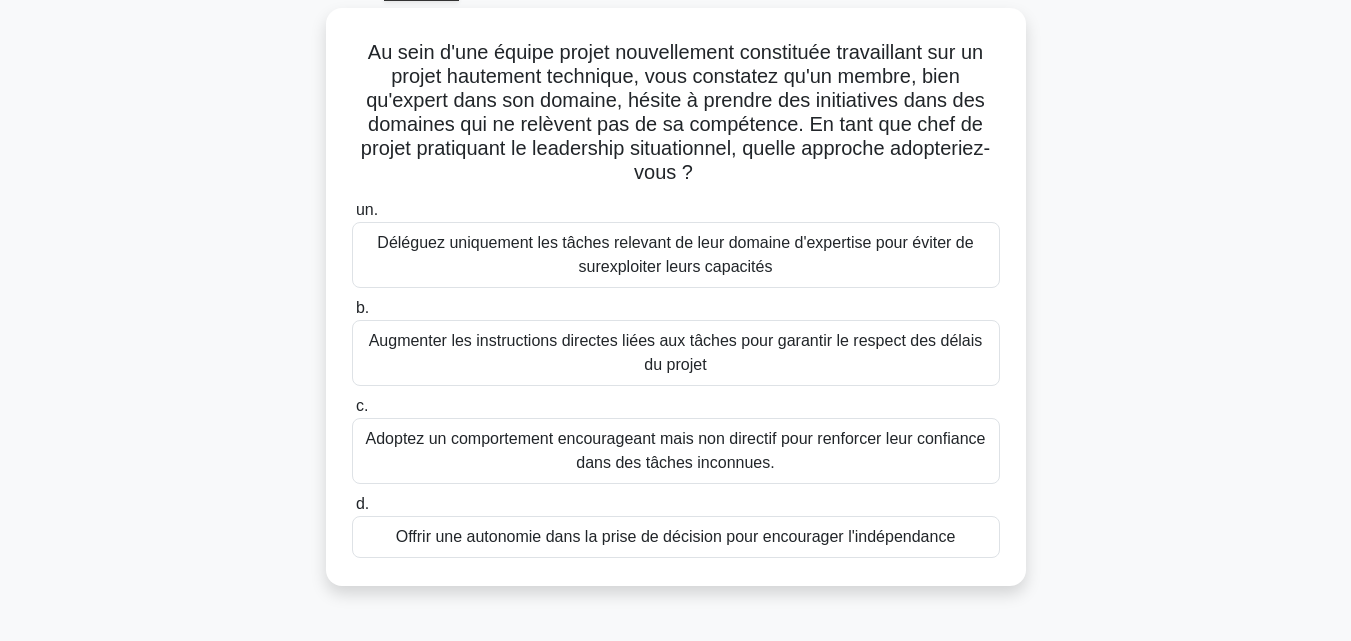 scroll, scrollTop: 110, scrollLeft: 0, axis: vertical 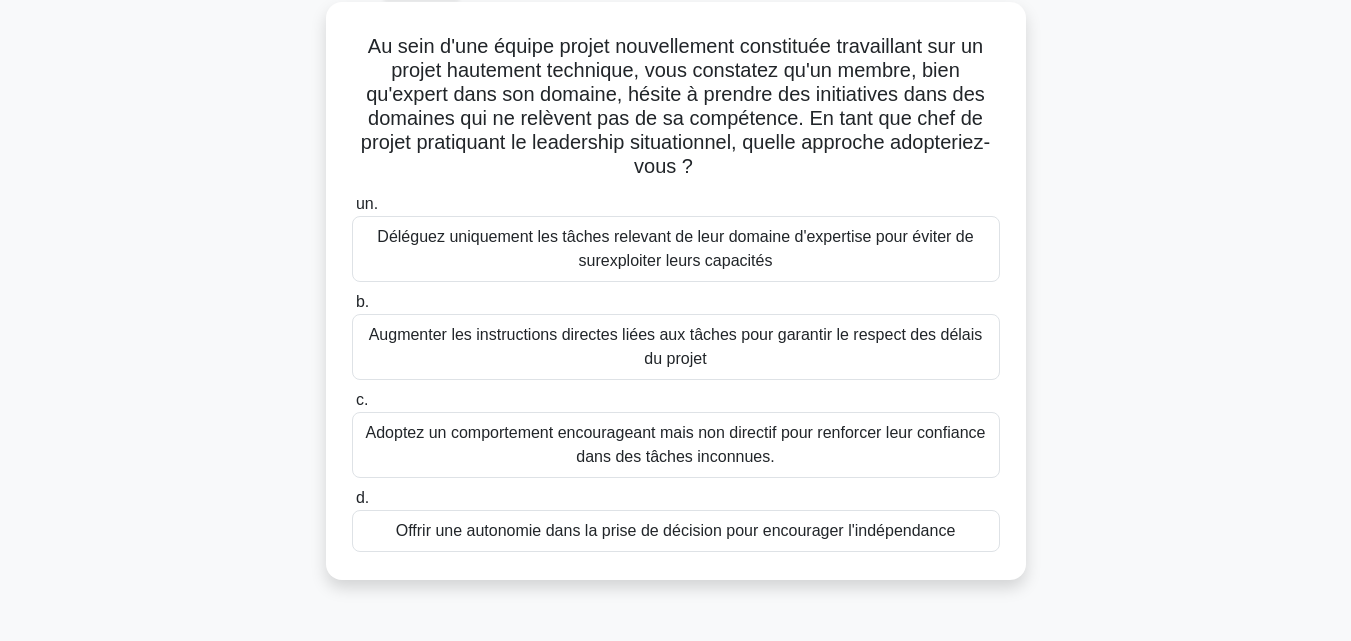 click on "Adoptez un comportement encourageant mais non directif pour renforcer leur confiance dans des tâches inconnues." at bounding box center (676, 444) 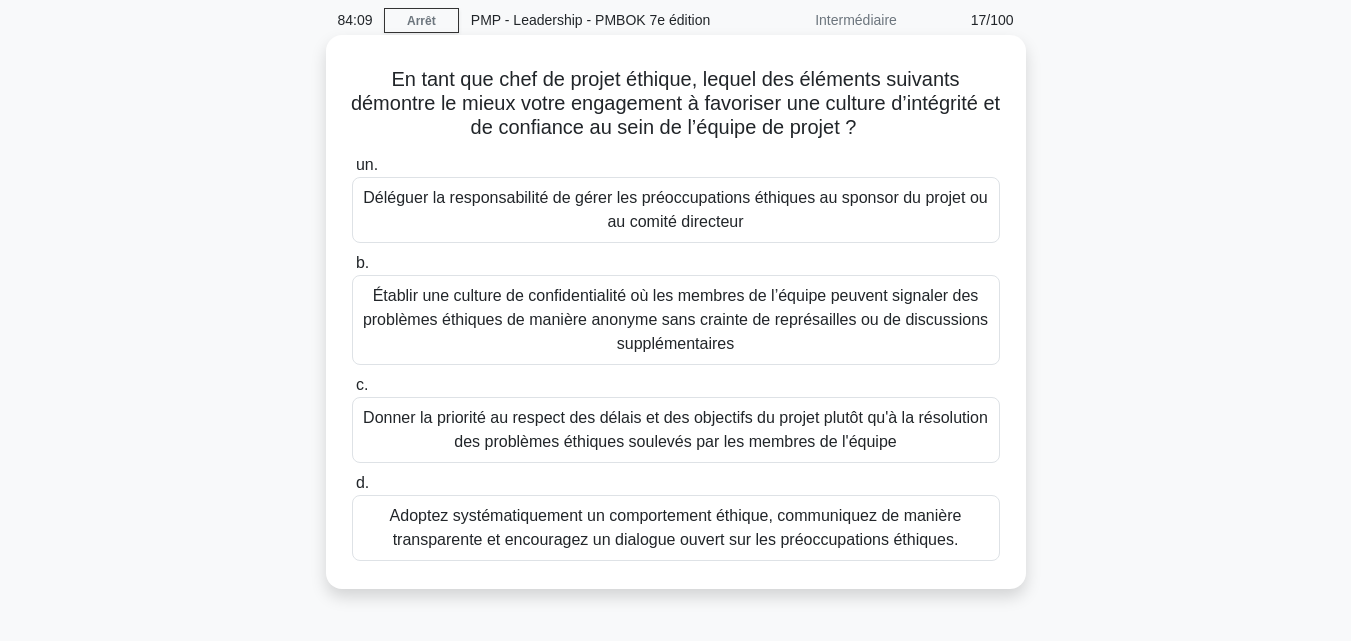 scroll, scrollTop: 79, scrollLeft: 0, axis: vertical 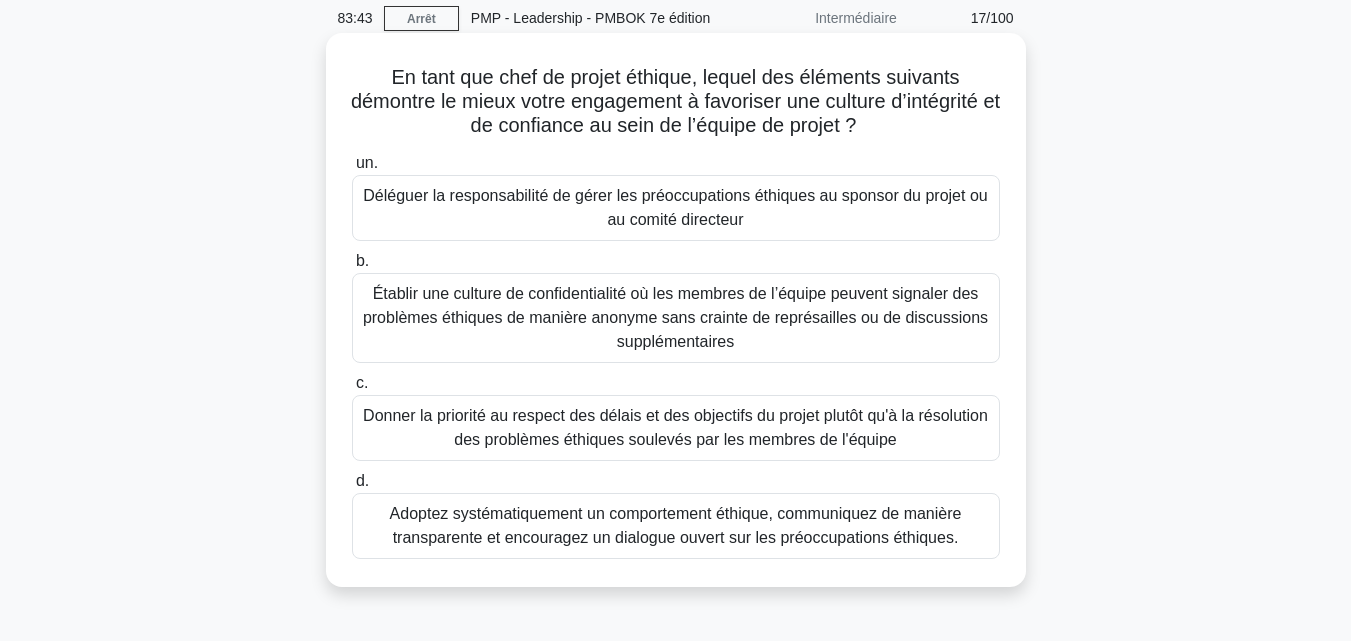 click on "Adoptez systématiquement un comportement éthique, communiquez de manière transparente et encouragez un dialogue ouvert sur les préoccupations éthiques." at bounding box center (676, 525) 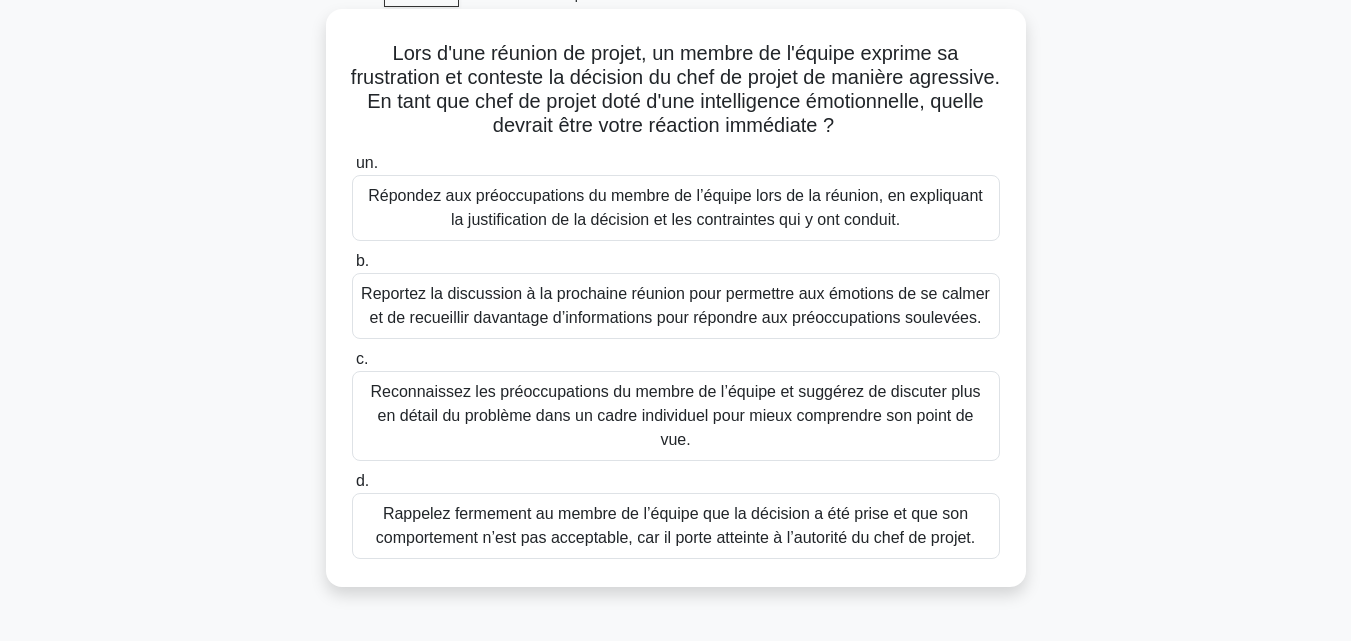 scroll, scrollTop: 104, scrollLeft: 0, axis: vertical 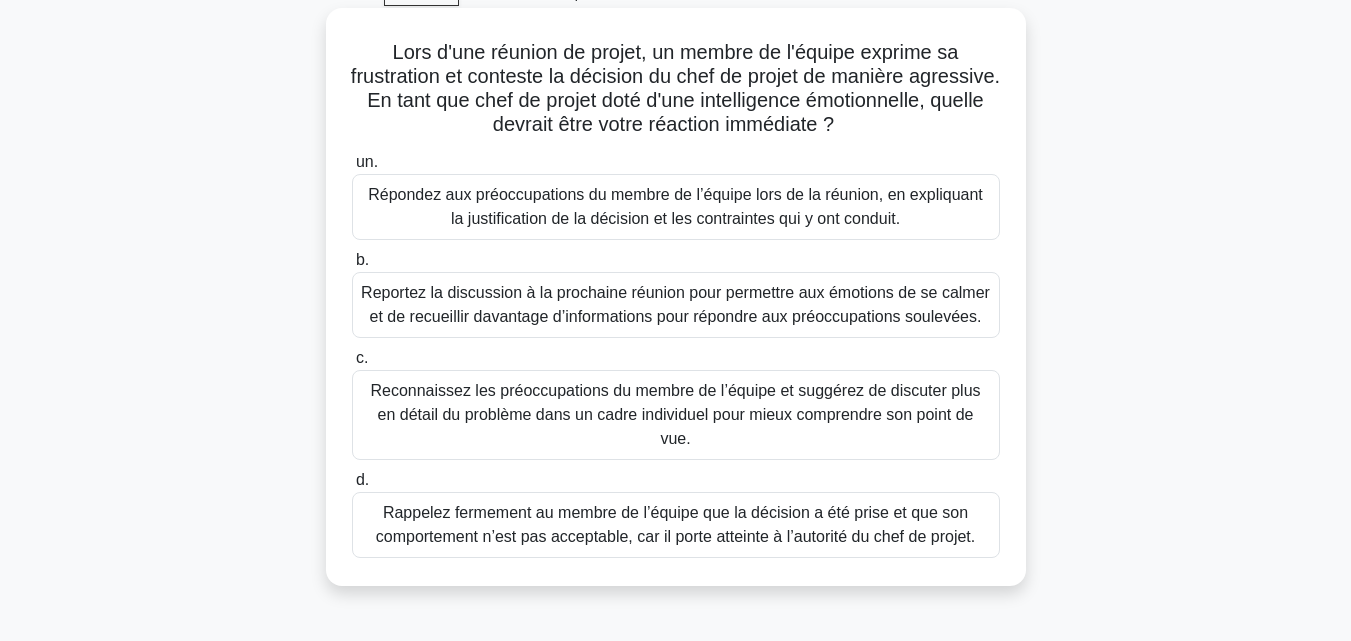 click on "Reconnaissez les préoccupations du membre de l’équipe et suggérez de discuter plus en détail du problème dans un cadre individuel pour mieux comprendre son point de vue." at bounding box center (675, 414) 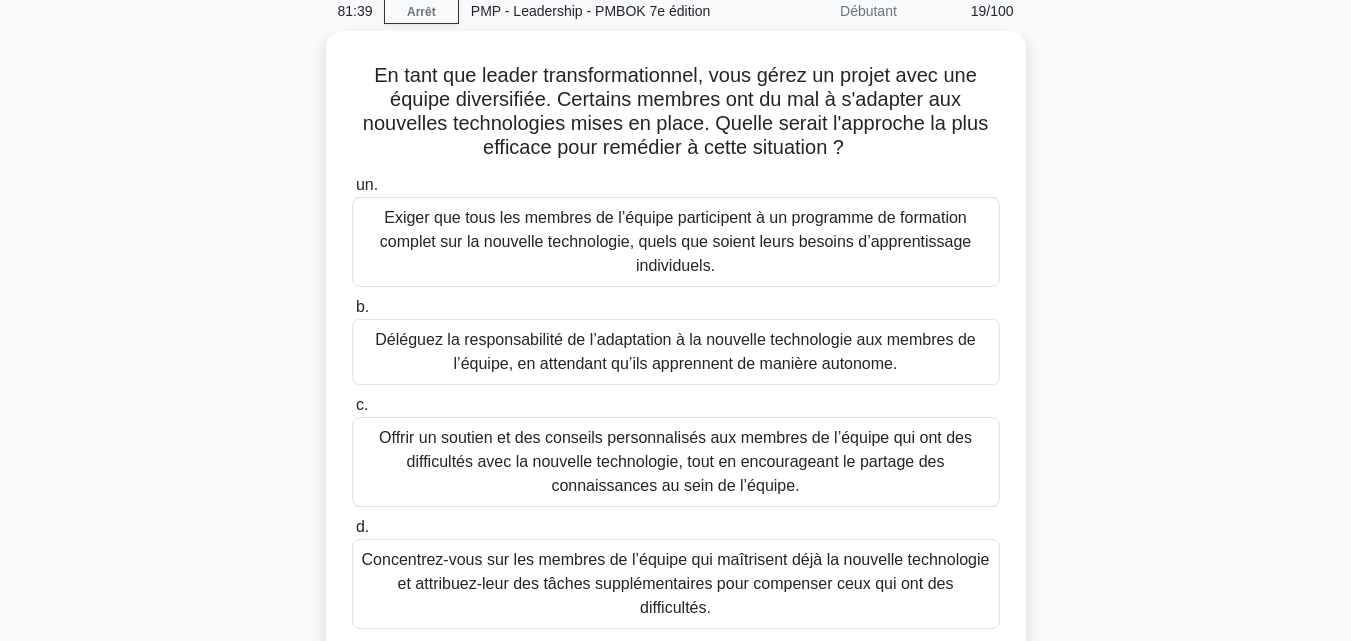 scroll, scrollTop: 86, scrollLeft: 0, axis: vertical 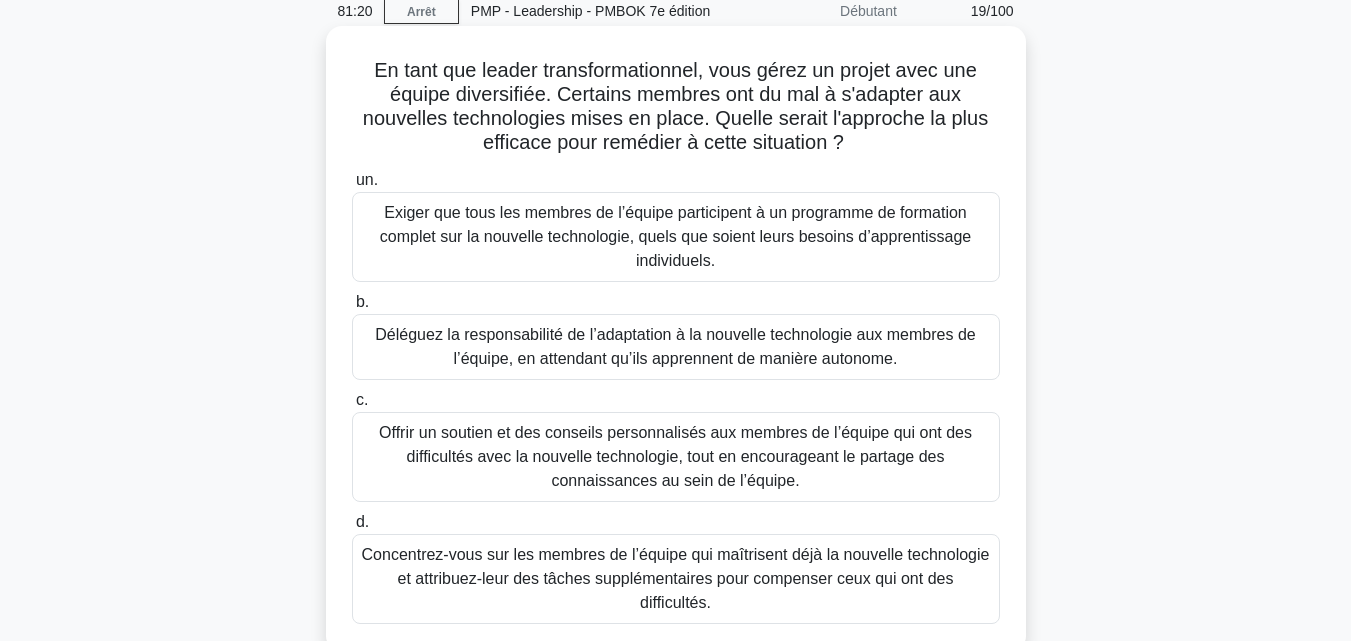 click on "Offrir un soutien et des conseils personnalisés aux membres de l’équipe qui ont des difficultés avec la nouvelle technologie, tout en encourageant le partage des connaissances au sein de l’équipe." at bounding box center (675, 456) 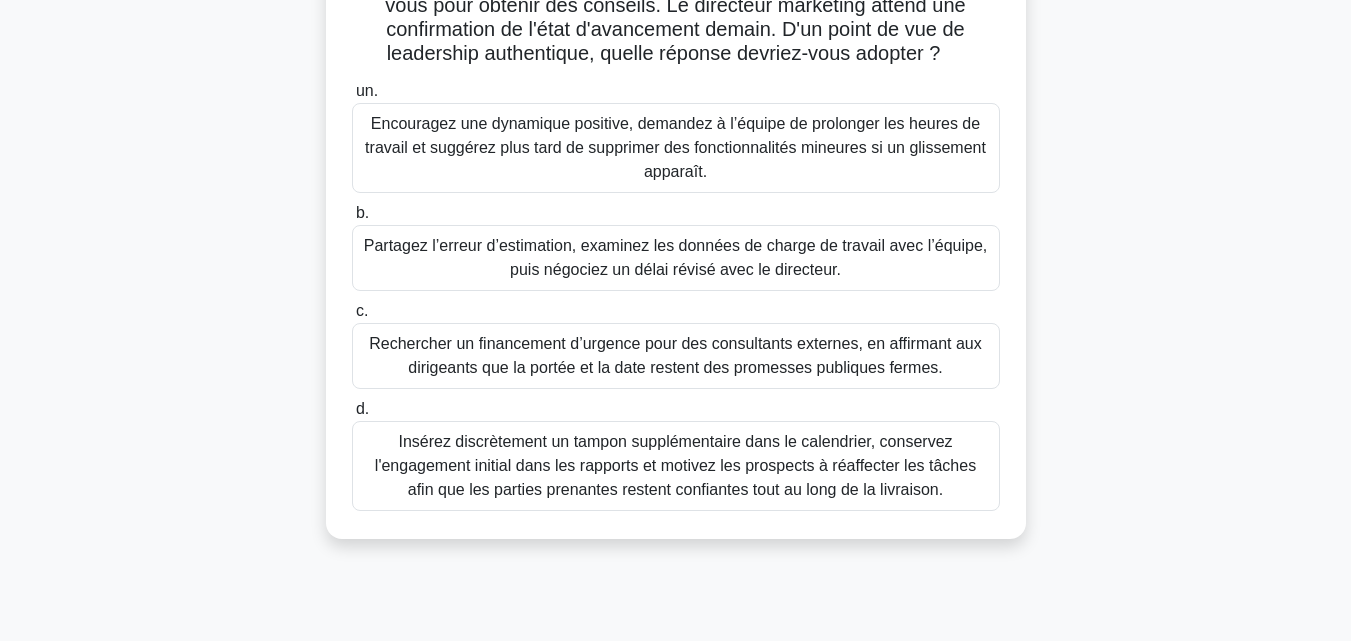 scroll, scrollTop: 248, scrollLeft: 0, axis: vertical 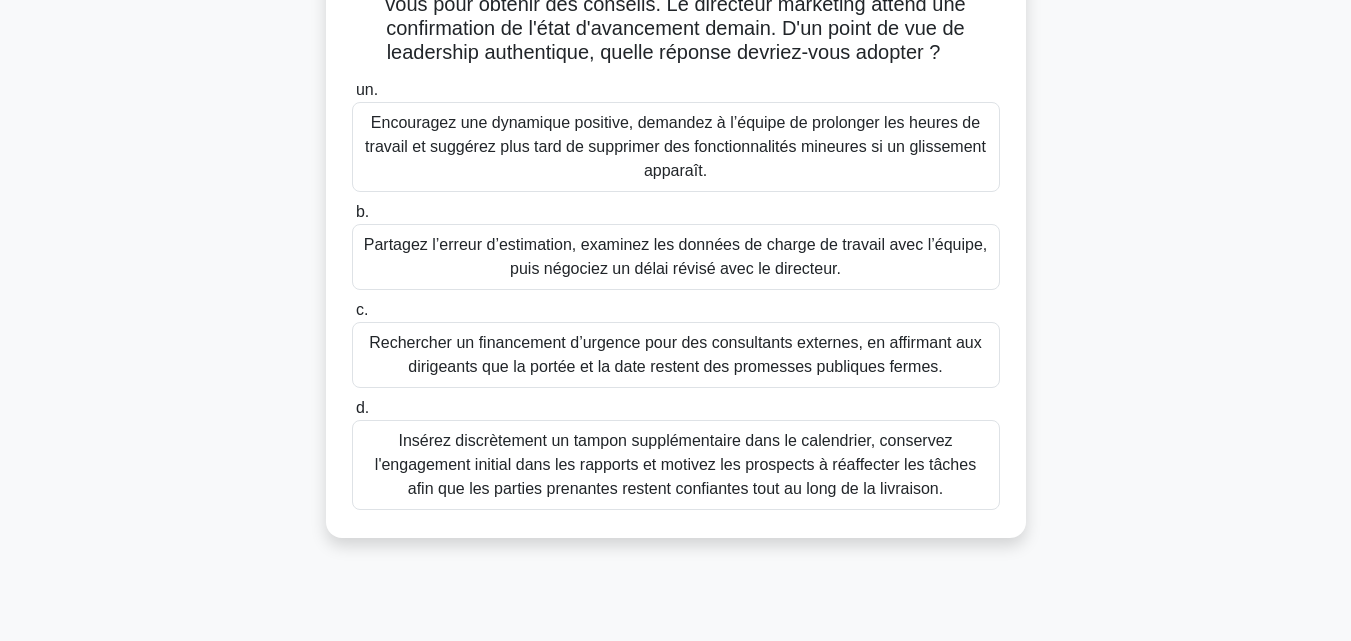click on "Partagez l’erreur d’estimation, examinez les données de charge de travail avec l’équipe, puis négociez un délai révisé avec le directeur." at bounding box center (676, 257) 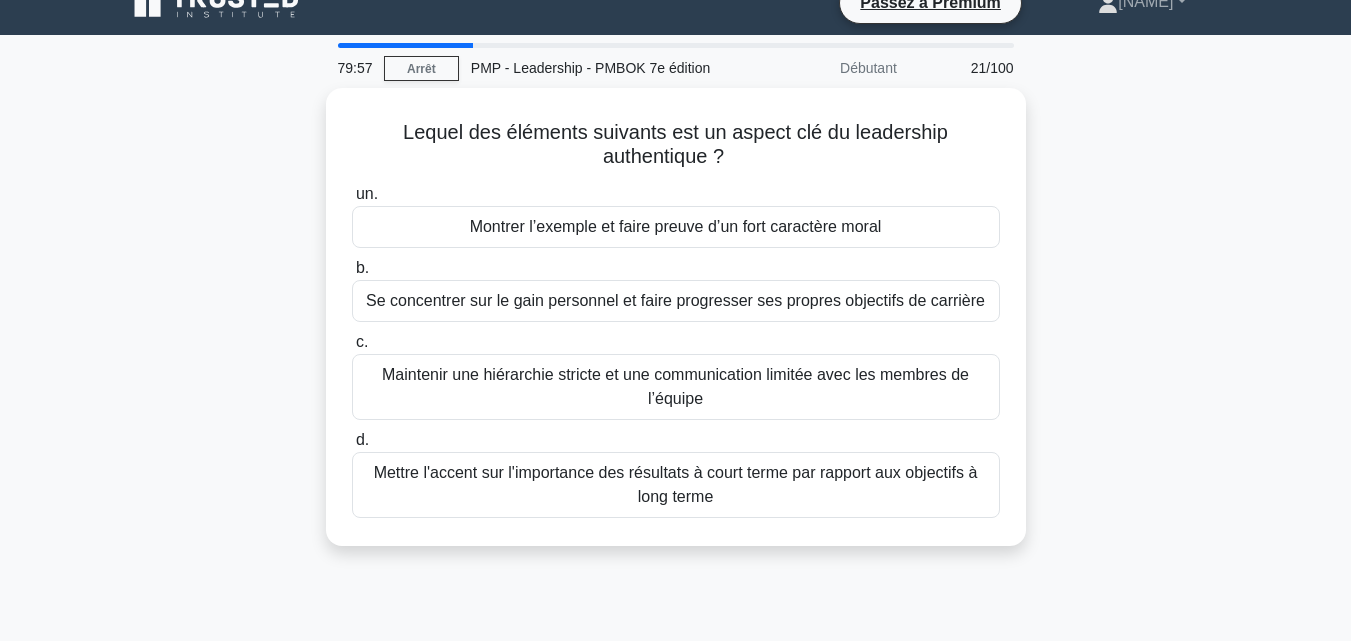 scroll, scrollTop: 0, scrollLeft: 0, axis: both 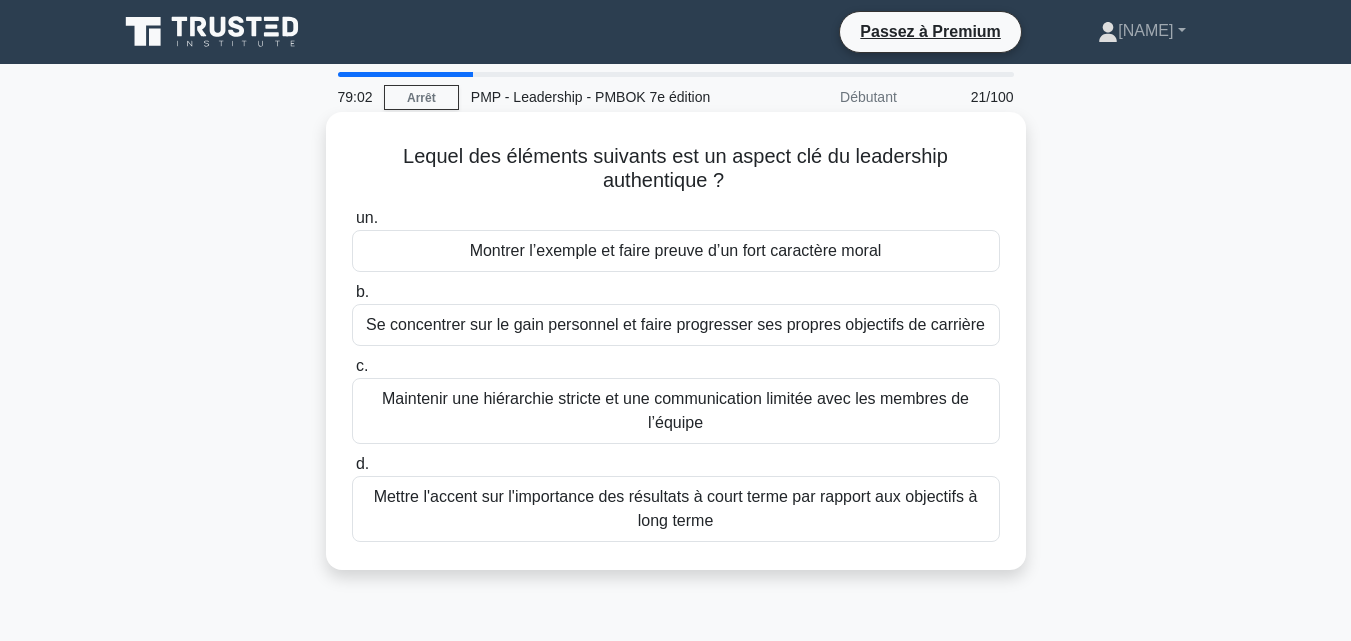 click on "Montrer l’exemple et faire preuve d’un fort caractère moral" at bounding box center [676, 250] 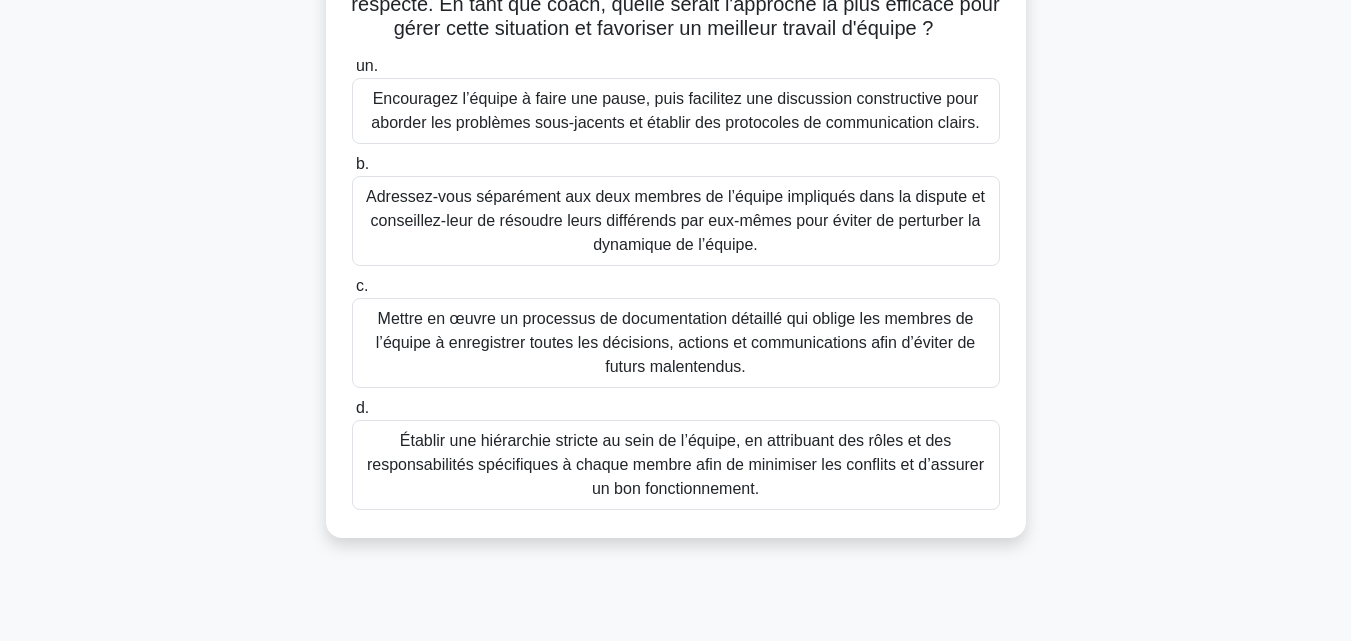 scroll, scrollTop: 262, scrollLeft: 0, axis: vertical 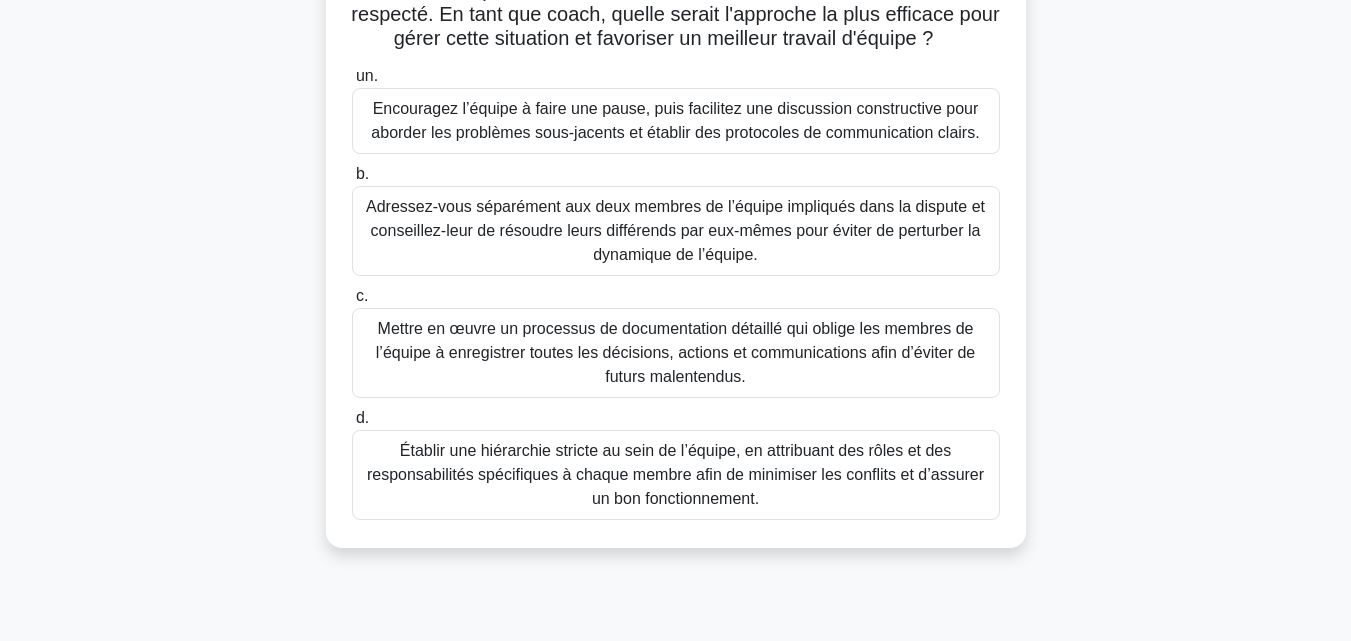 click on "Encouragez l’équipe à faire une pause, puis facilitez une discussion constructive pour aborder les problèmes sous-jacents et établir des protocoles de communication clairs." at bounding box center (675, 120) 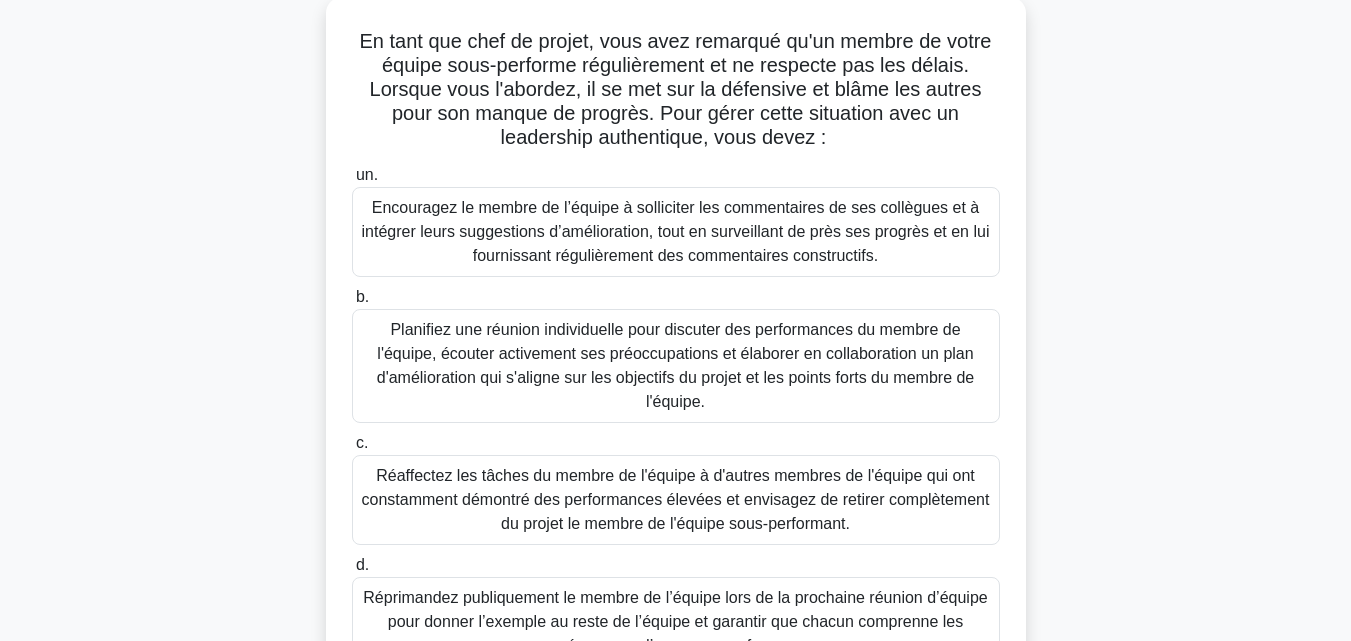 scroll, scrollTop: 121, scrollLeft: 0, axis: vertical 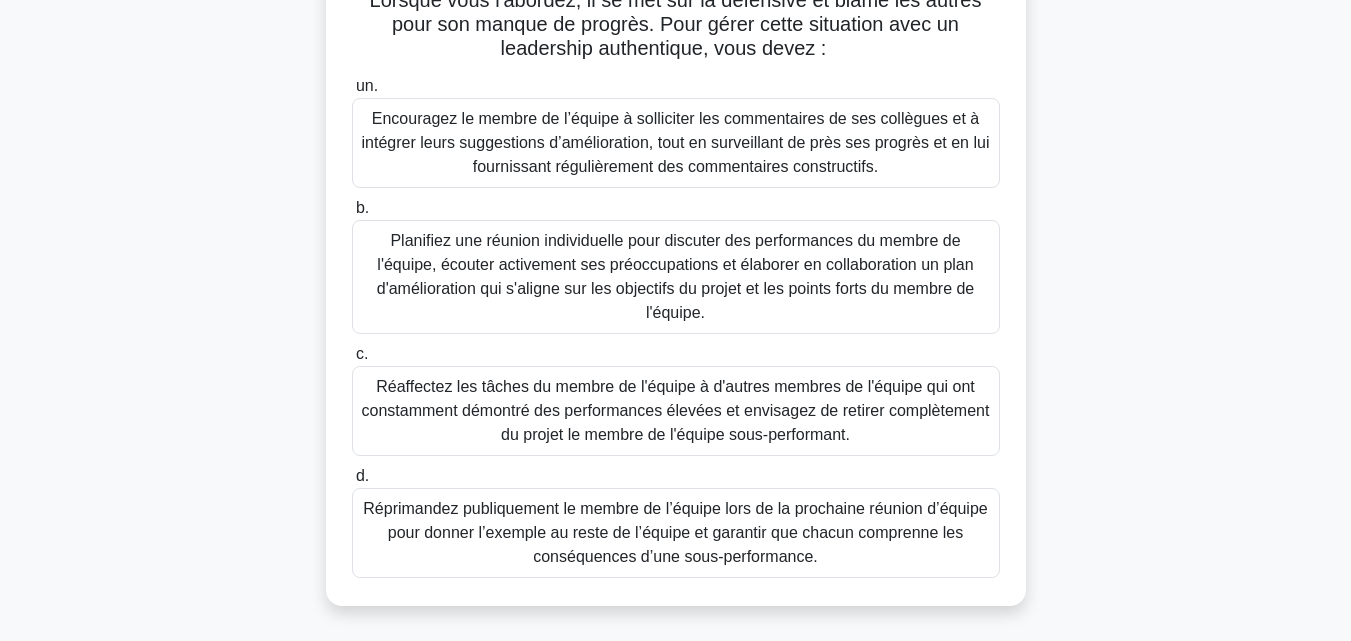 drag, startPoint x: 847, startPoint y: 92, endPoint x: 182, endPoint y: 213, distance: 675.91864 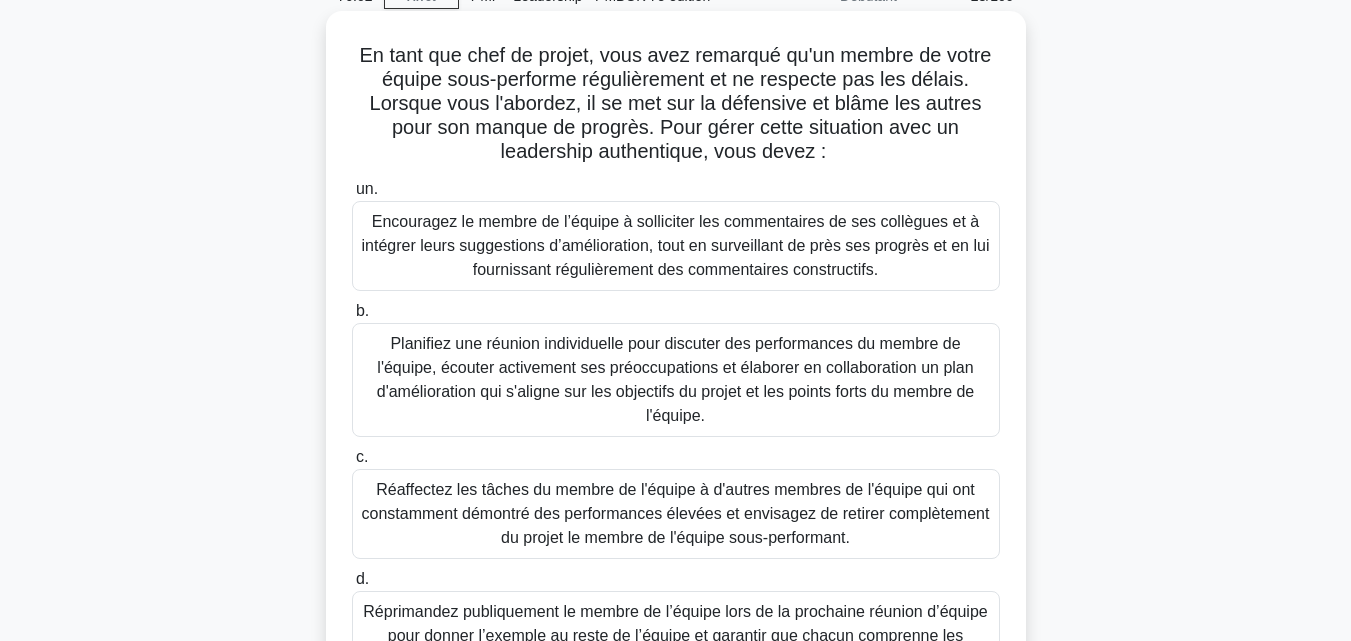 scroll, scrollTop: 80, scrollLeft: 0, axis: vertical 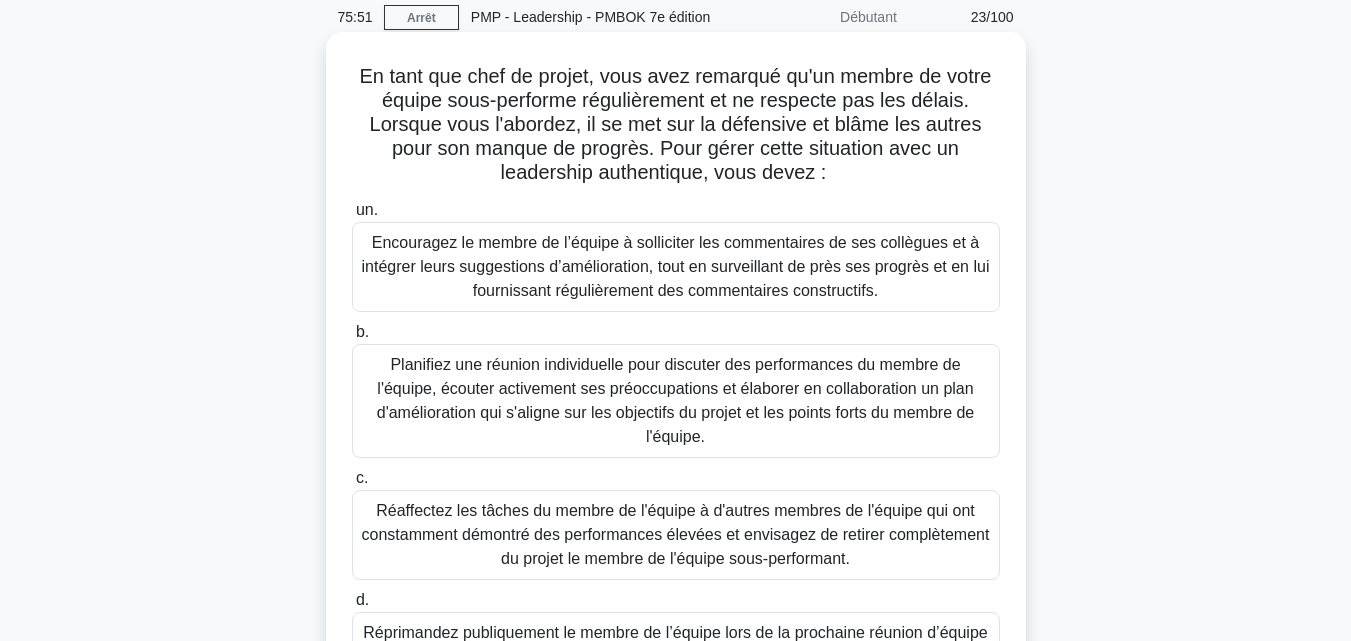 click on "Planifiez une réunion individuelle pour discuter des performances du membre de l'équipe, écouter activement ses préoccupations et élaborer en collaboration un plan d'amélioration qui s'aligne sur les objectifs du projet et les points forts du membre de l'équipe." at bounding box center [676, 400] 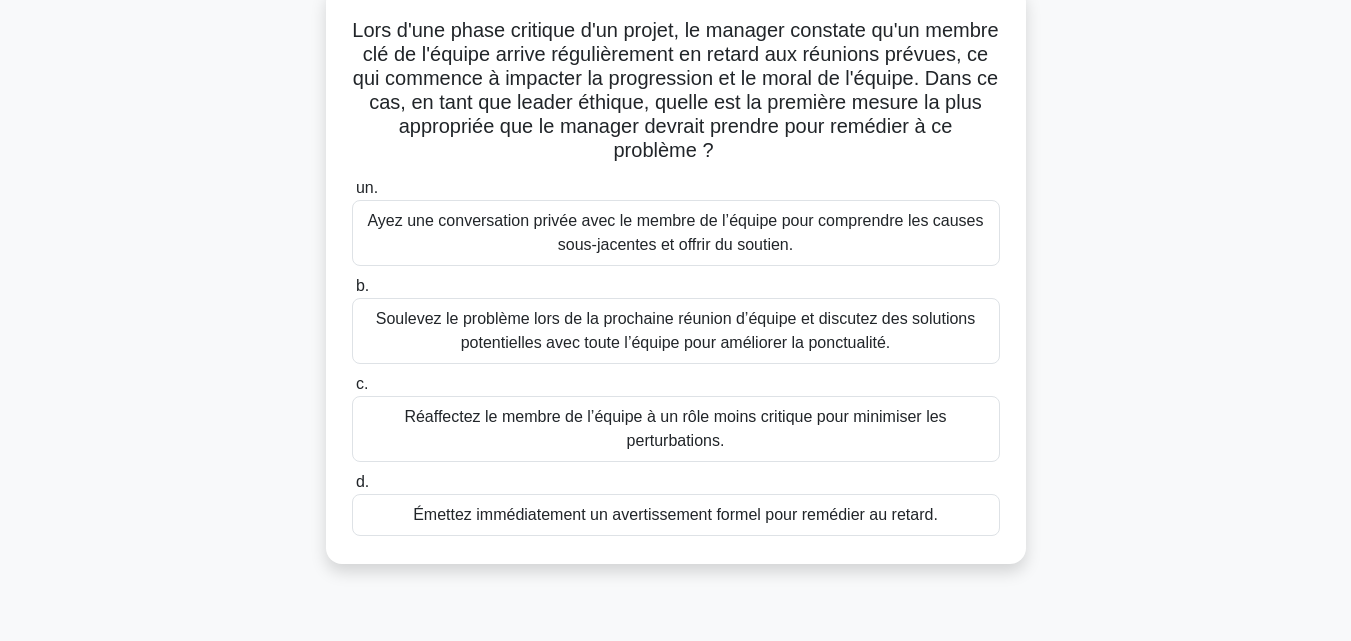 scroll, scrollTop: 127, scrollLeft: 0, axis: vertical 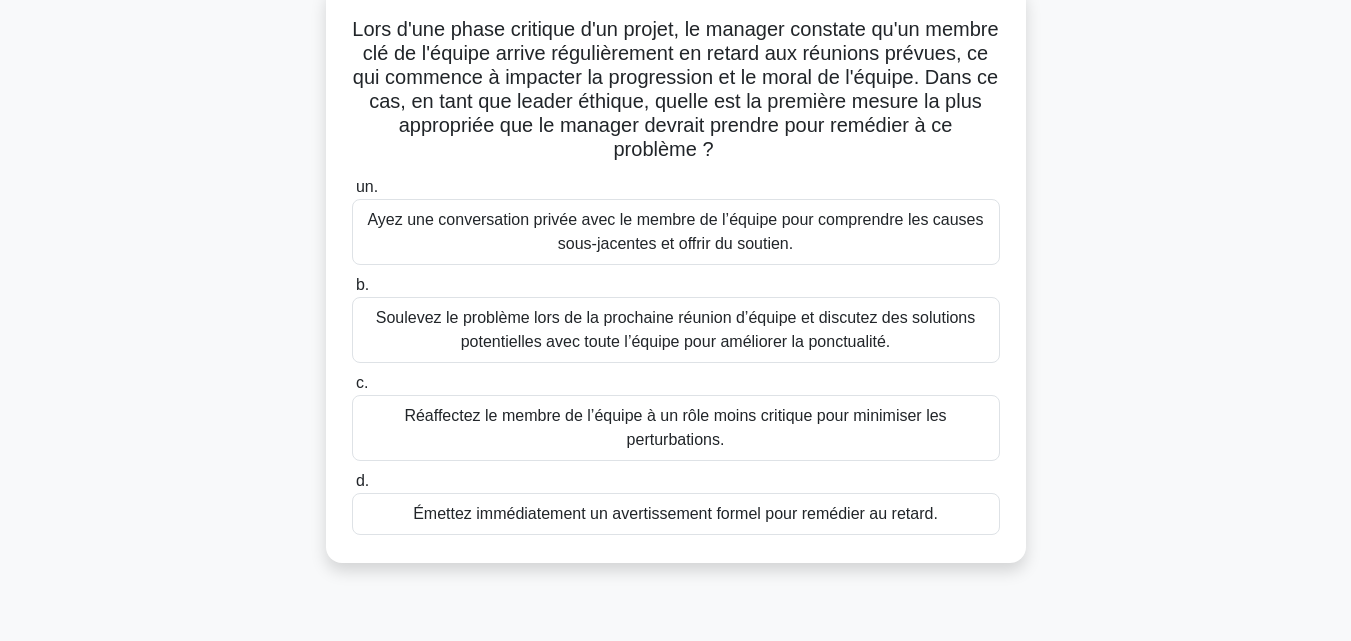 click on "Émettez immédiatement un avertissement formel pour remédier au retard." at bounding box center (675, 513) 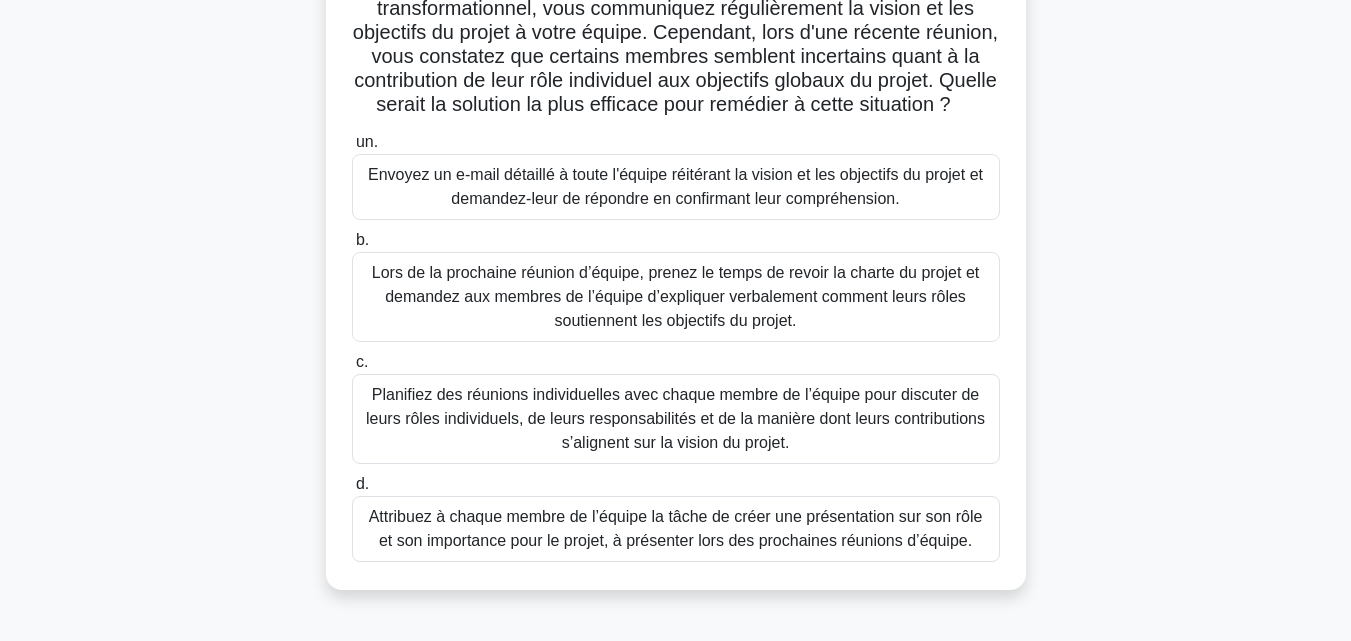scroll, scrollTop: 171, scrollLeft: 0, axis: vertical 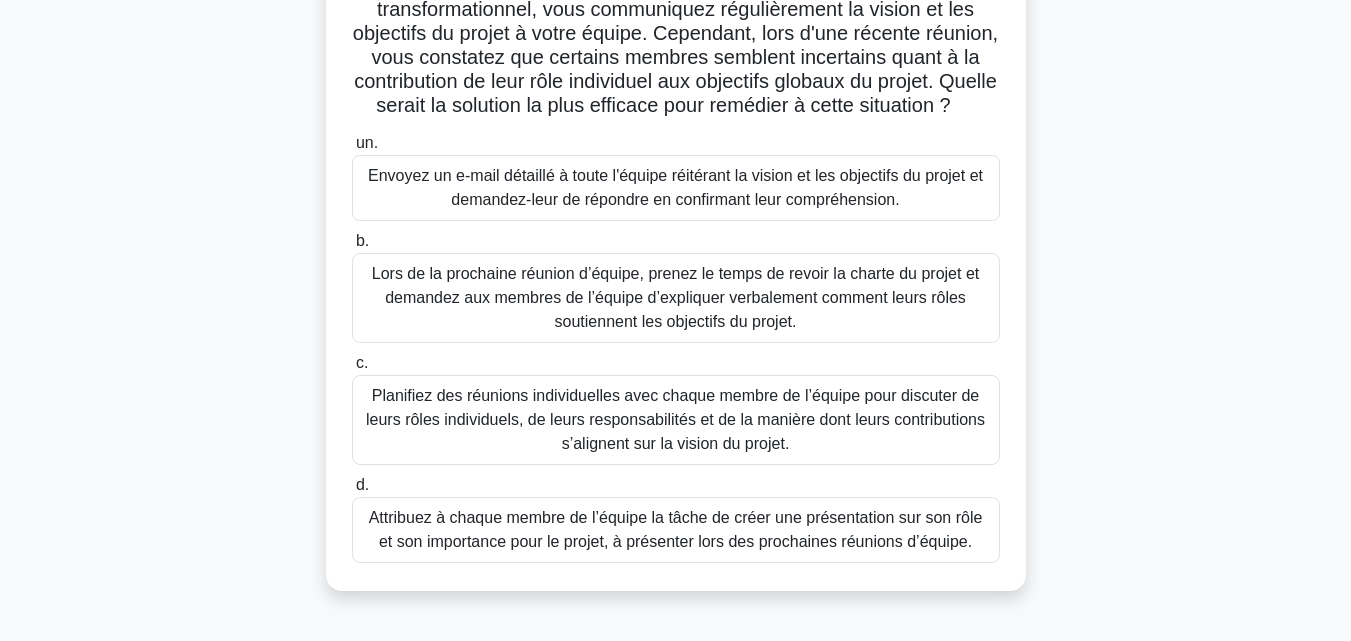 click on "Planifiez des réunions individuelles avec chaque membre de l’équipe pour discuter de leurs rôles individuels, de leurs responsabilités et de la manière dont leurs contributions s’alignent sur la vision du projet." at bounding box center (675, 419) 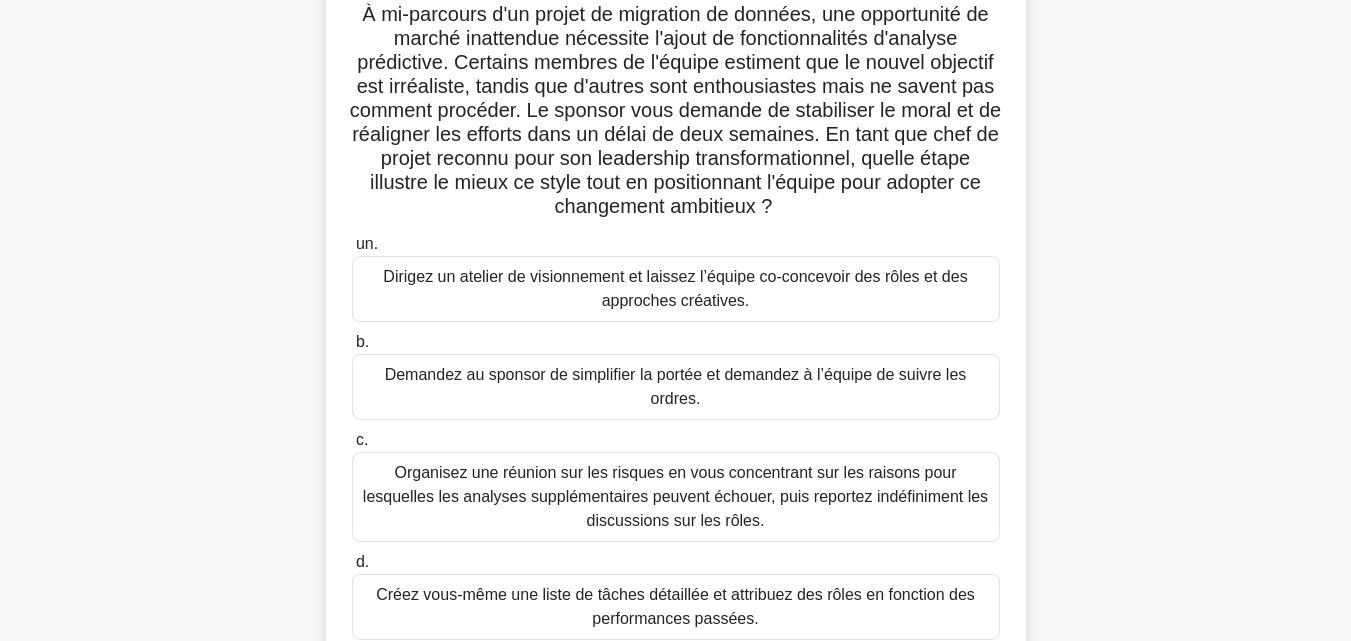 scroll, scrollTop: 141, scrollLeft: 0, axis: vertical 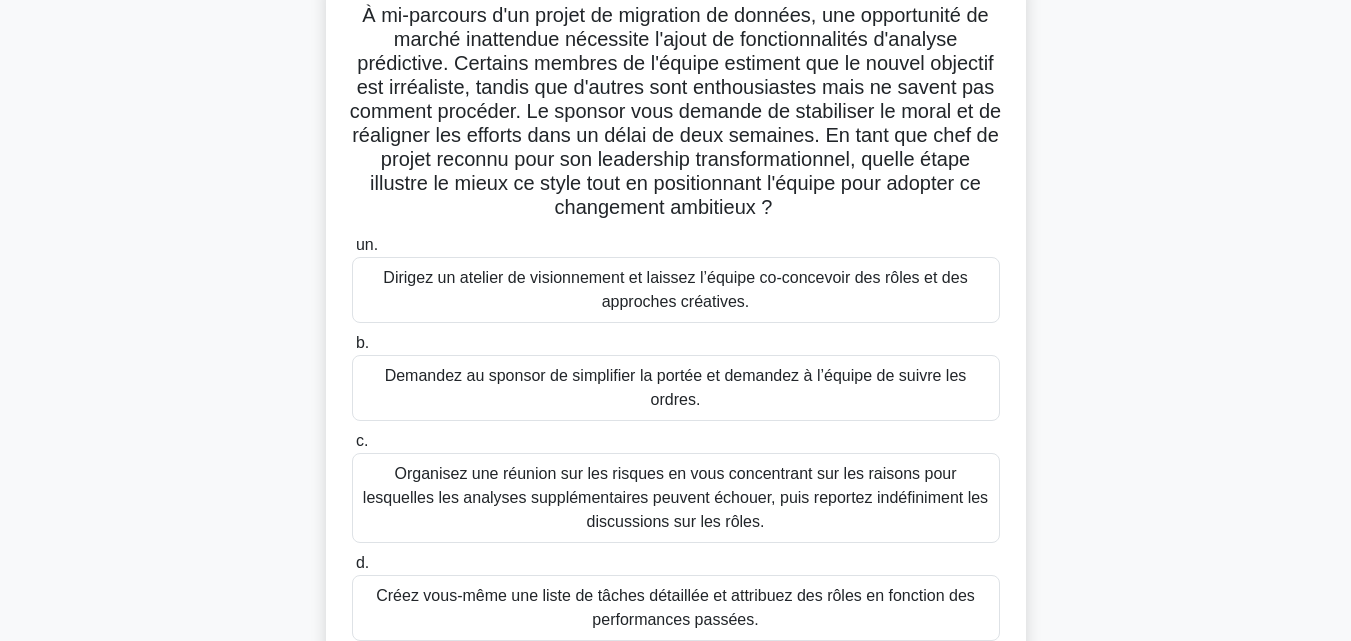 click on "Dirigez un atelier de visionnement et laissez l’équipe co-concevoir des rôles et des approches créatives." at bounding box center (675, 289) 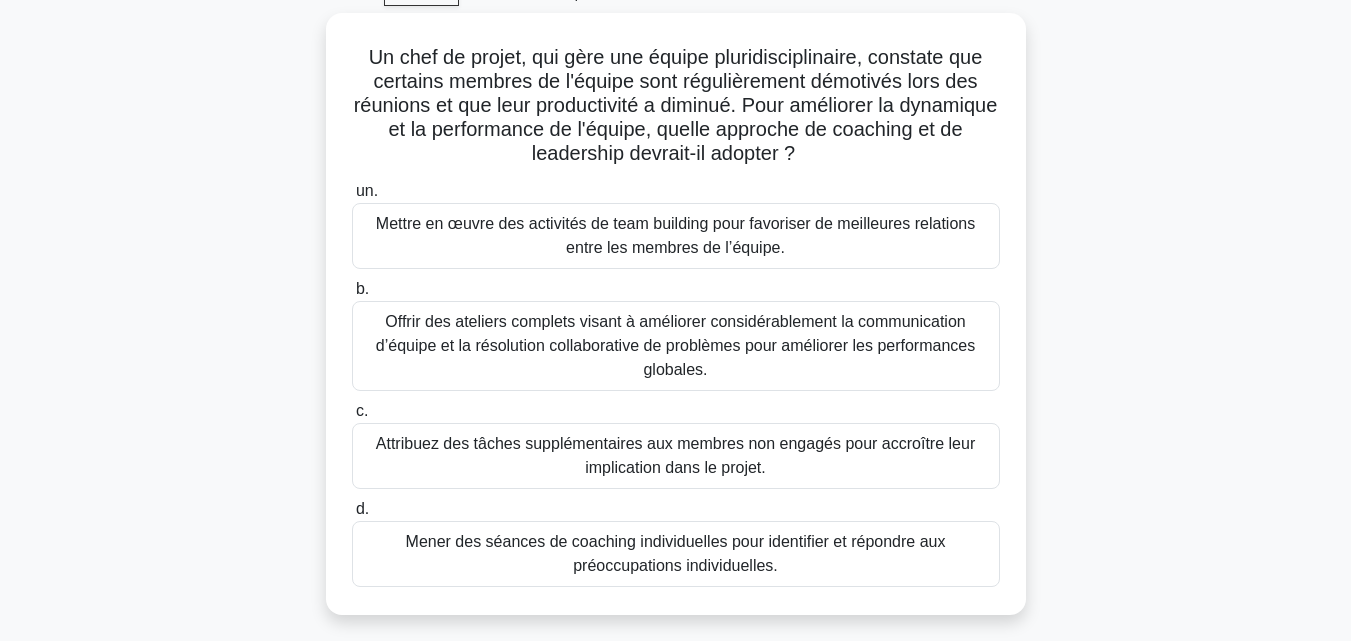 scroll, scrollTop: 105, scrollLeft: 0, axis: vertical 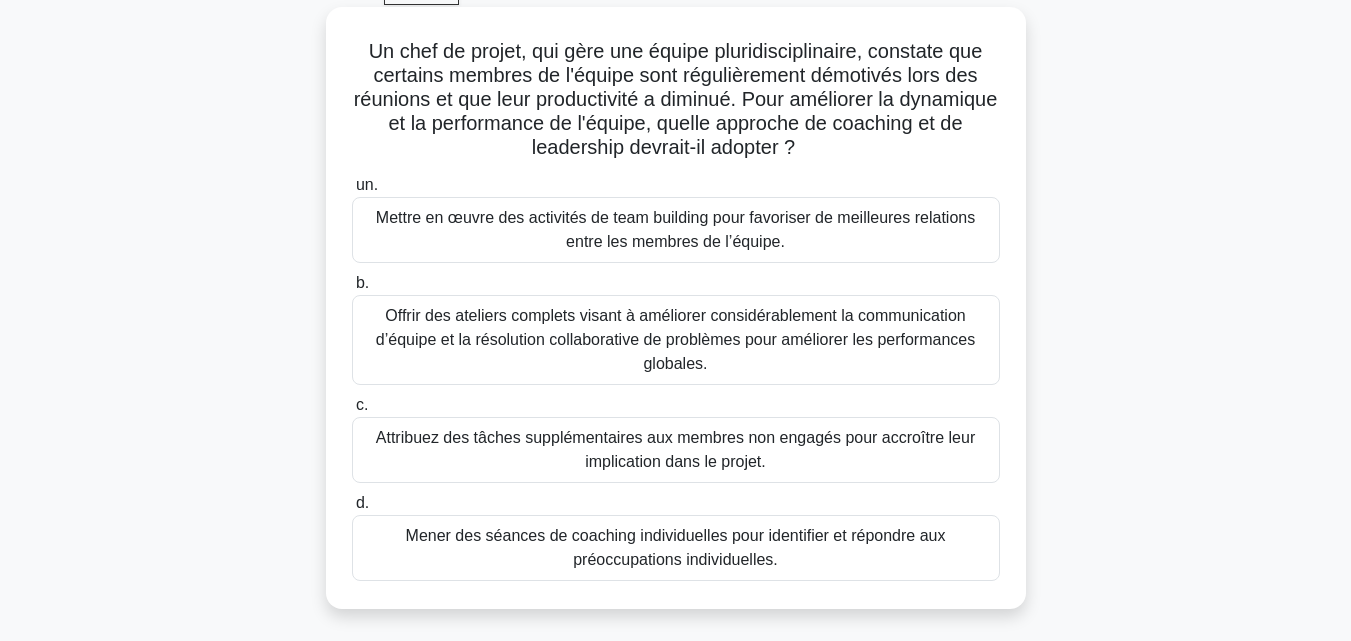 click on "Mener des séances de coaching individuelles pour identifier et répondre aux préoccupations individuelles." at bounding box center (676, 547) 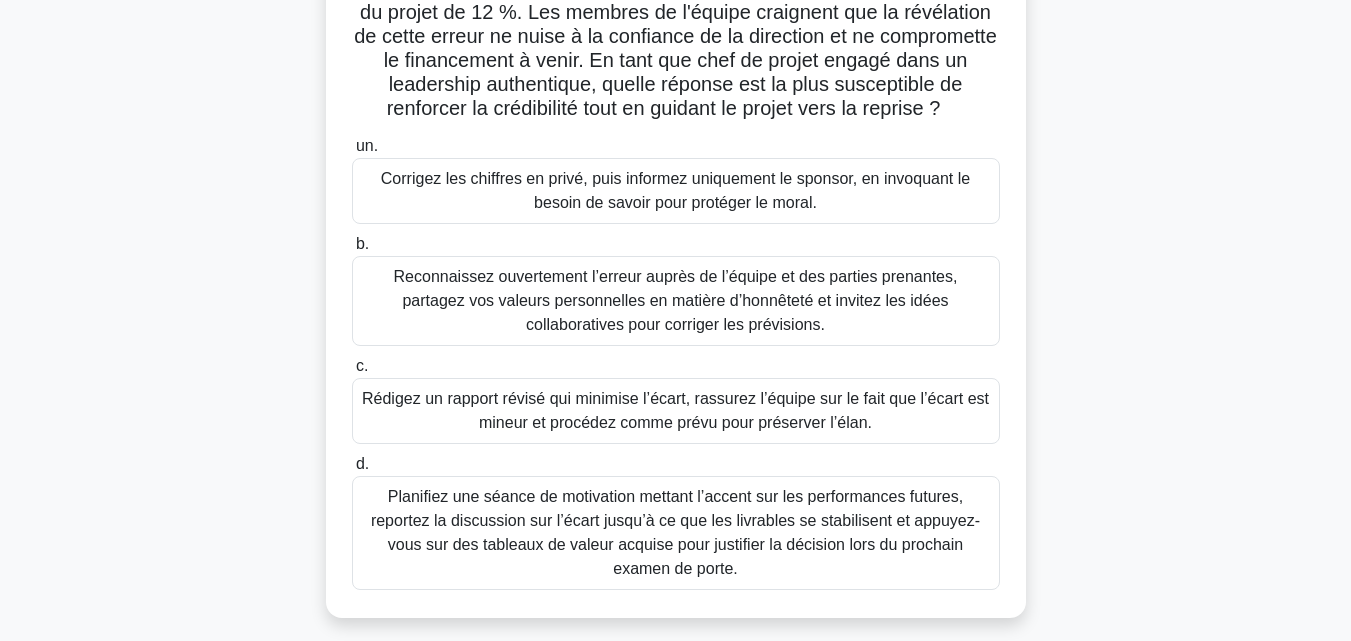 scroll, scrollTop: 198, scrollLeft: 0, axis: vertical 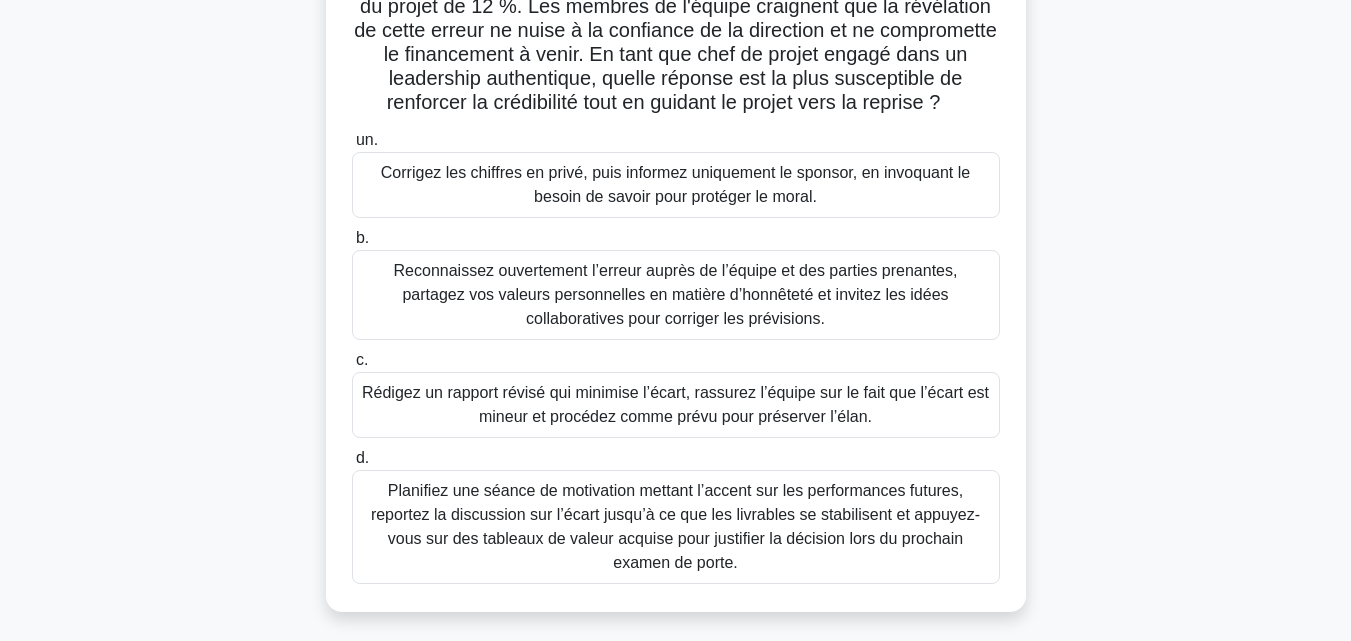 click on "Reconnaissez ouvertement l’erreur auprès de l’équipe et des parties prenantes, partagez vos valeurs personnelles en matière d’honnêteté et invitez les idées collaboratives pour corriger les prévisions." at bounding box center [676, 294] 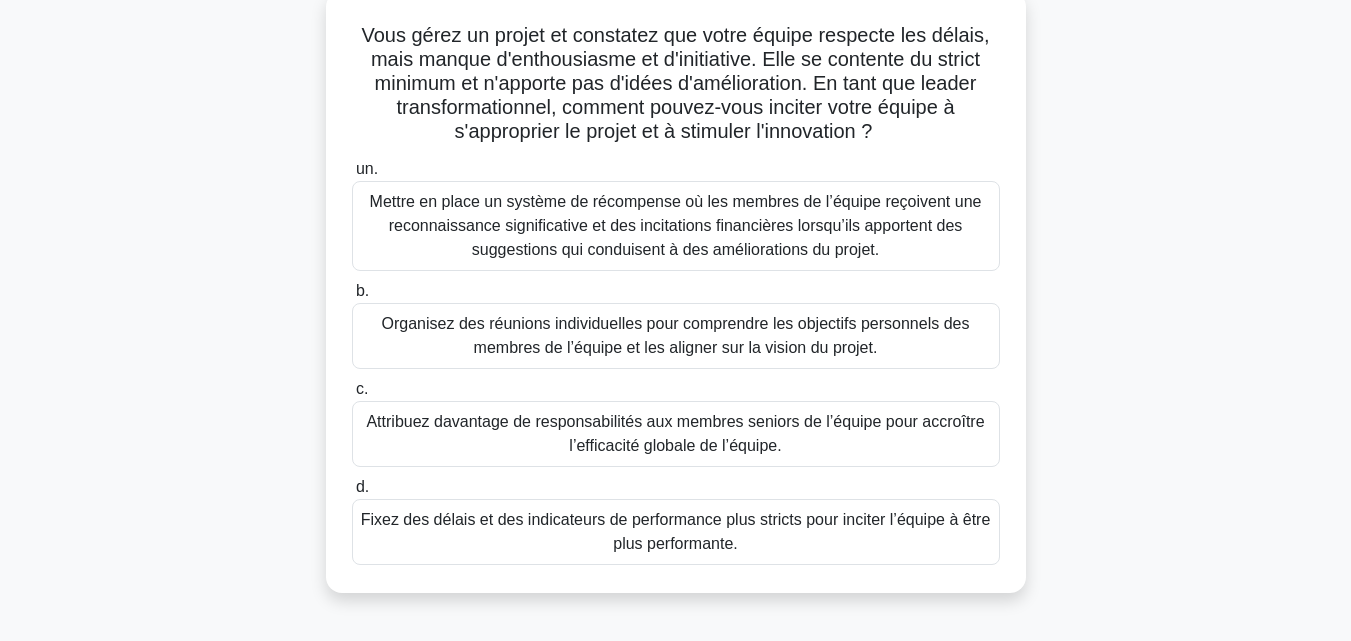 scroll, scrollTop: 125, scrollLeft: 0, axis: vertical 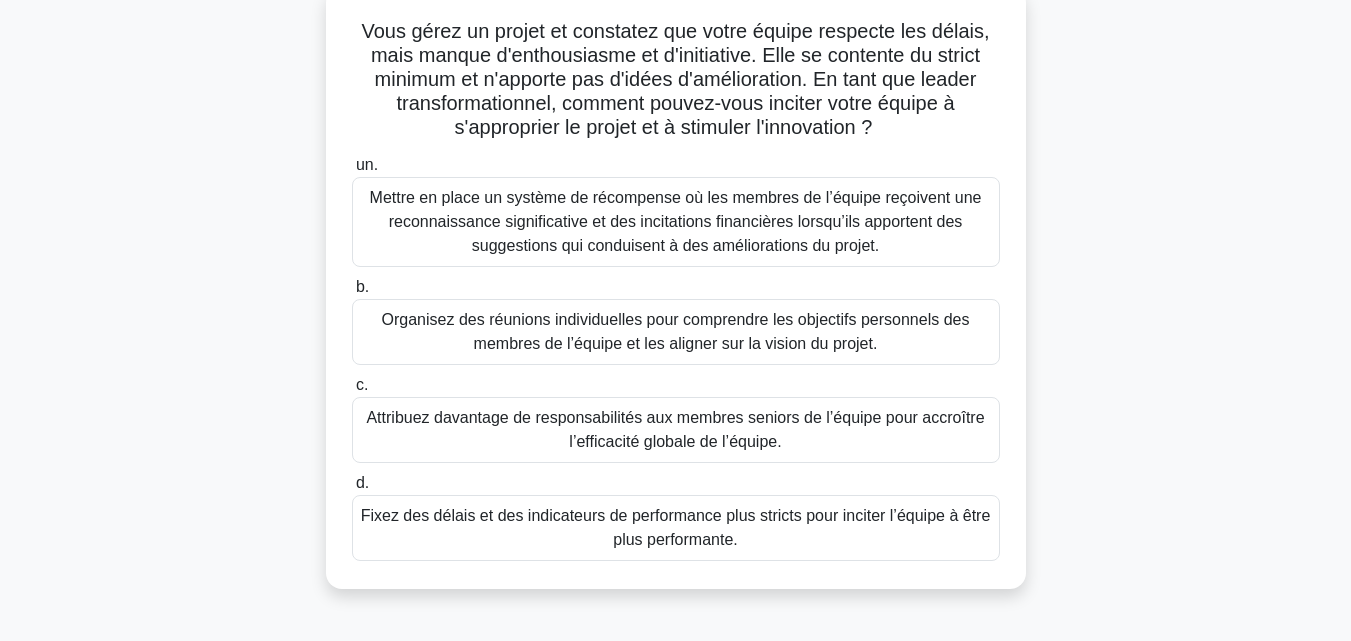 click on "Mettre en place un système de récompense où les membres de l’équipe reçoivent une reconnaissance significative et des incitations financières lorsqu’ils apportent des suggestions qui conduisent à des améliorations du projet." at bounding box center (676, 221) 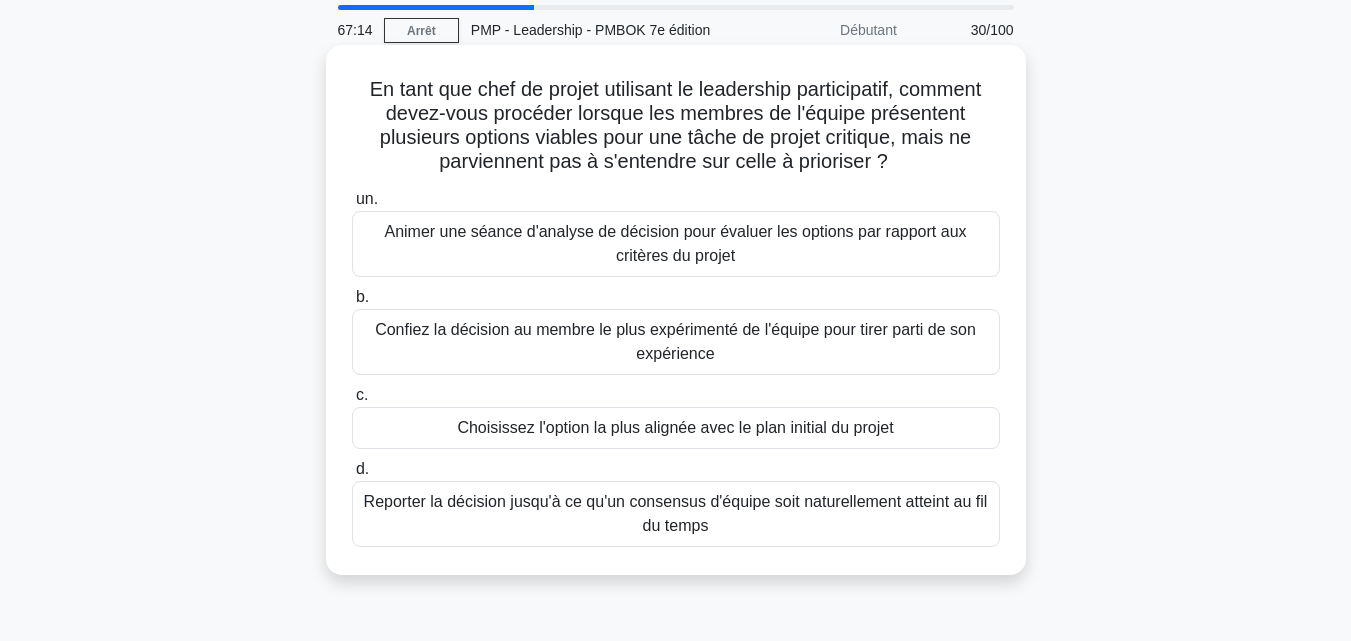 scroll, scrollTop: 69, scrollLeft: 0, axis: vertical 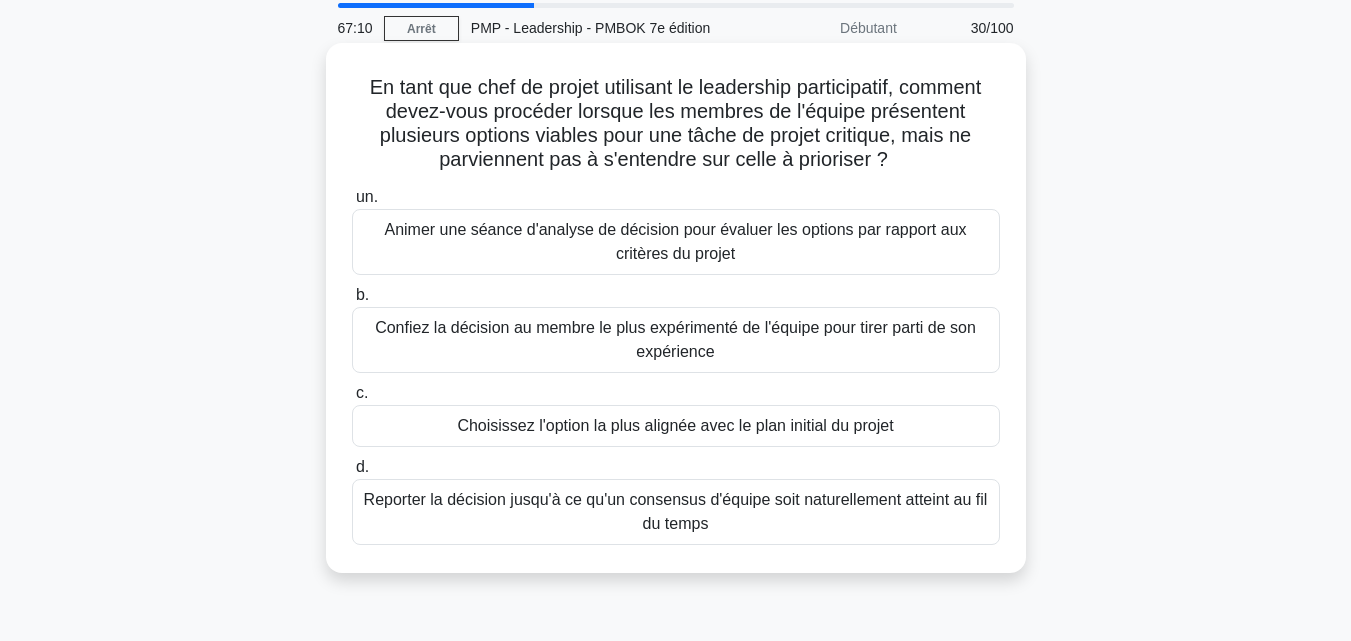 click on "Animer une séance d'analyse de décision pour évaluer les options par rapport aux critères du projet" at bounding box center (675, 241) 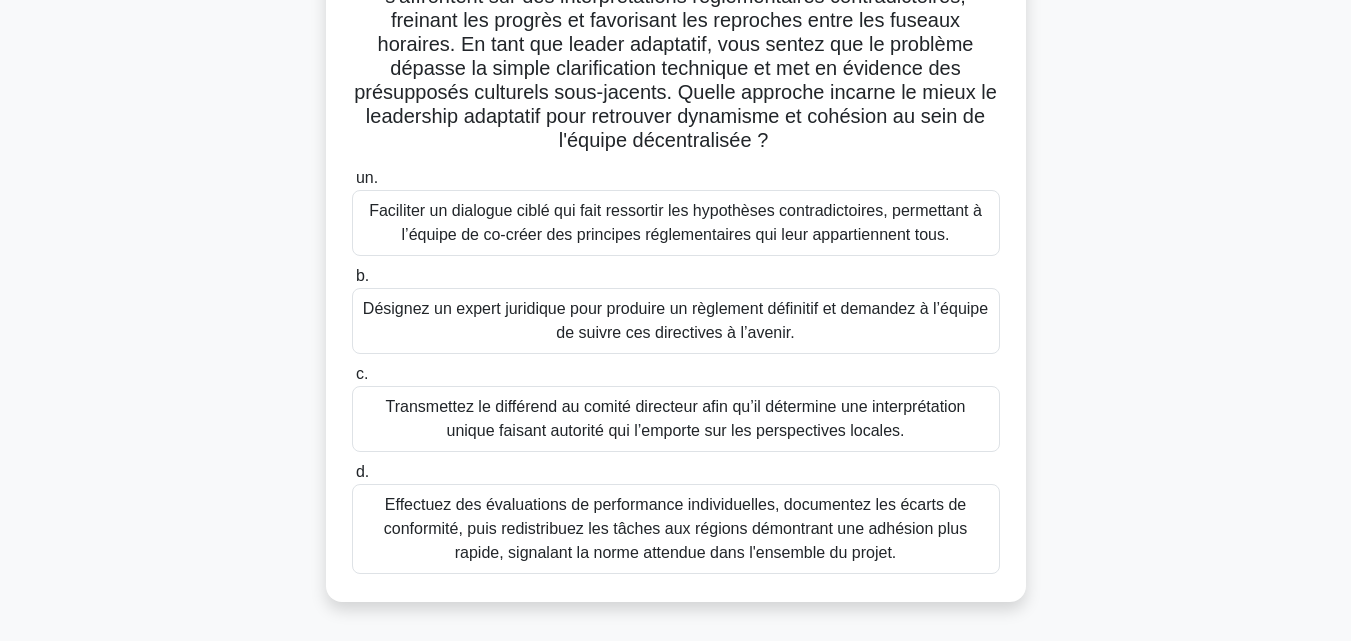 scroll, scrollTop: 211, scrollLeft: 0, axis: vertical 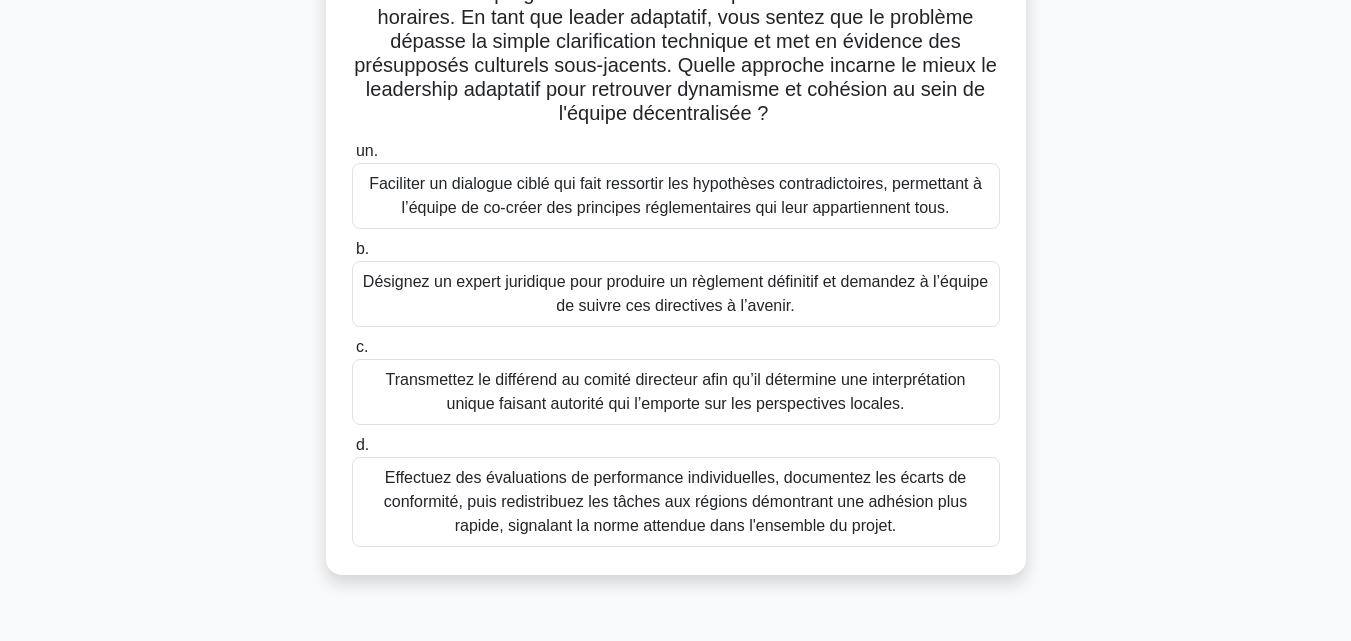 click on "Faciliter un dialogue ciblé qui fait ressortir les hypothèses contradictoires, permettant à l’équipe de co-créer des principes réglementaires qui leur appartiennent tous." at bounding box center [675, 195] 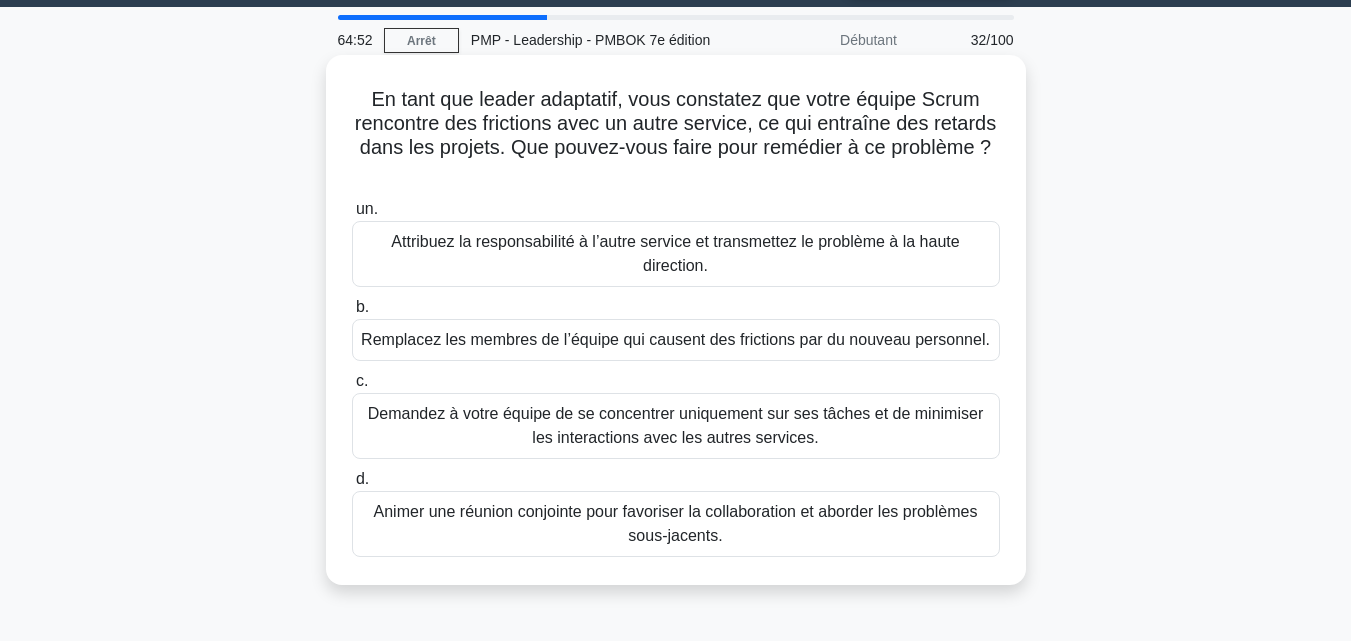 scroll, scrollTop: 58, scrollLeft: 0, axis: vertical 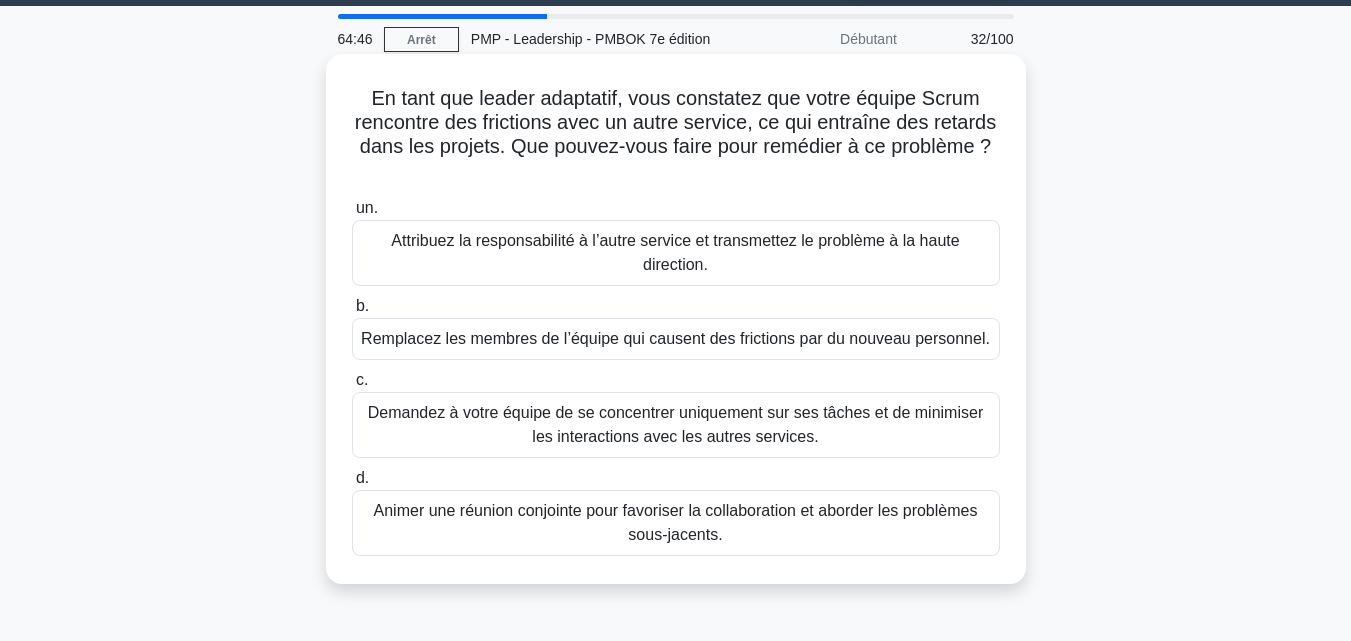click on "Animer une réunion conjointe pour favoriser la collaboration et aborder les problèmes sous-jacents." at bounding box center (676, 523) 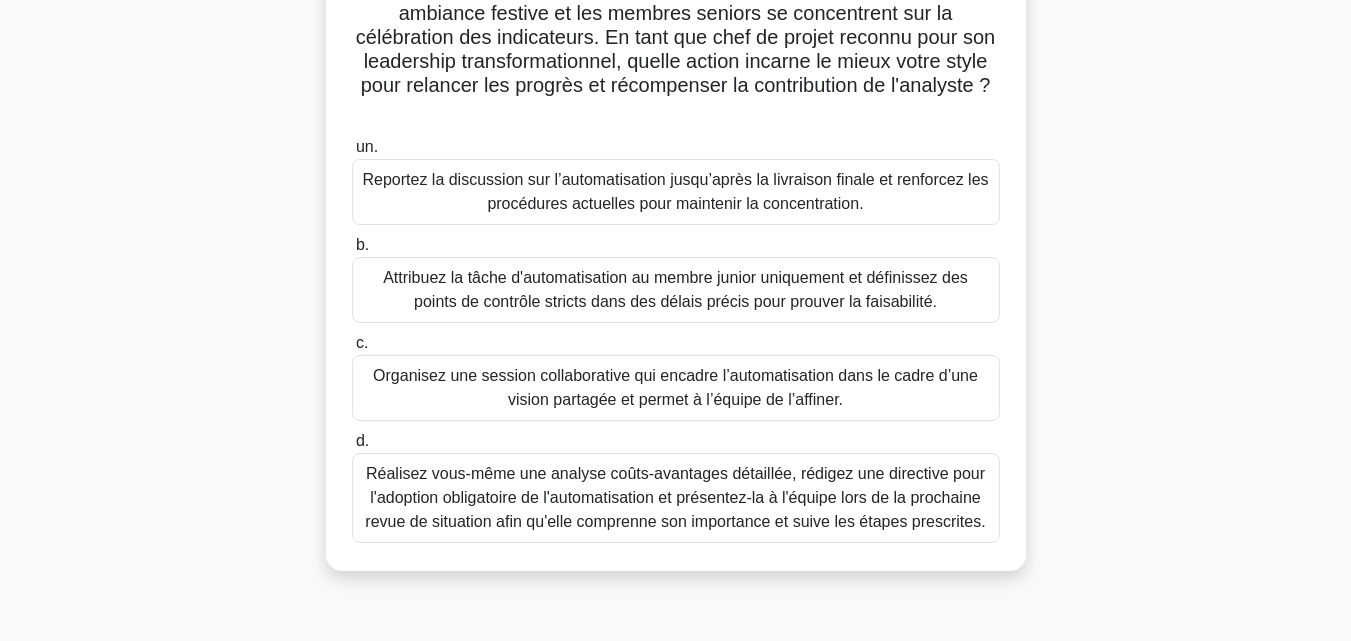 scroll, scrollTop: 240, scrollLeft: 0, axis: vertical 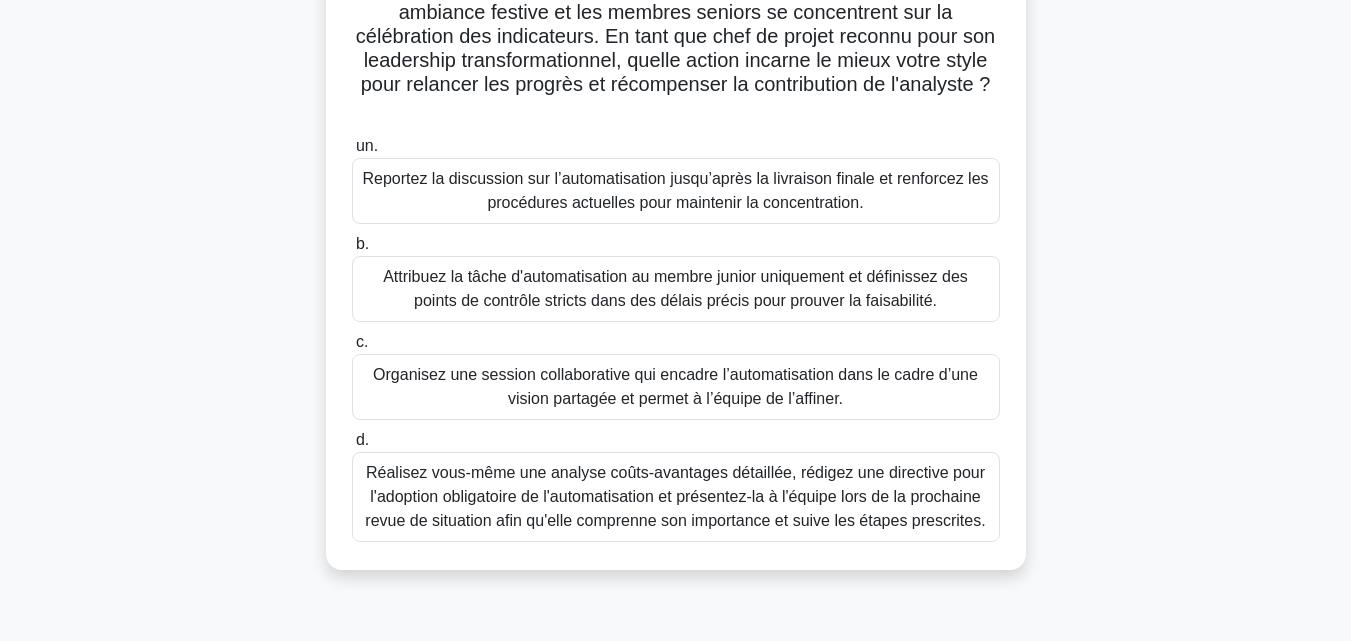 click on "Organisez une session collaborative qui encadre l’automatisation dans le cadre d’une vision partagée et permet à l’équipe de l’affiner." at bounding box center [675, 386] 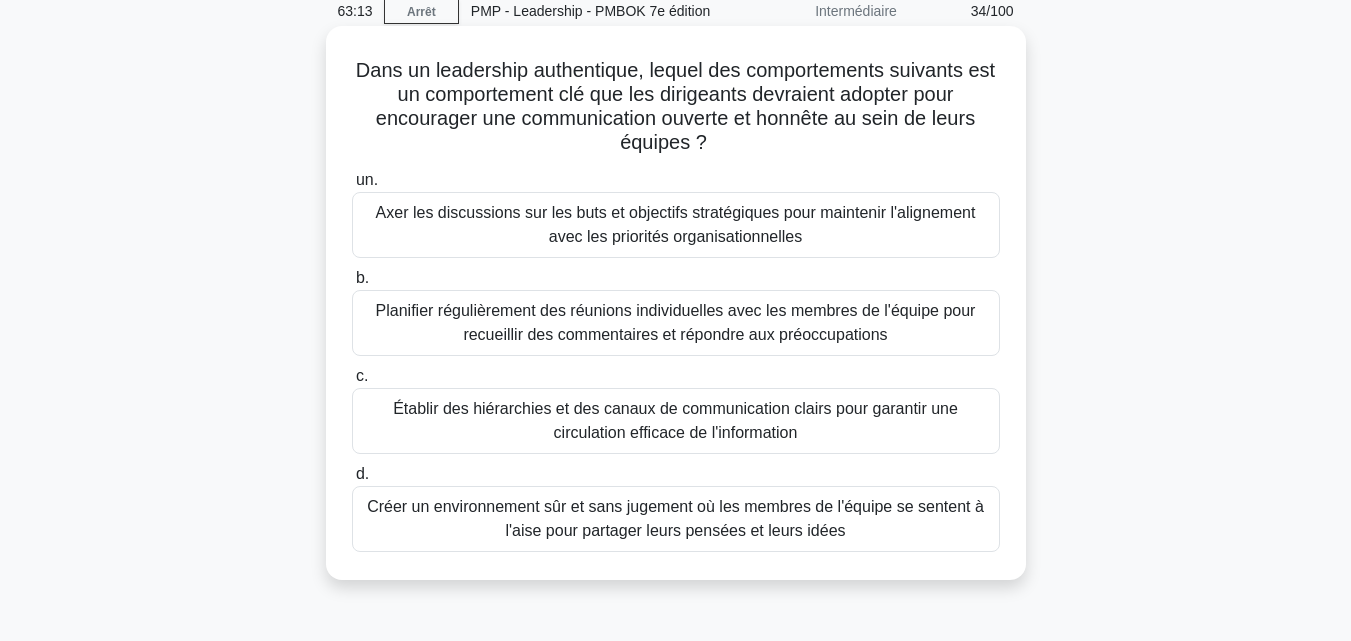 scroll, scrollTop: 87, scrollLeft: 0, axis: vertical 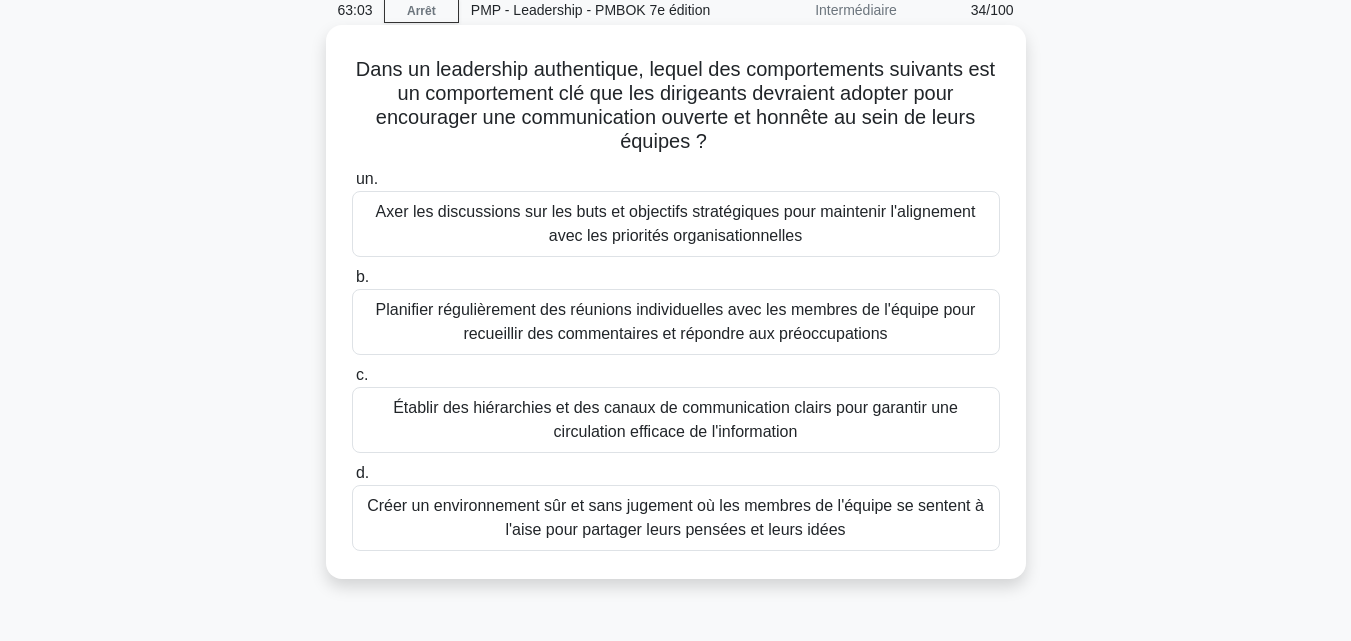 click on "Créer un environnement sûr et sans jugement où les membres de l'équipe se sentent à l'aise pour partager leurs pensées et leurs idées" at bounding box center (675, 517) 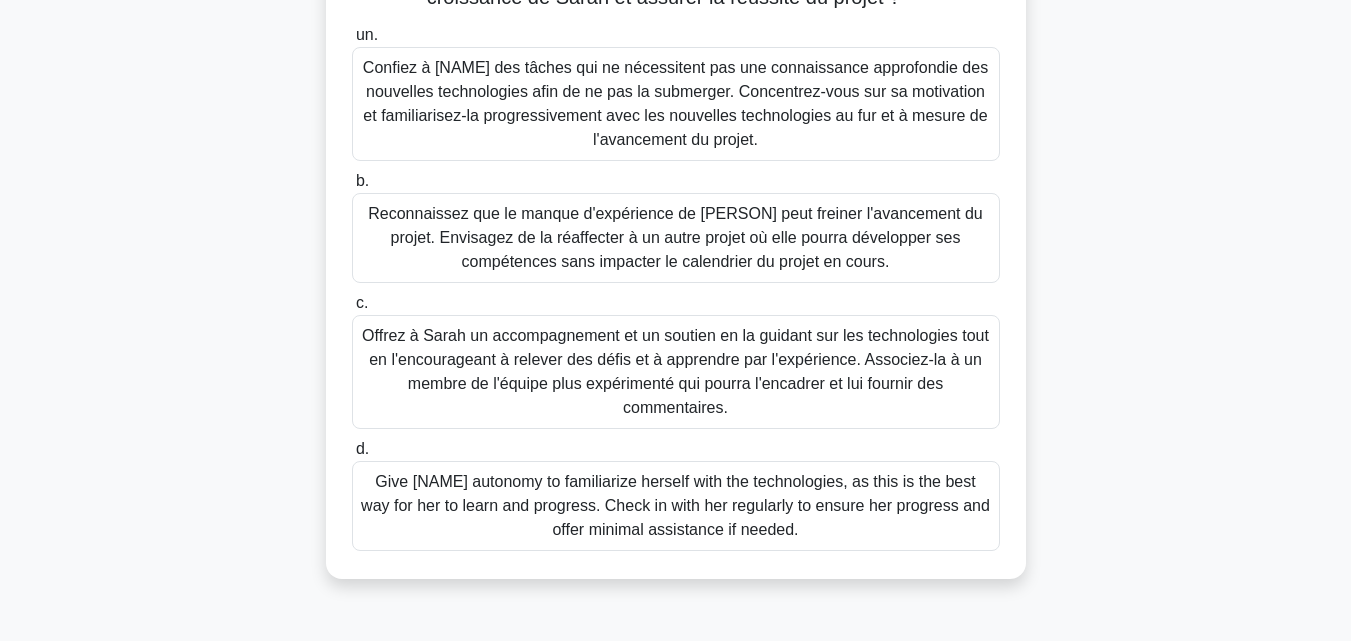 scroll, scrollTop: 305, scrollLeft: 0, axis: vertical 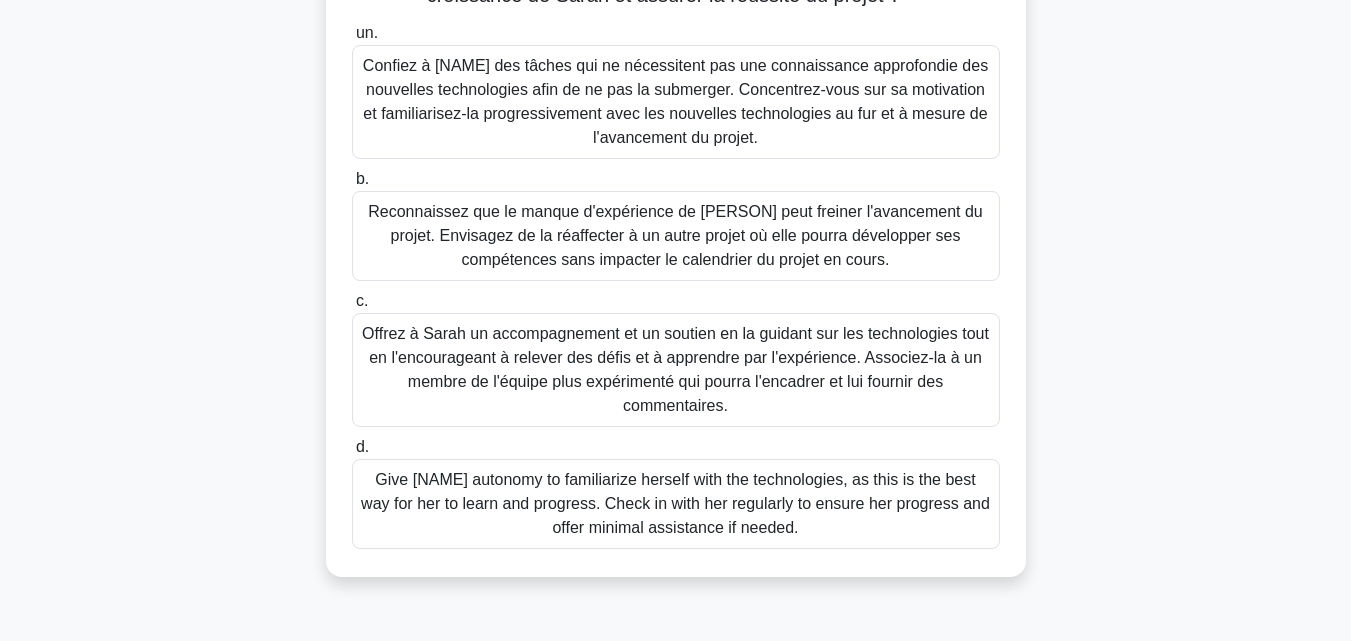 click on "Offrez à Sarah un accompagnement et un soutien en la guidant sur les technologies tout en l'encourageant à relever des défis et à apprendre par l'expérience. Associez-la à un membre de l'équipe plus expérimenté qui pourra l'encadrer et lui fournir des commentaires." at bounding box center [675, 369] 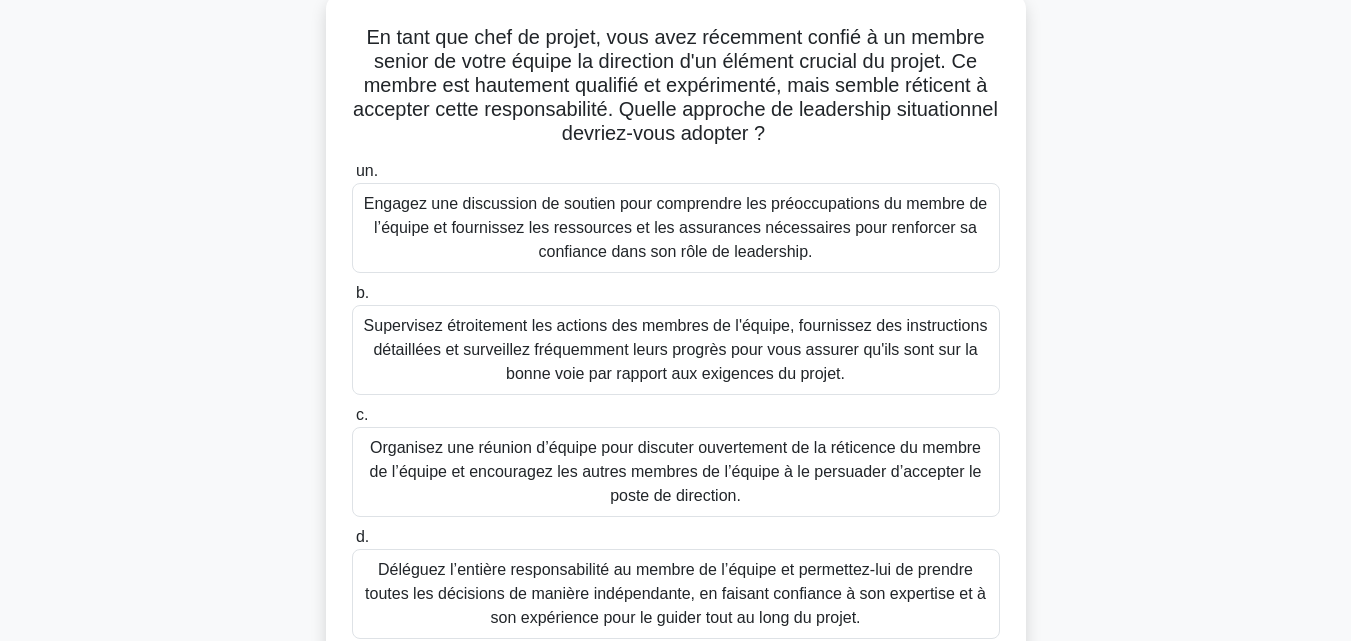 scroll, scrollTop: 118, scrollLeft: 0, axis: vertical 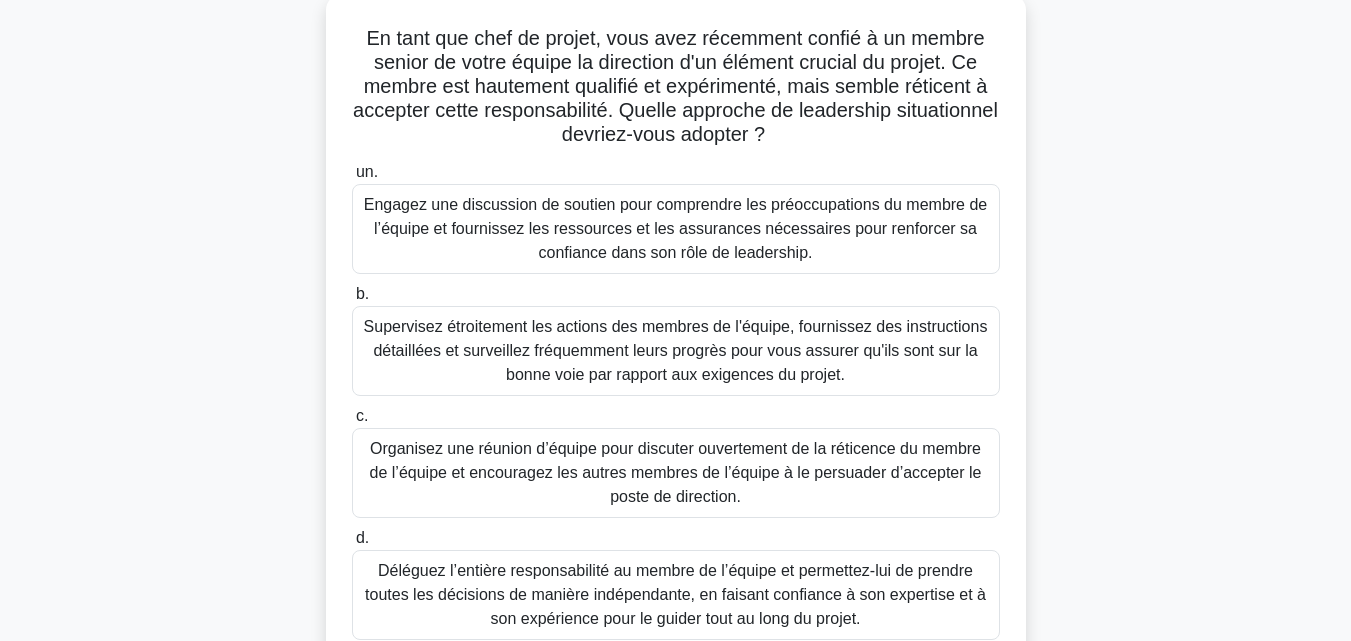 click on "Engagez une discussion de soutien pour comprendre les préoccupations du membre de l’équipe et fournissez les ressources et les assurances nécessaires pour renforcer sa confiance dans son rôle de leadership." at bounding box center (676, 228) 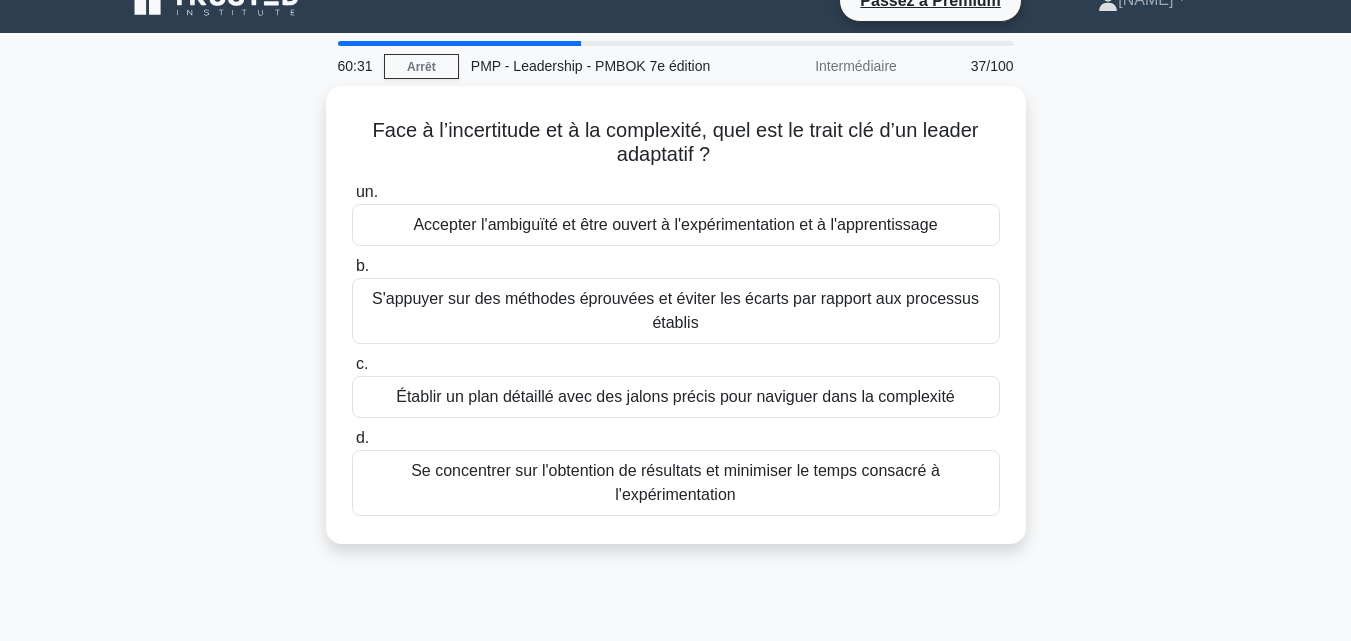 scroll, scrollTop: 0, scrollLeft: 0, axis: both 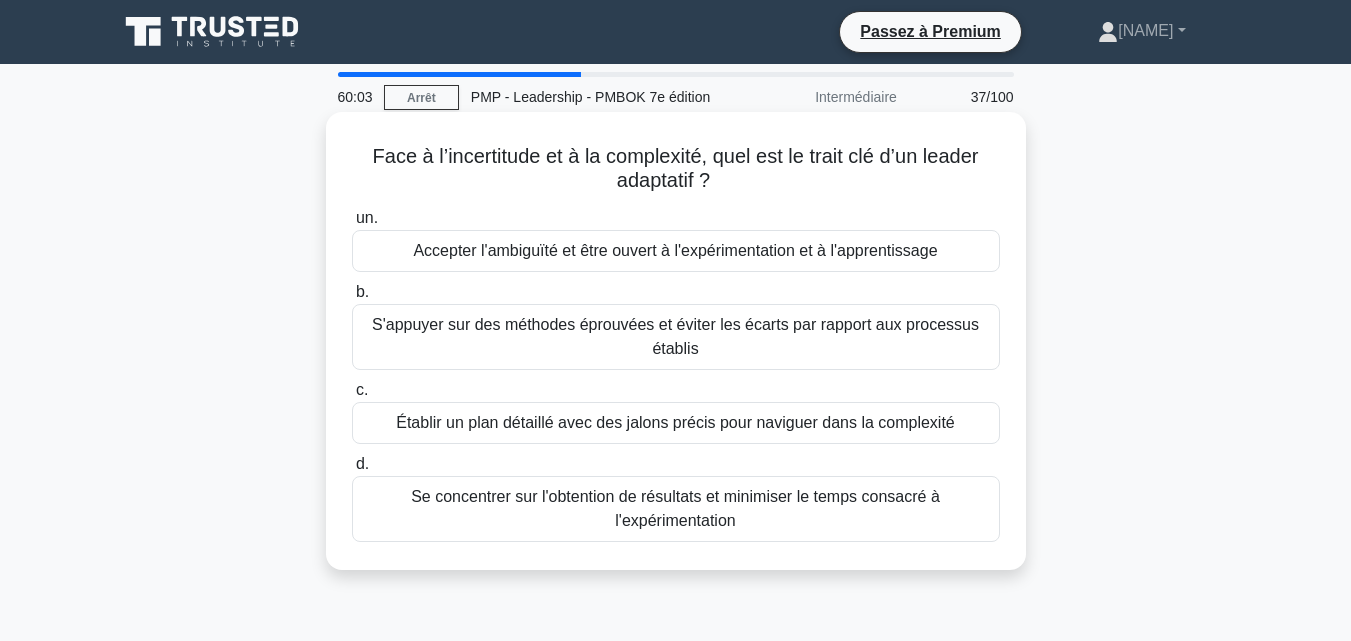 click on "Accepter l'ambiguïté et être ouvert à l'expérimentation et à l'apprentissage" at bounding box center (675, 250) 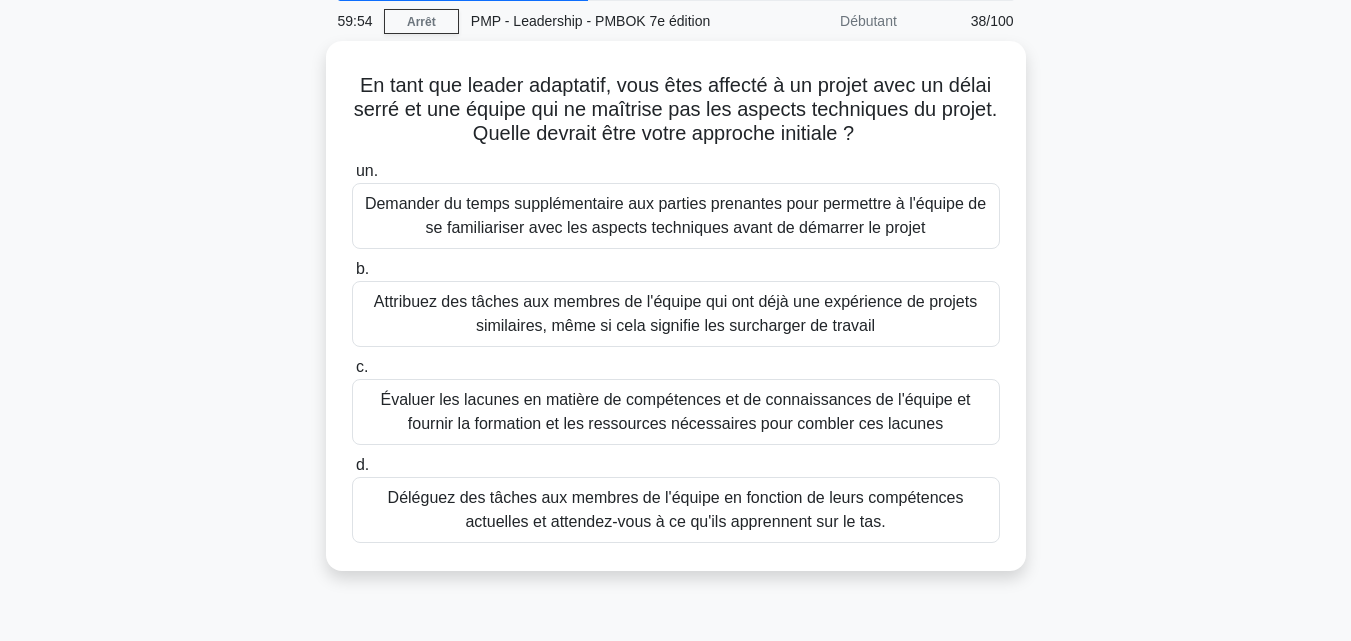 scroll, scrollTop: 83, scrollLeft: 0, axis: vertical 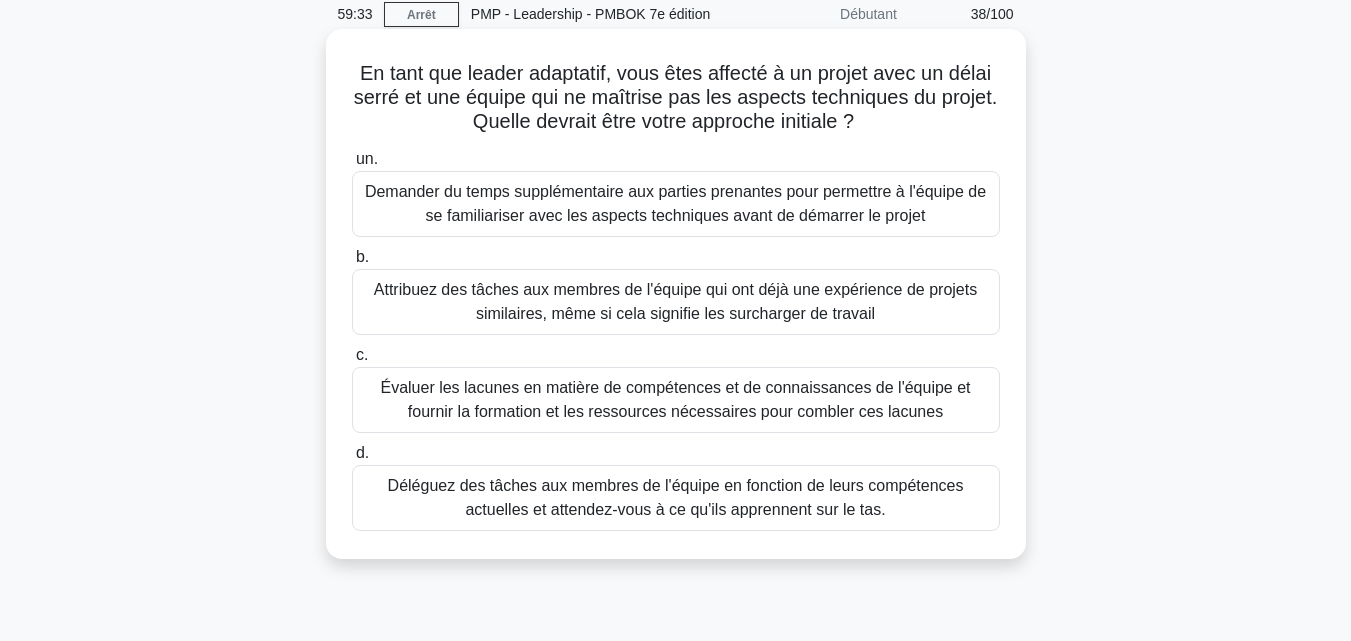 click on "Évaluer les lacunes en matière de compétences et de connaissances de l'équipe et fournir la formation et les ressources nécessaires pour combler ces lacunes" at bounding box center (675, 399) 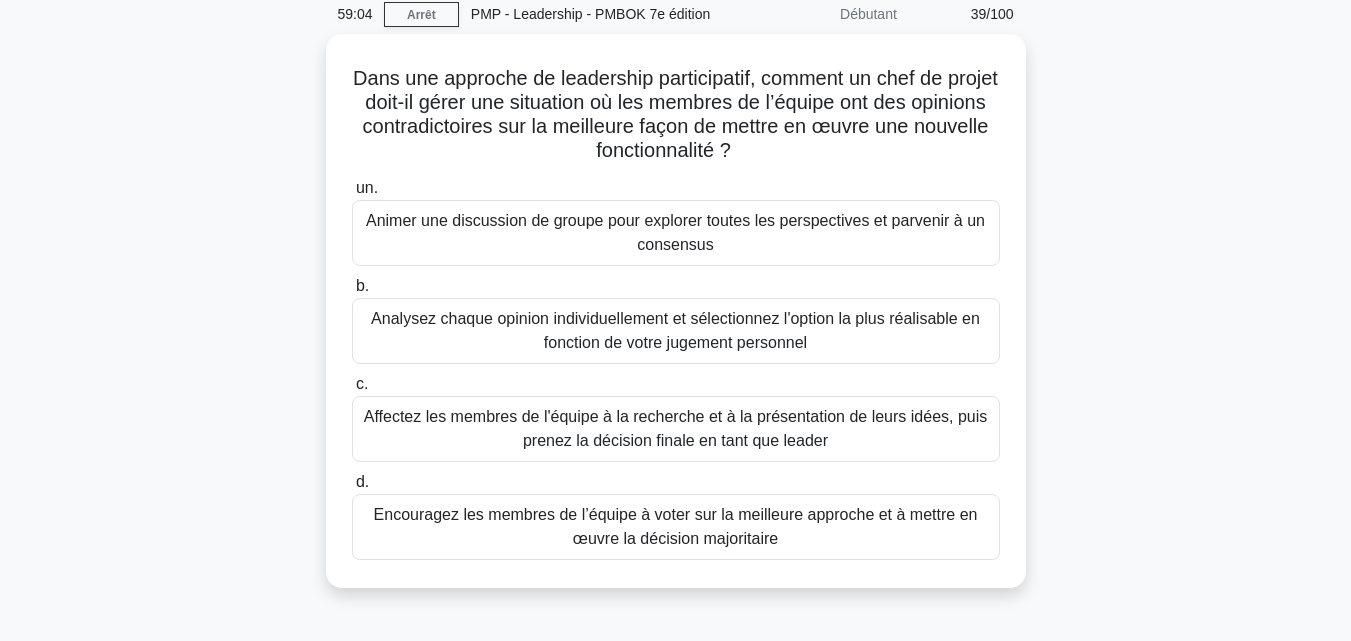 scroll, scrollTop: 84, scrollLeft: 0, axis: vertical 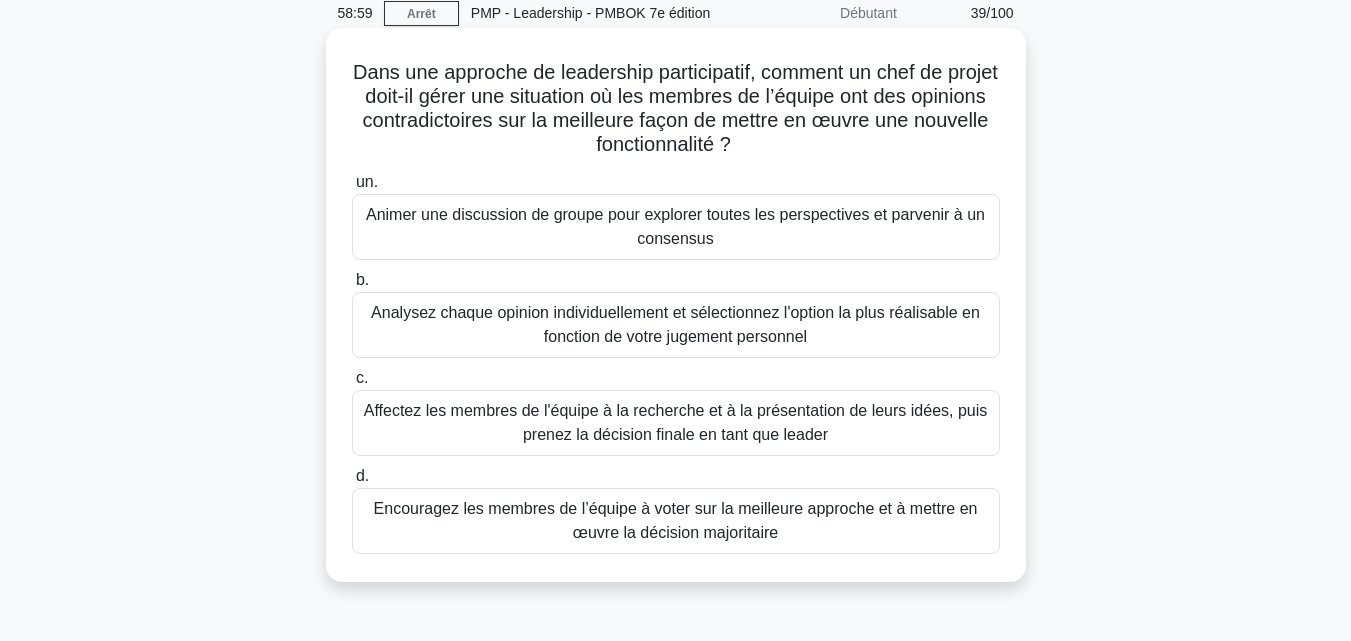 click on "Animer une discussion de groupe pour explorer toutes les perspectives et parvenir à un consensus" at bounding box center (675, 226) 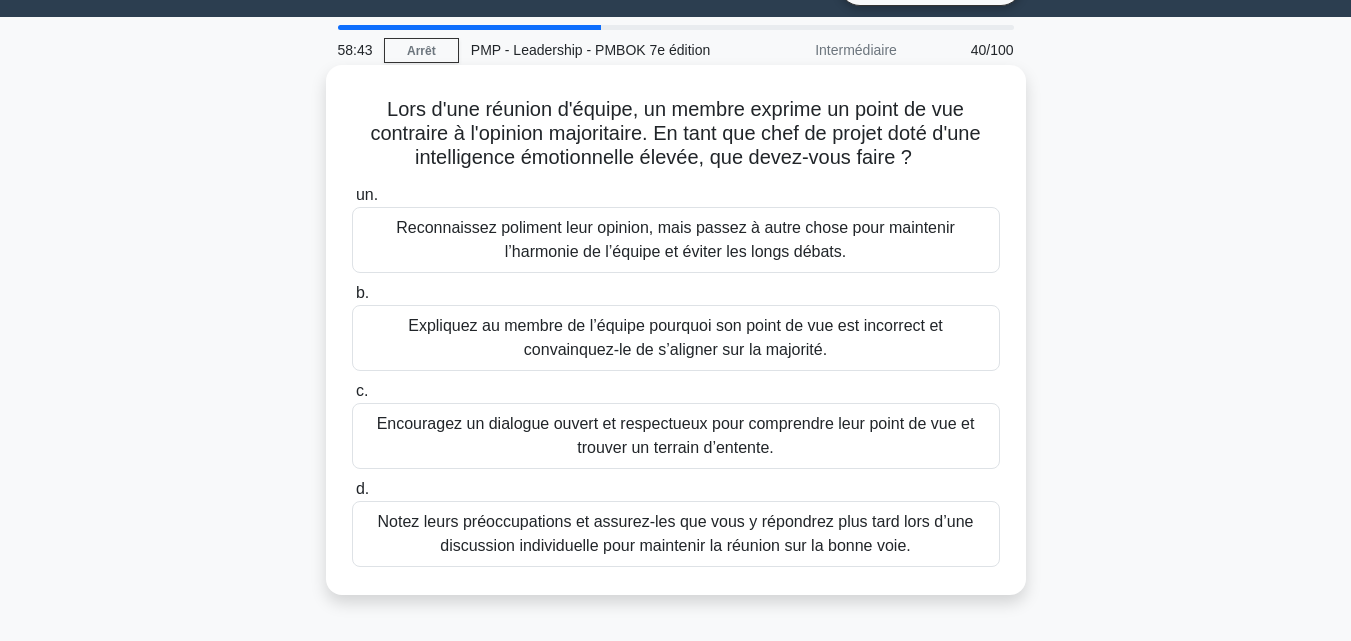 scroll, scrollTop: 73, scrollLeft: 0, axis: vertical 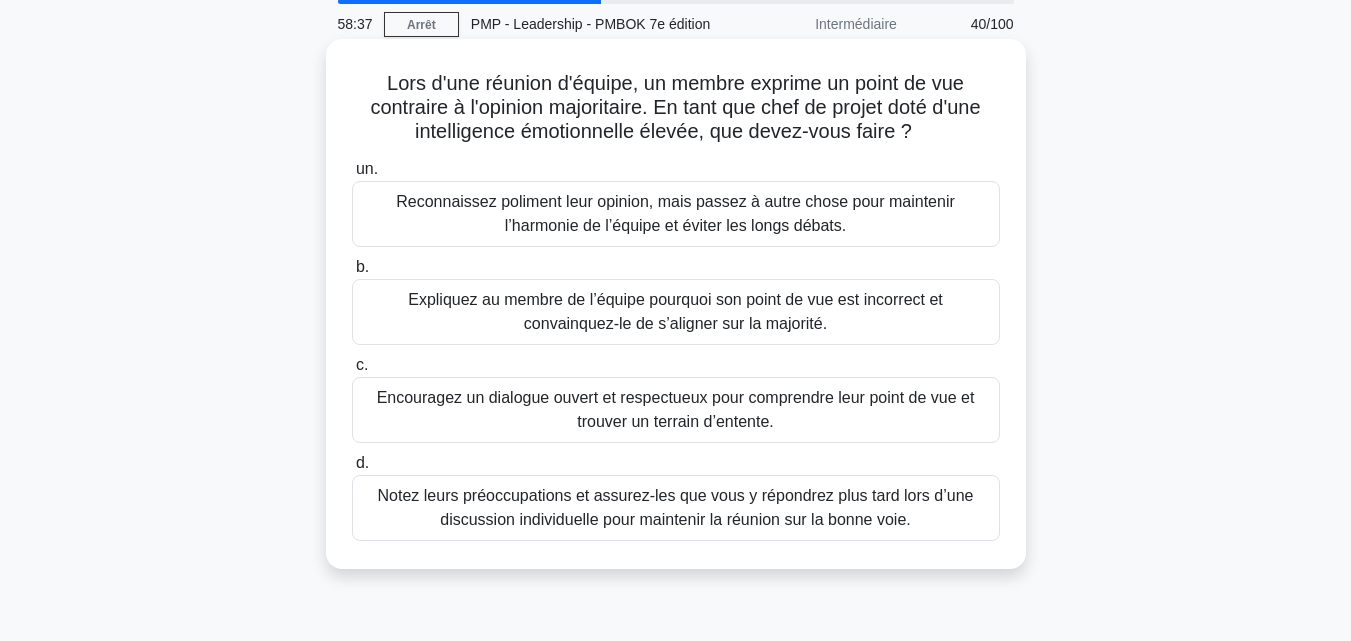 click on "Encouragez un dialogue ouvert et respectueux pour comprendre leur point de vue et trouver un terrain d’entente." at bounding box center [676, 409] 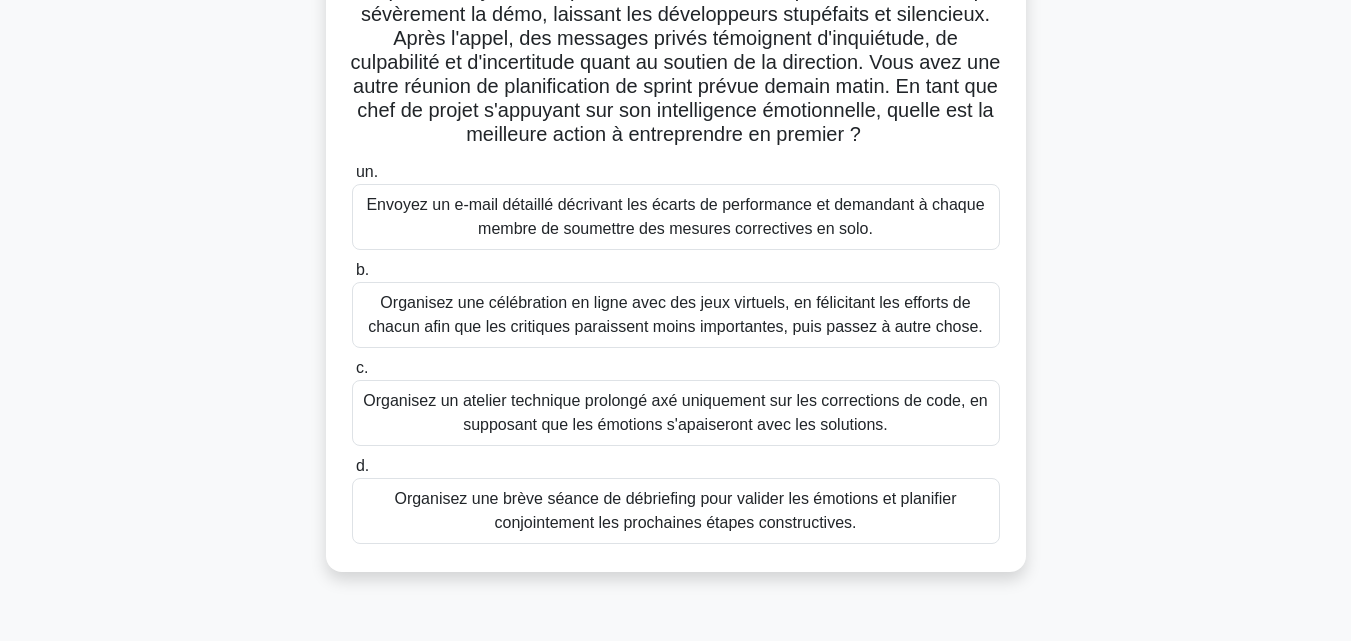 scroll, scrollTop: 167, scrollLeft: 0, axis: vertical 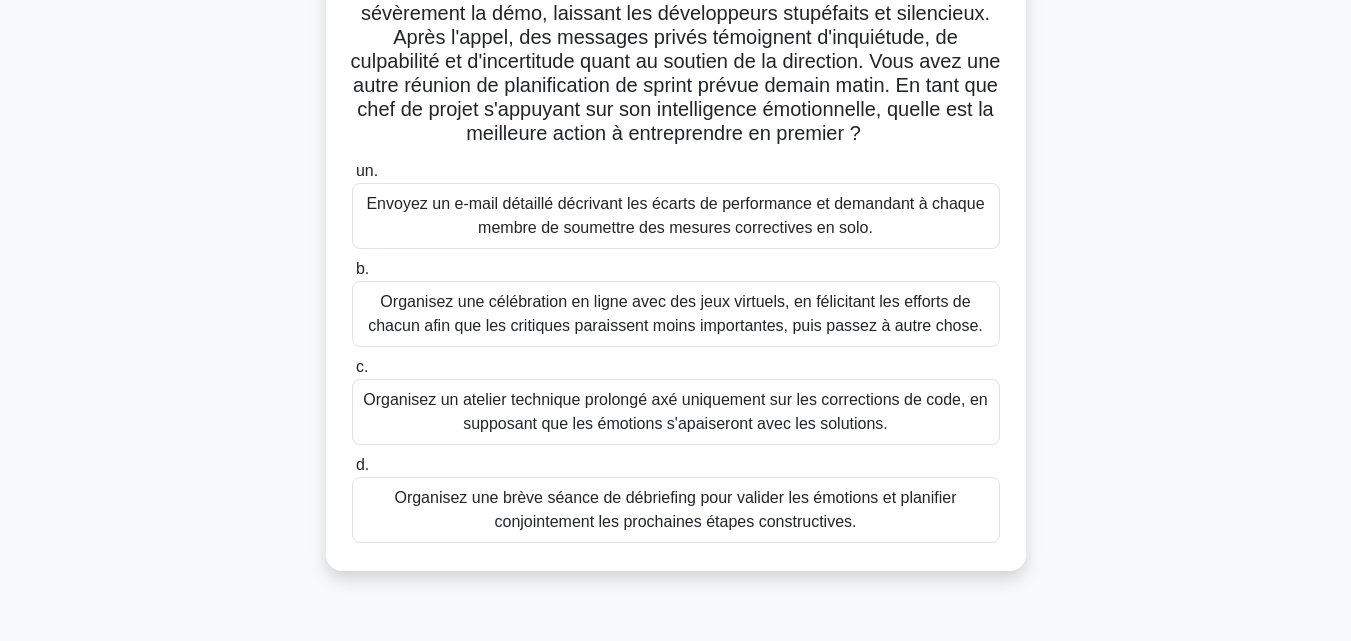 click on "Organisez une brève séance de débriefing pour valider les émotions et planifier conjointement les prochaines étapes constructives." at bounding box center [675, 509] 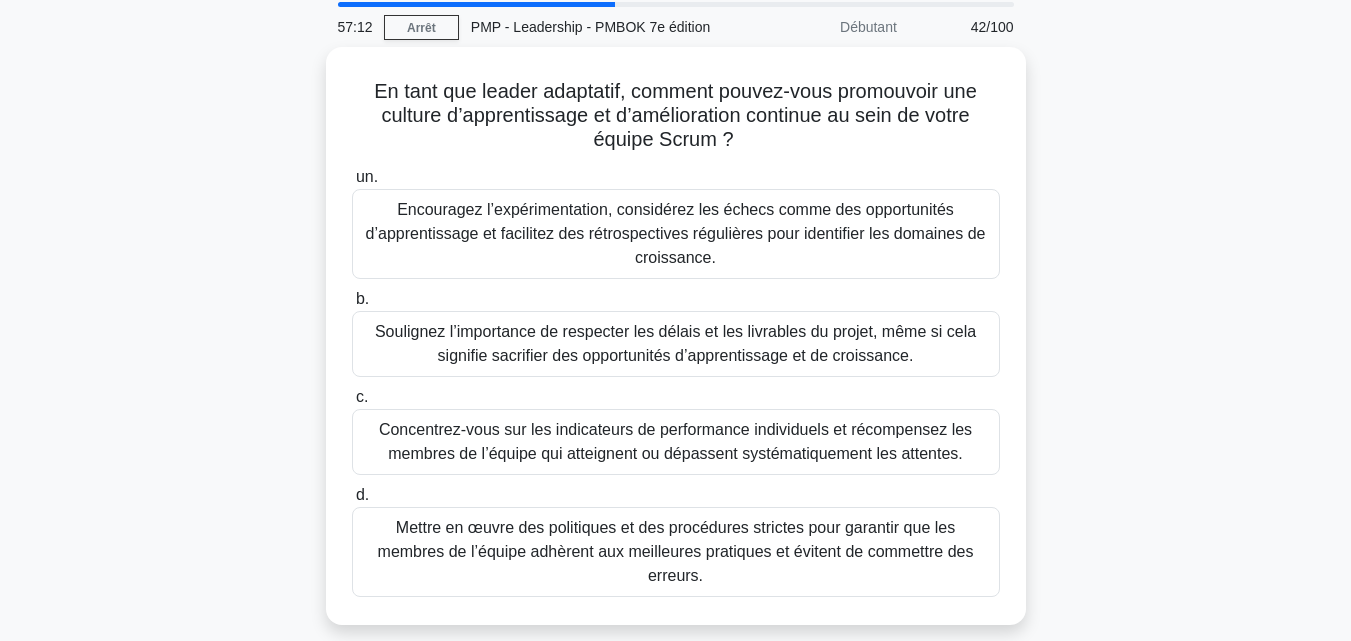 scroll, scrollTop: 78, scrollLeft: 0, axis: vertical 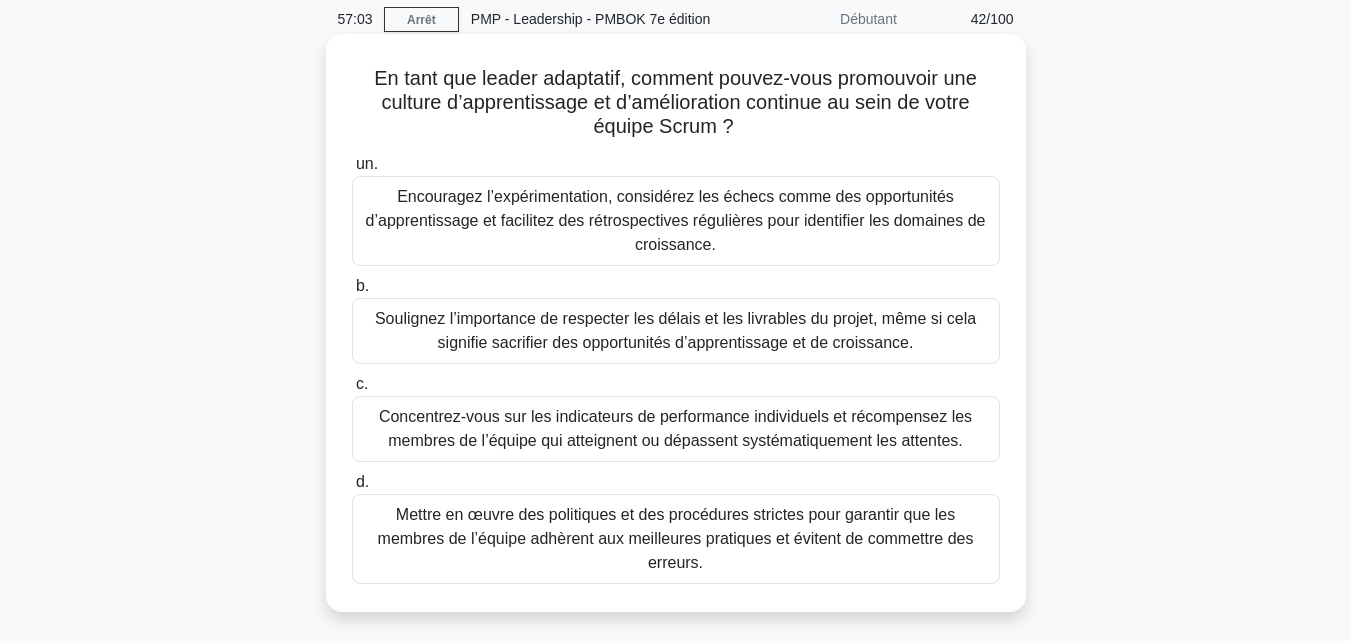click on "Encouragez l’expérimentation, considérez les échecs comme des opportunités d’apprentissage et facilitez des rétrospectives régulières pour identifier les domaines de croissance." at bounding box center (676, 220) 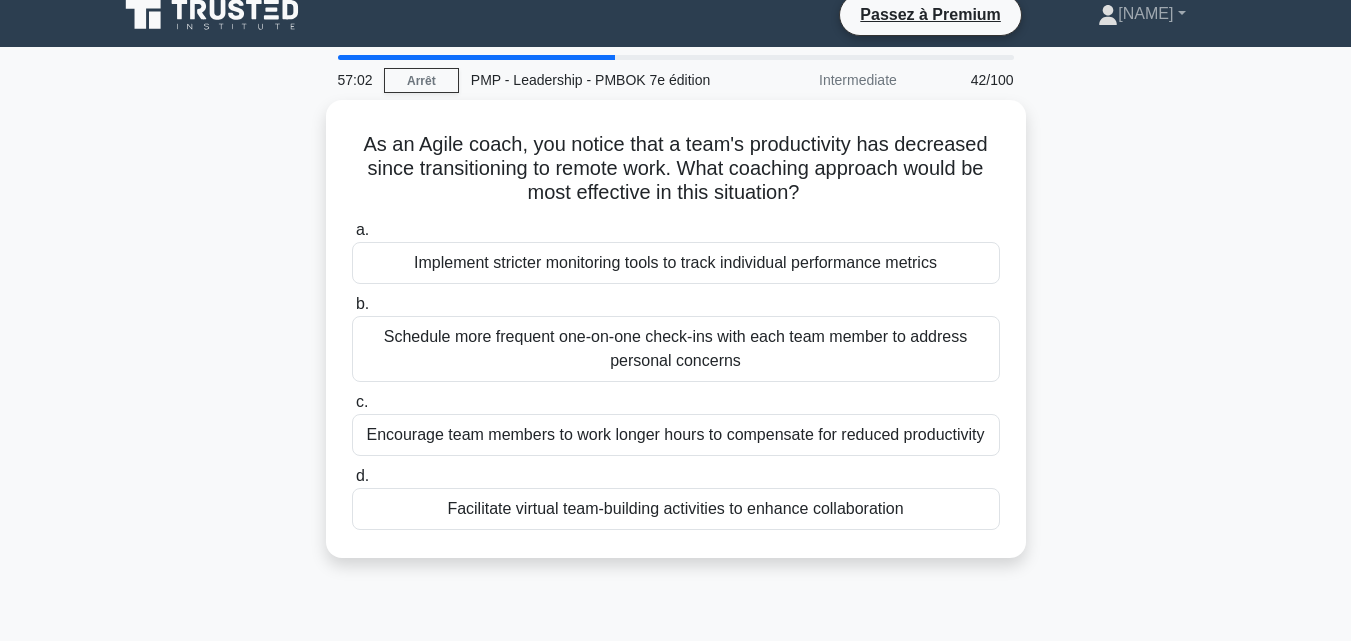 scroll, scrollTop: 0, scrollLeft: 0, axis: both 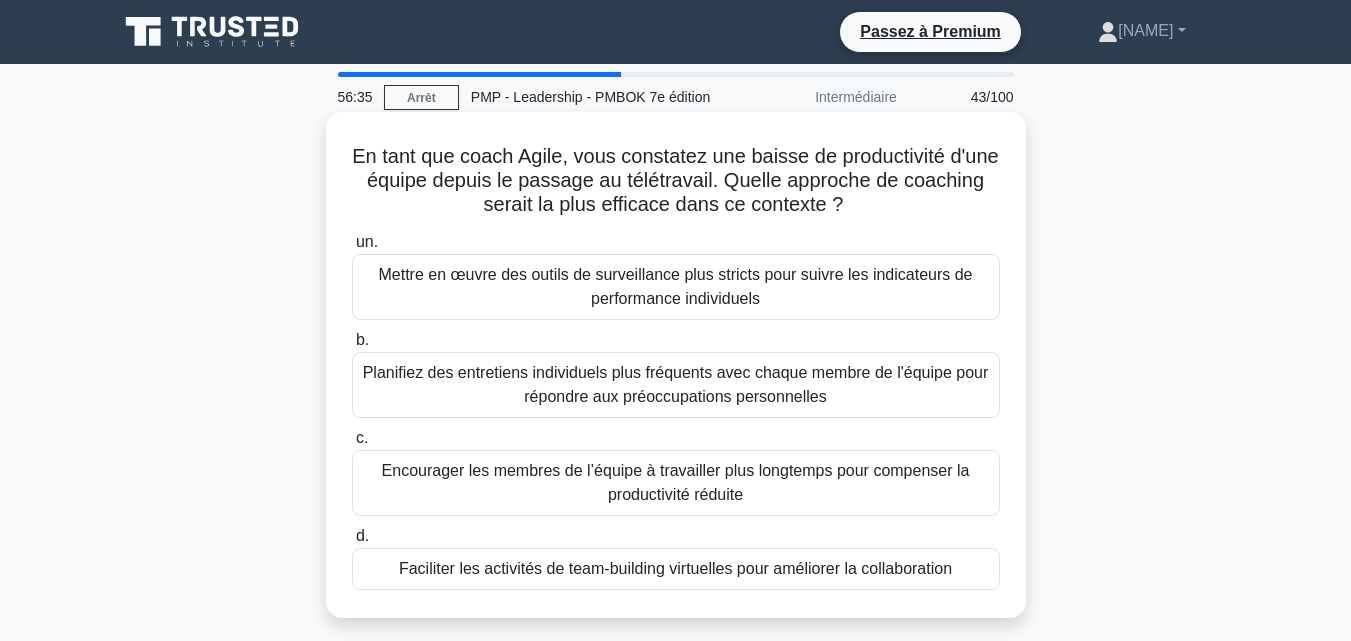 click on "Faciliter les activités de team-building virtuelles pour améliorer la collaboration" at bounding box center (675, 568) 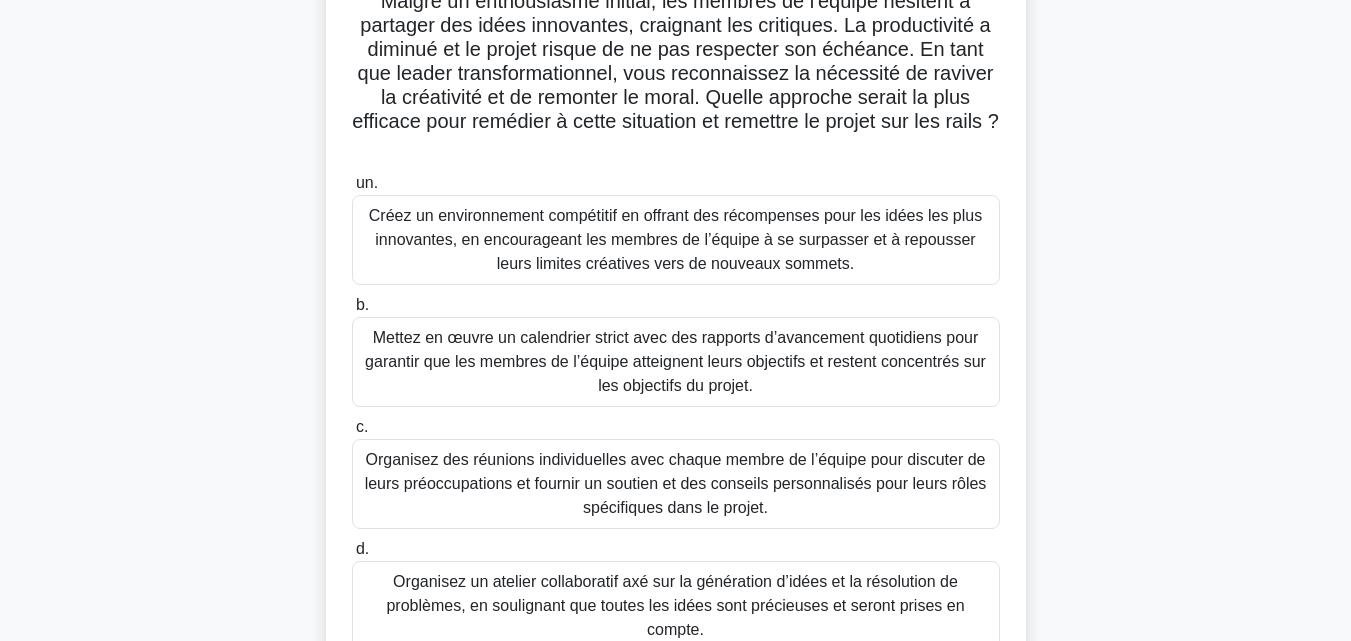 scroll, scrollTop: 183, scrollLeft: 0, axis: vertical 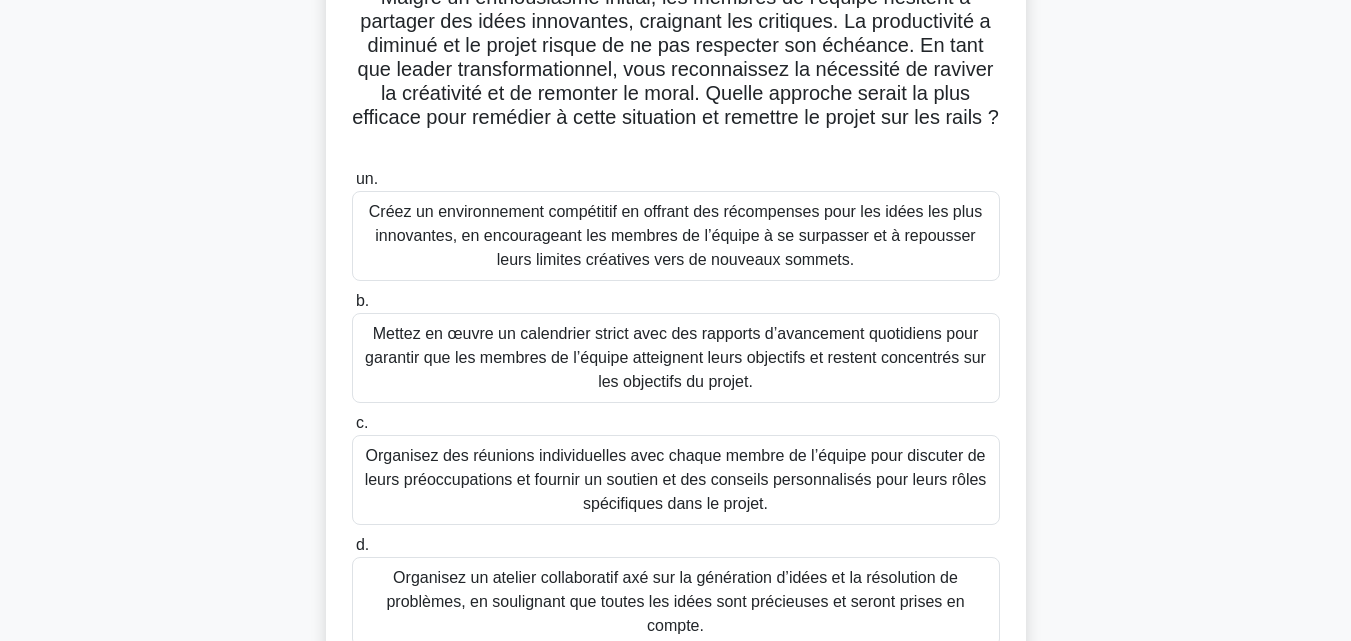 click on "Créez un environnement compétitif en offrant des récompenses pour les idées les plus innovantes, en encourageant les membres de l’équipe à se surpasser et à repousser leurs limites créatives vers de nouveaux sommets." at bounding box center (675, 235) 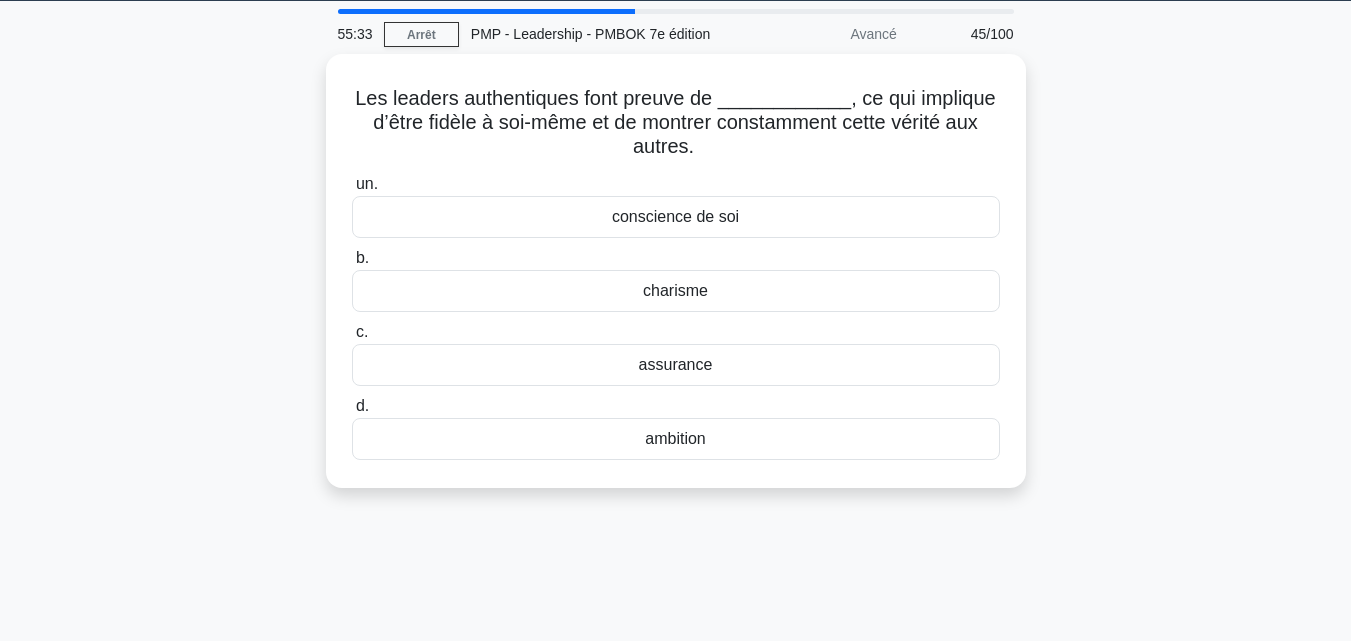 scroll, scrollTop: 0, scrollLeft: 0, axis: both 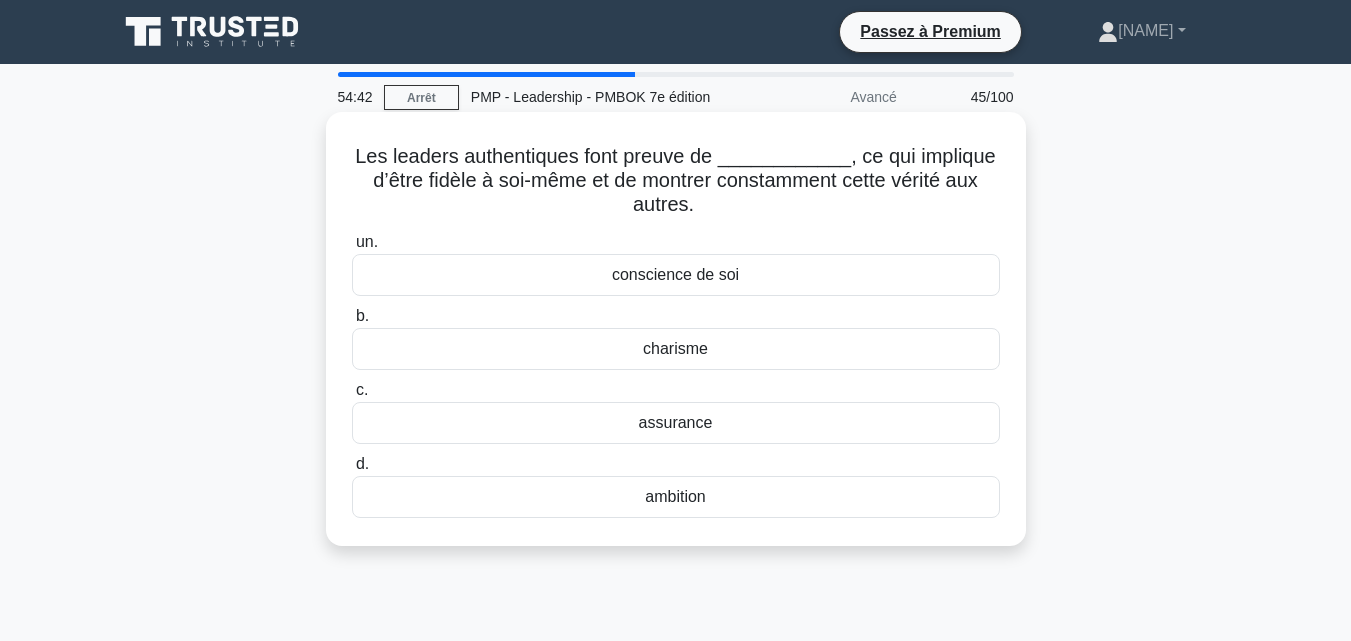click on "conscience de soi" at bounding box center (675, 274) 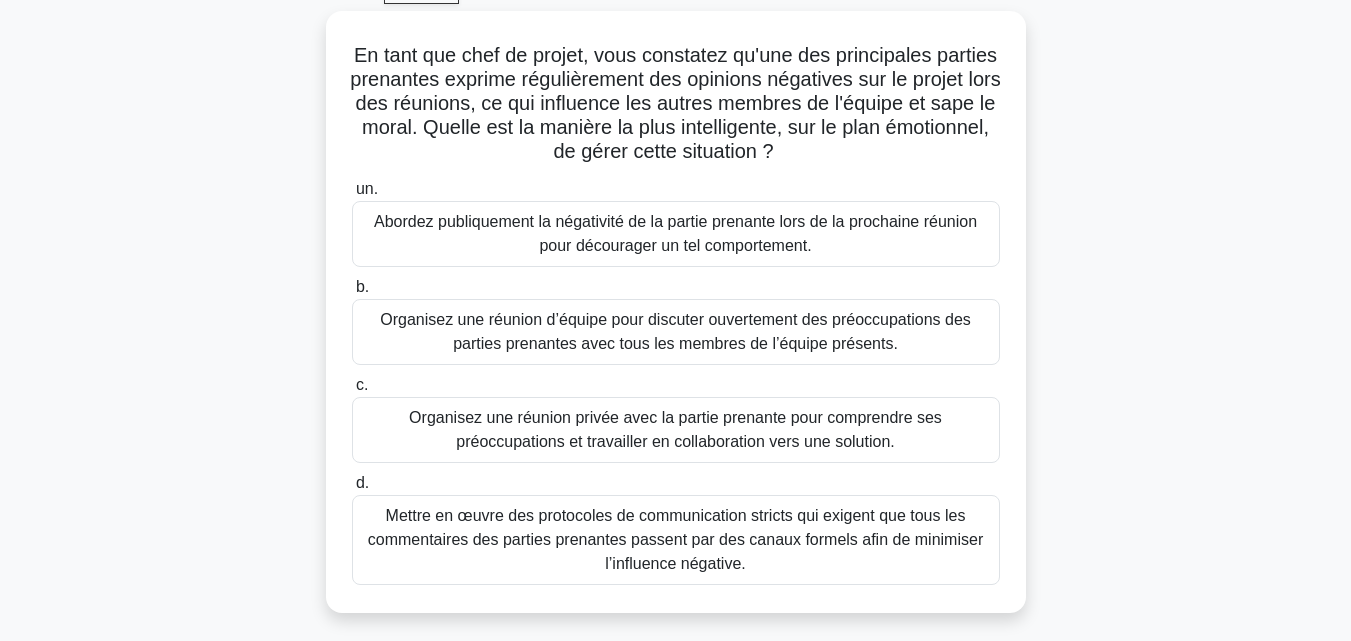 scroll, scrollTop: 107, scrollLeft: 0, axis: vertical 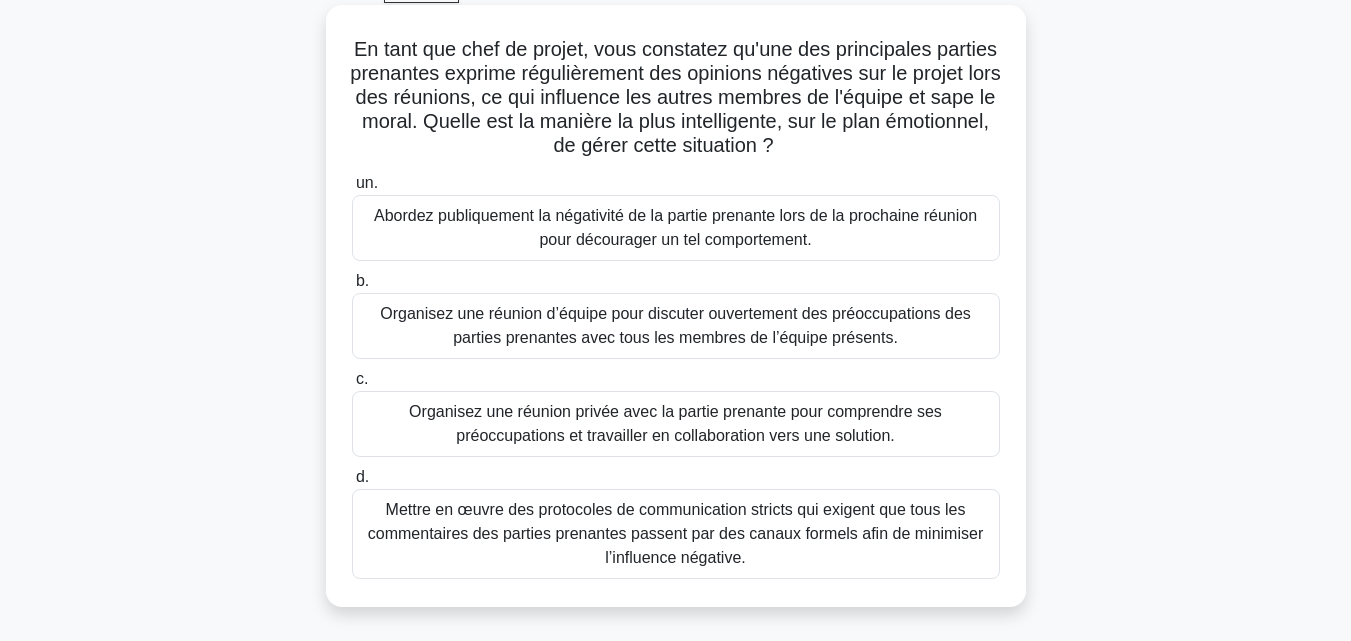 click on "Organisez une réunion privée avec la partie prenante pour comprendre ses préoccupations et travailler en collaboration vers une solution." at bounding box center [675, 423] 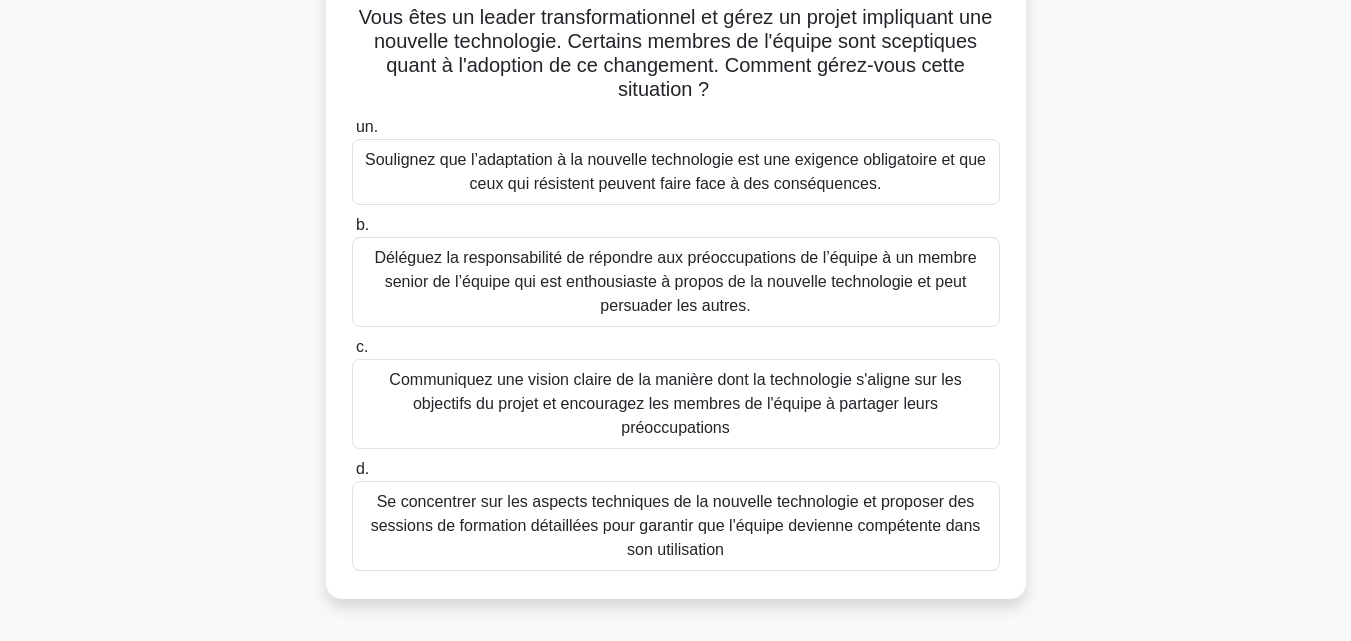 scroll, scrollTop: 140, scrollLeft: 0, axis: vertical 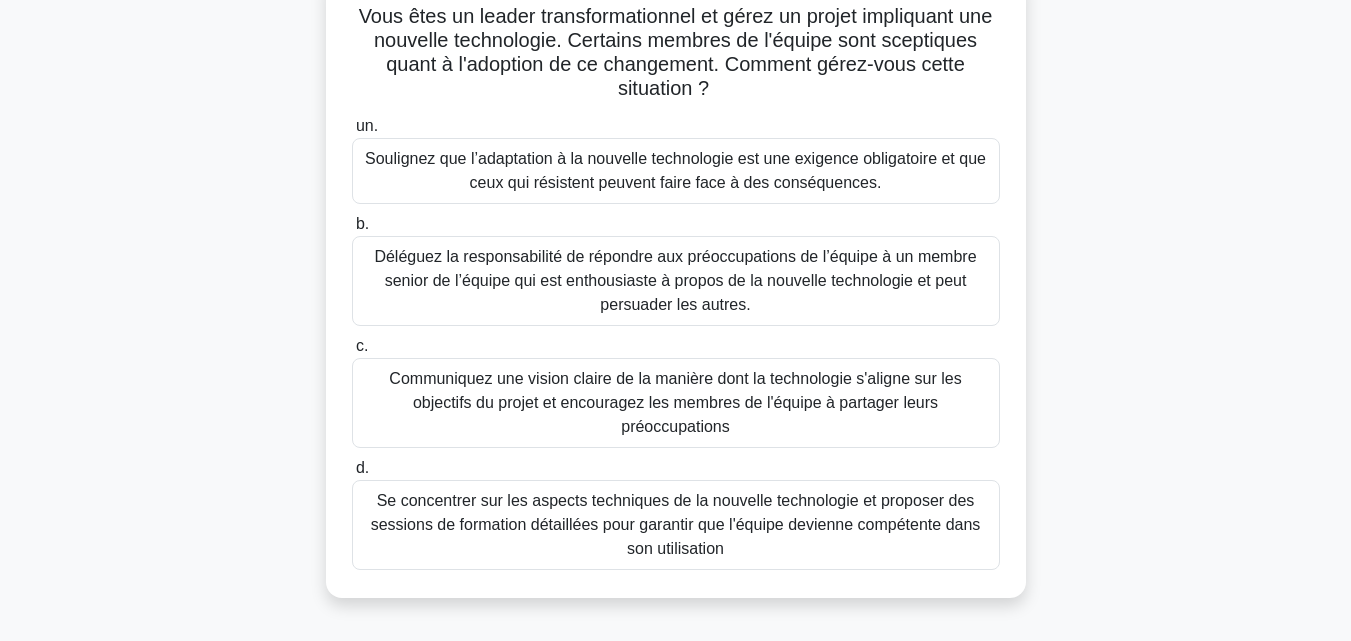 click on "Communiquez une vision claire de la manière dont la technologie s'aligne sur les objectifs du projet et encouragez les membres de l'équipe à partager leurs préoccupations" at bounding box center [675, 402] 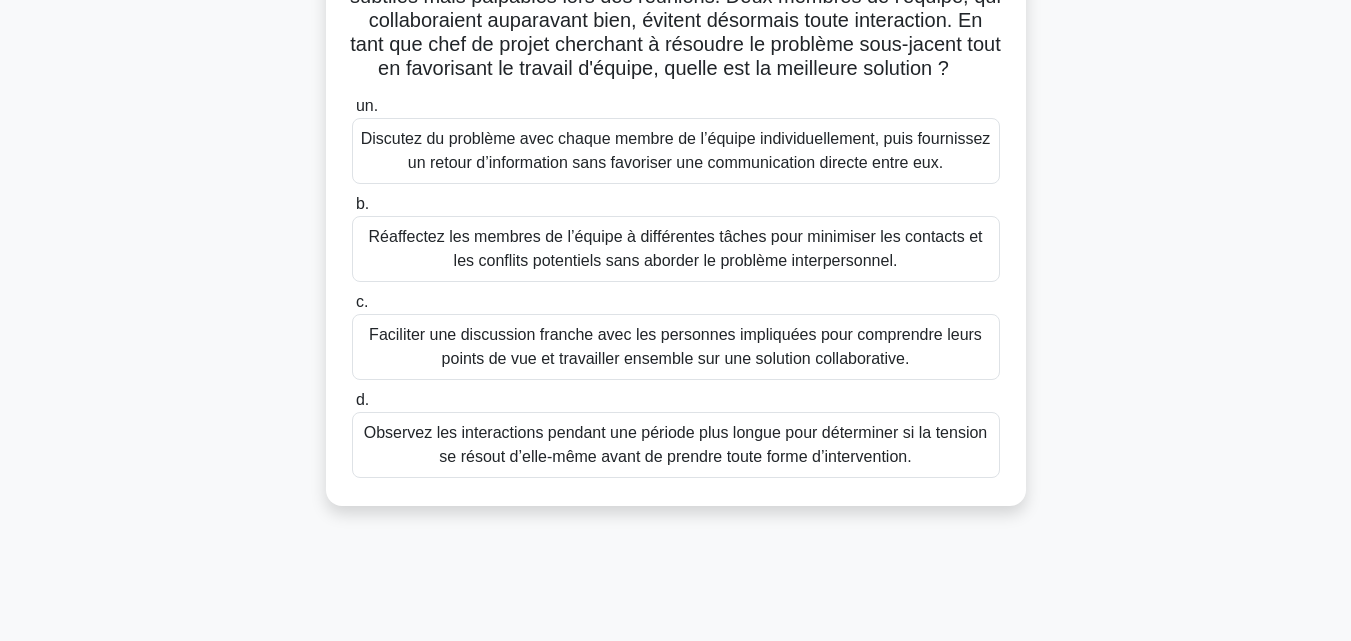 scroll, scrollTop: 214, scrollLeft: 0, axis: vertical 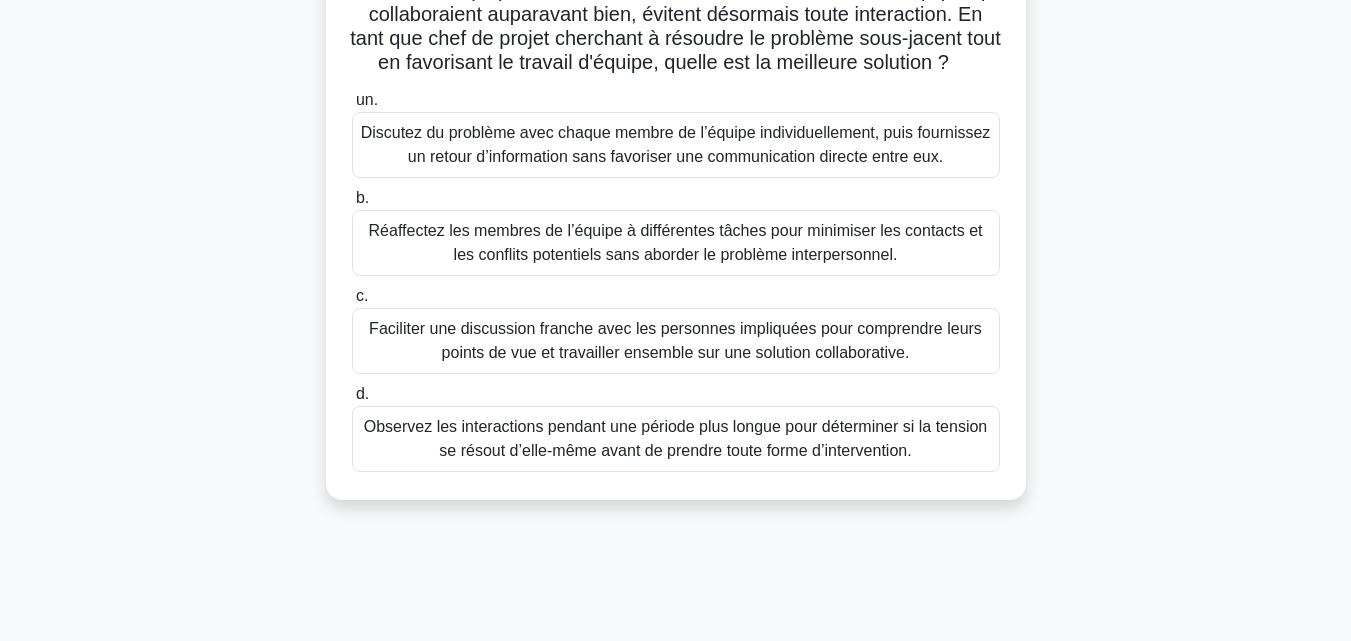 click on "Faciliter une discussion franche avec les personnes impliquées pour comprendre leurs points de vue et travailler ensemble sur une solution collaborative." at bounding box center (675, 340) 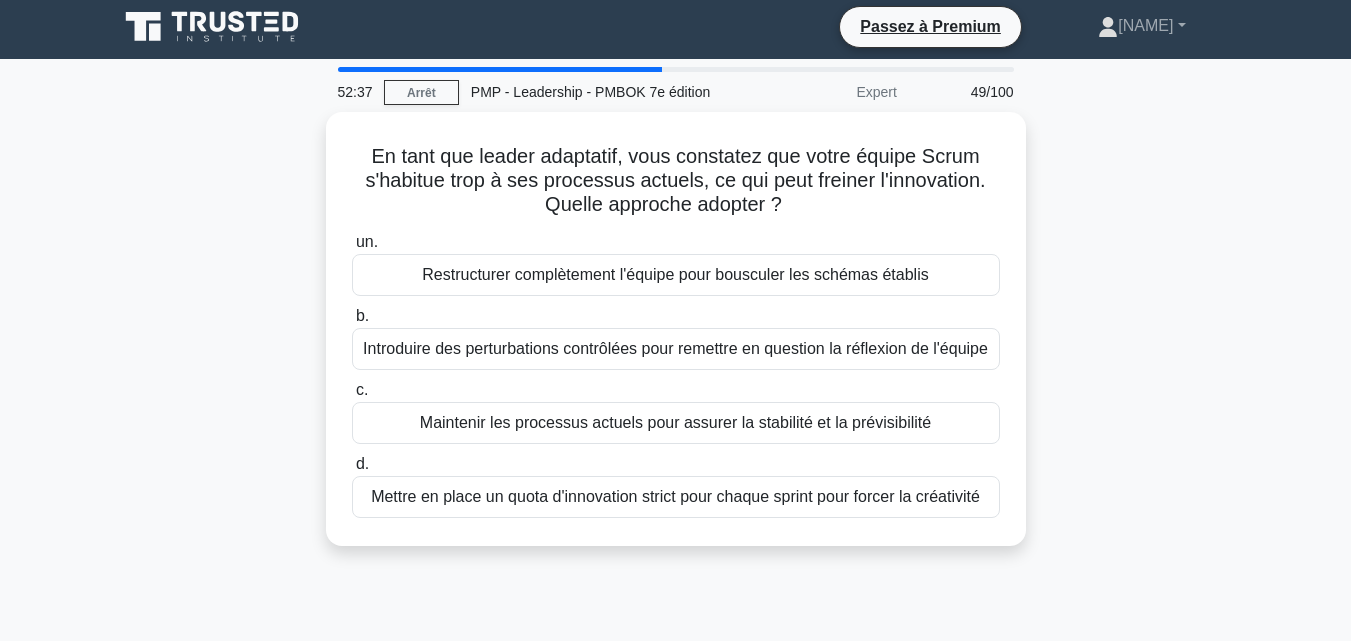 scroll, scrollTop: 0, scrollLeft: 0, axis: both 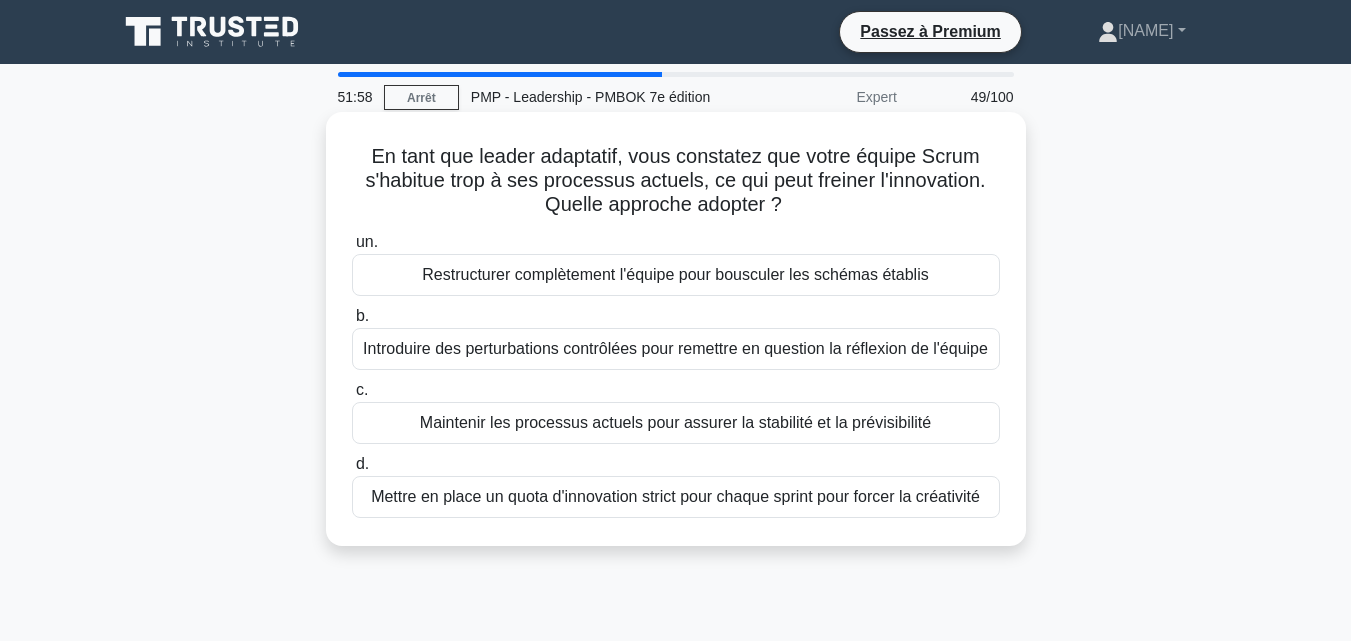 click on "Introduire des perturbations contrôlées pour remettre en question la réflexion de l'équipe" at bounding box center [675, 348] 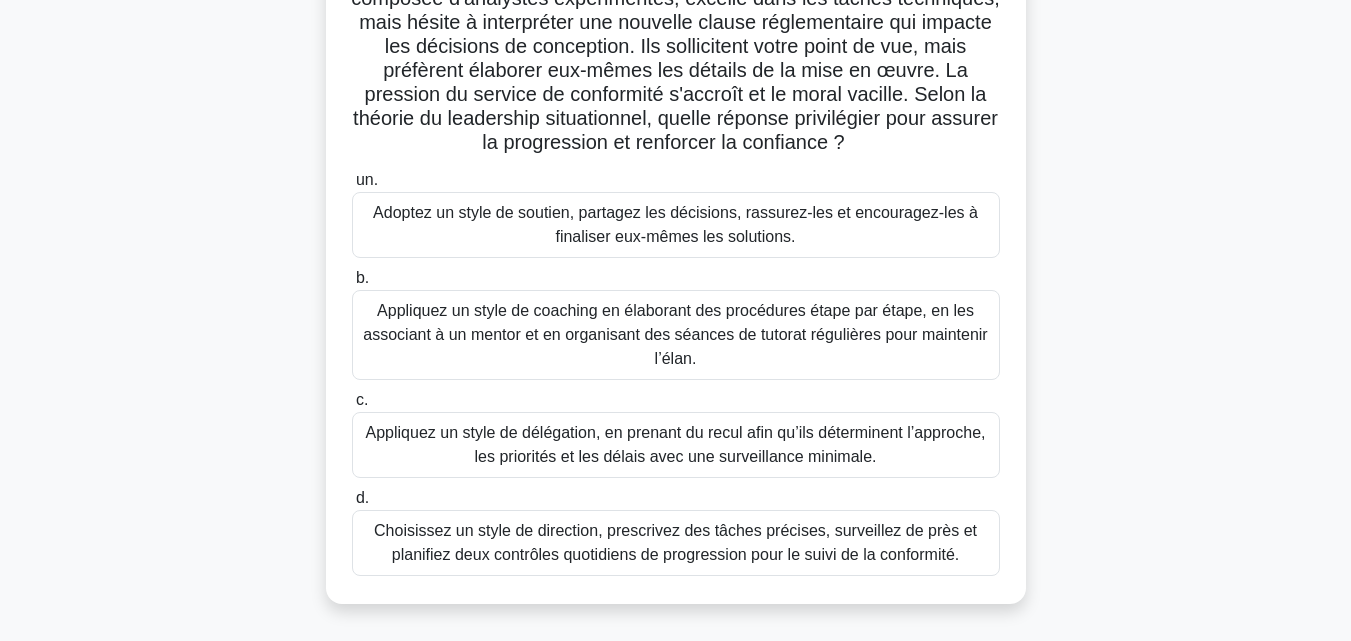 scroll, scrollTop: 183, scrollLeft: 0, axis: vertical 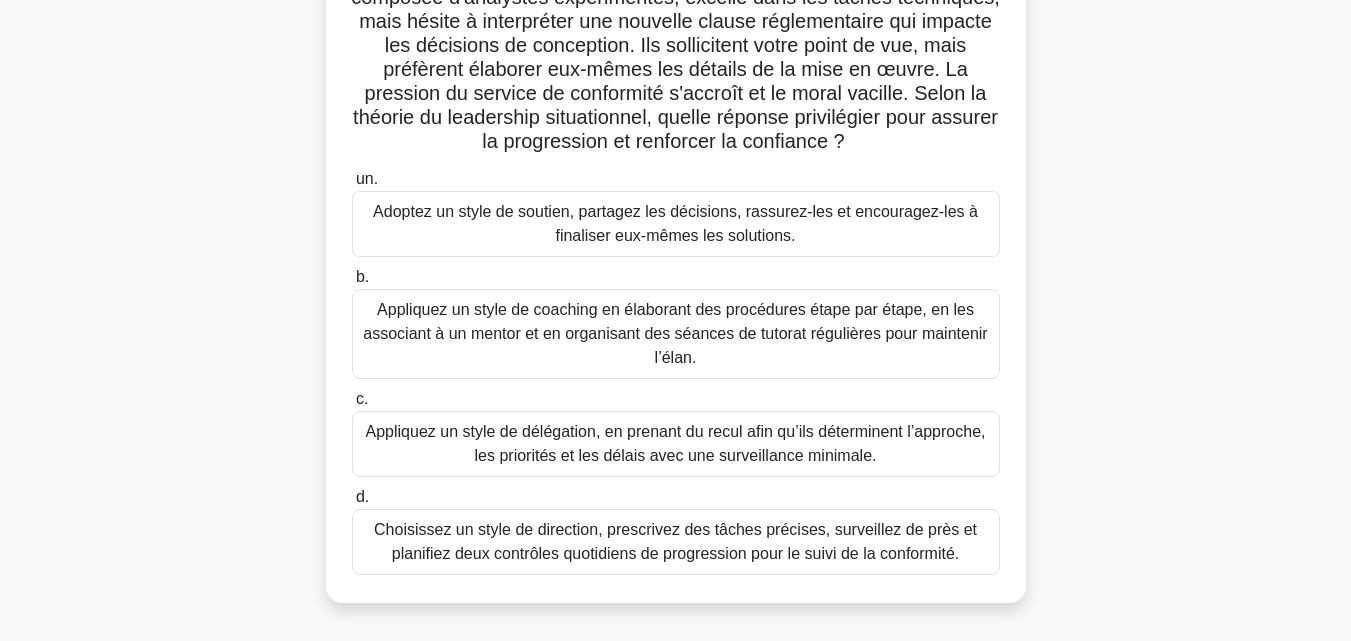 click on "Adoptez un style de soutien, partagez les décisions, rassurez-les et encouragez-les à finaliser eux-mêmes les solutions." at bounding box center (675, 223) 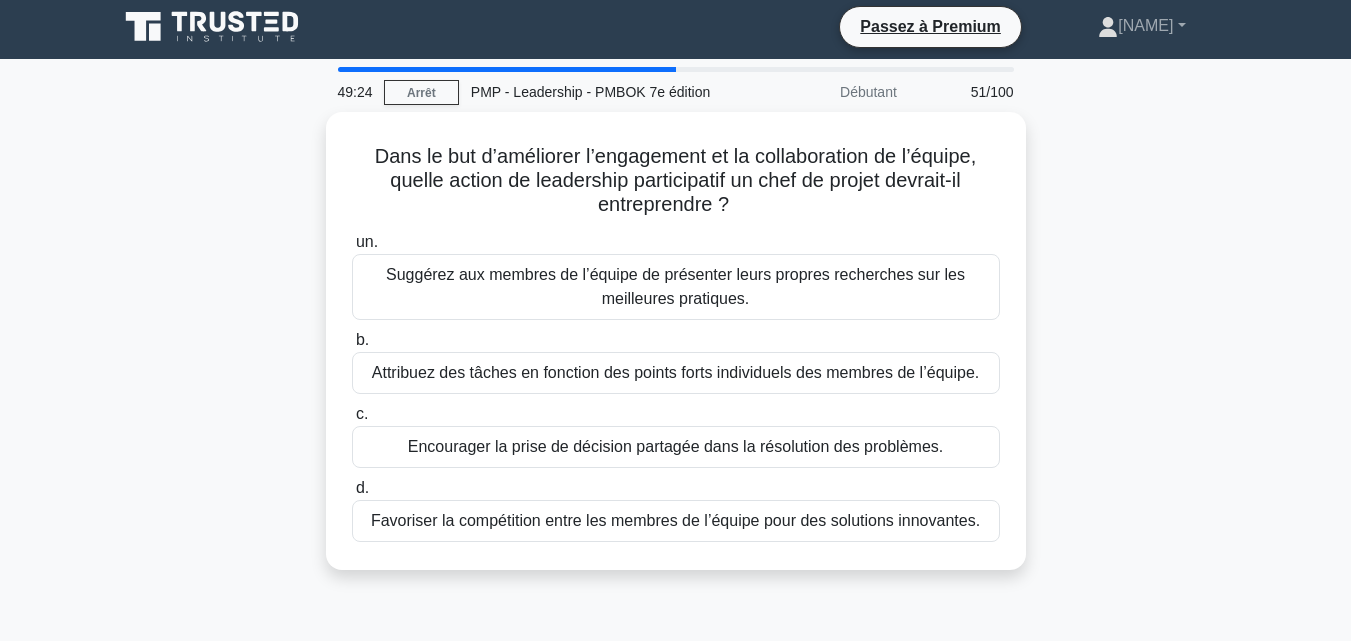 scroll, scrollTop: 0, scrollLeft: 0, axis: both 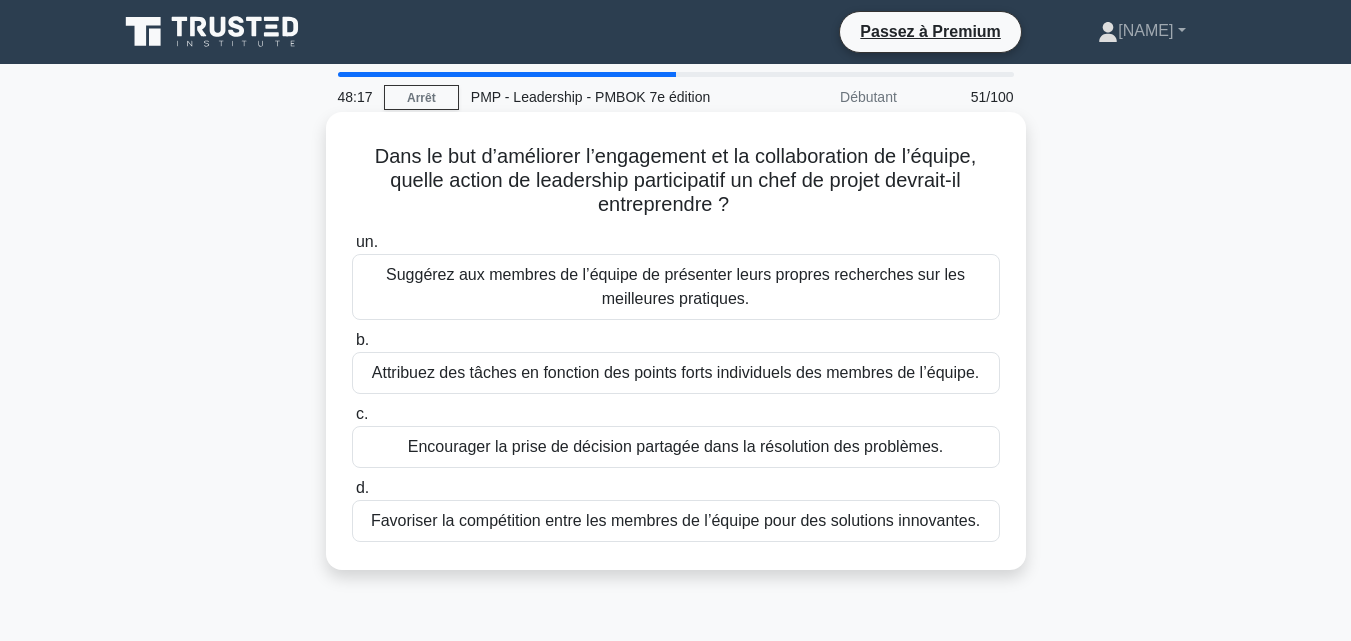 click on "Suggérez aux membres de l’équipe de présenter leurs propres recherches sur les meilleures pratiques." at bounding box center (676, 287) 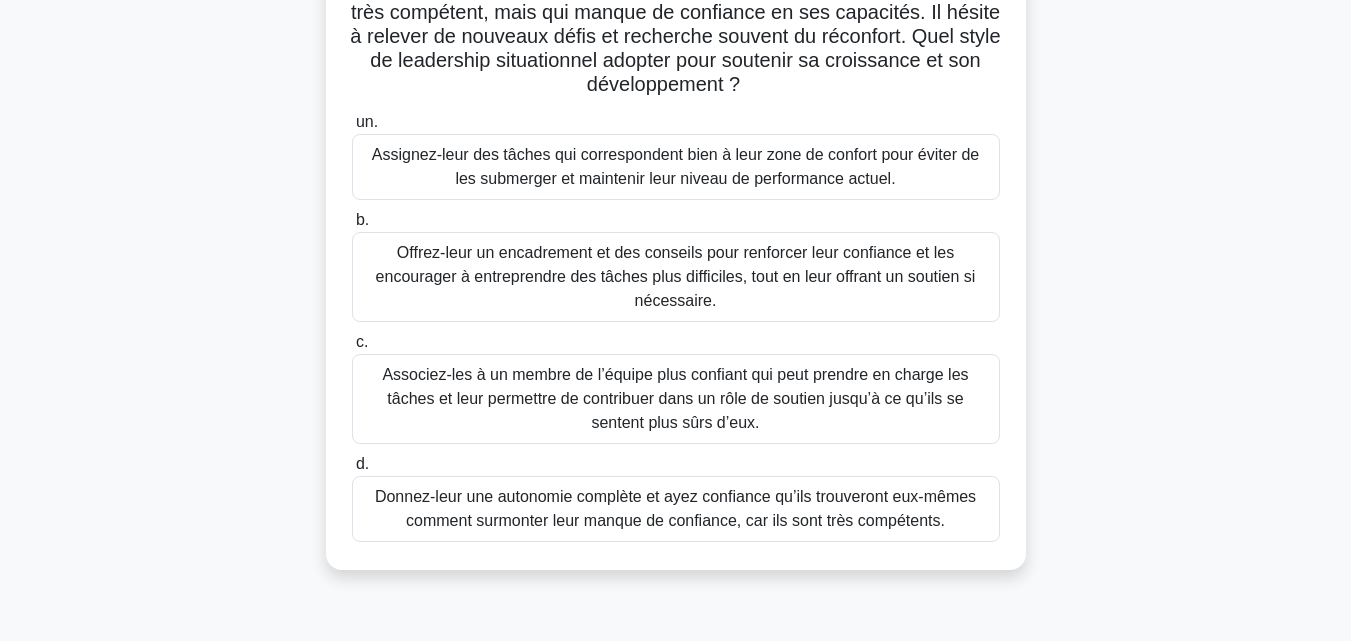 scroll, scrollTop: 171, scrollLeft: 0, axis: vertical 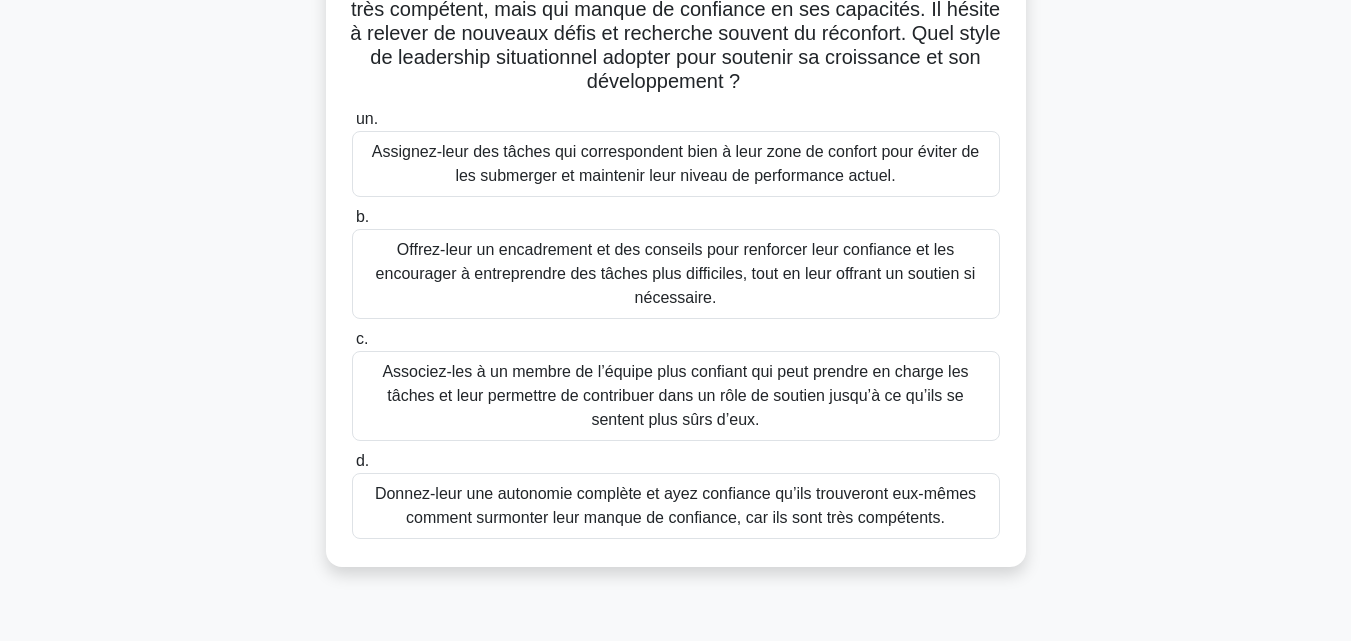 click on "Offrez-leur un encadrement et des conseils pour renforcer leur confiance et les encourager à entreprendre des tâches plus difficiles, tout en leur offrant un soutien si nécessaire." at bounding box center (676, 273) 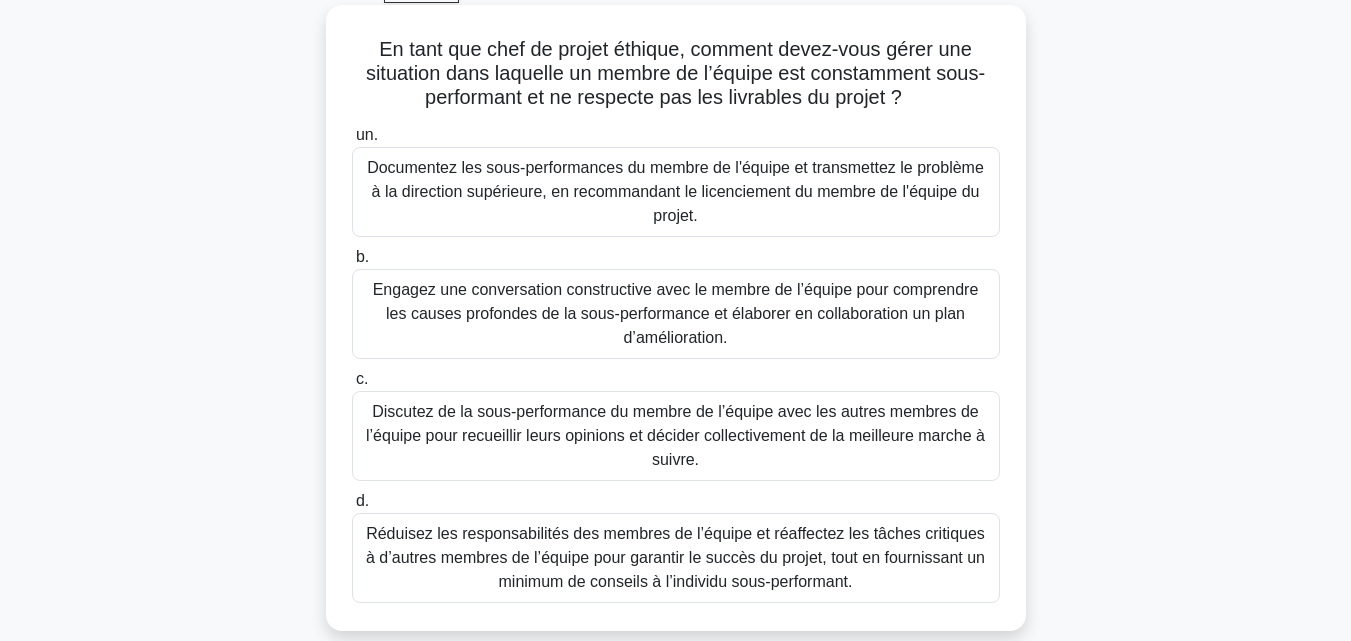 scroll, scrollTop: 119, scrollLeft: 0, axis: vertical 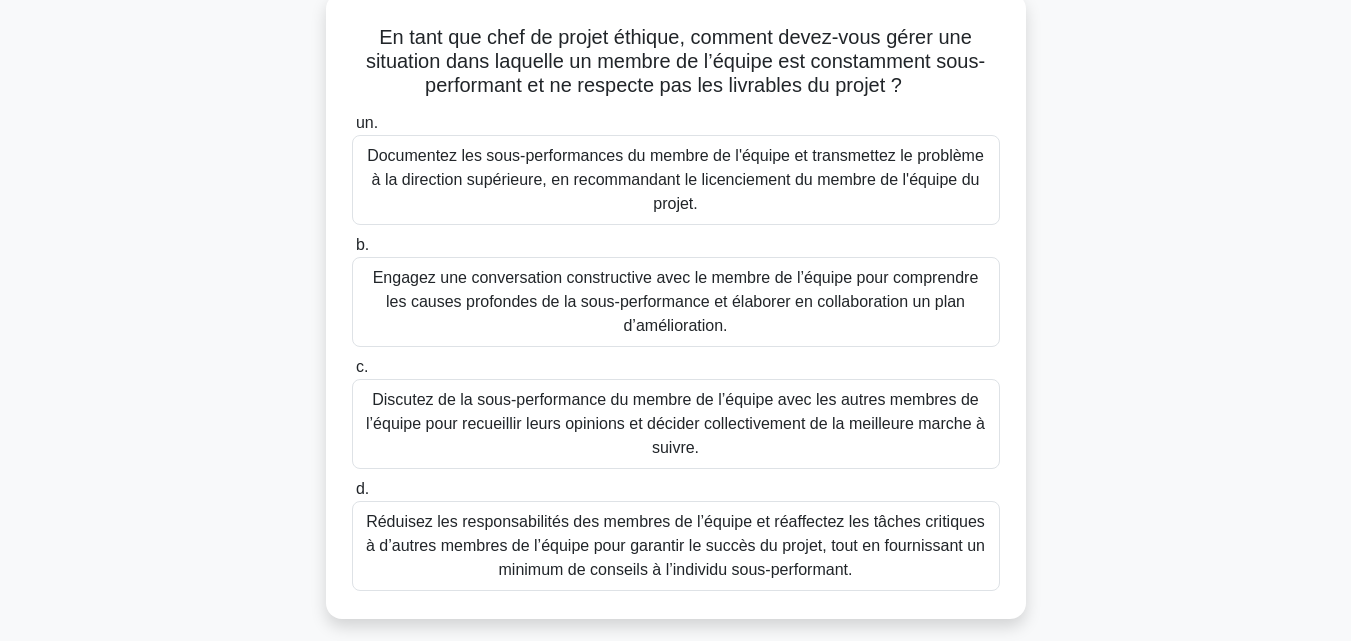 click on "Engagez une conversation constructive avec le membre de l’équipe pour comprendre les causes profondes de la sous-performance et élaborer en collaboration un plan d’amélioration." at bounding box center (676, 302) 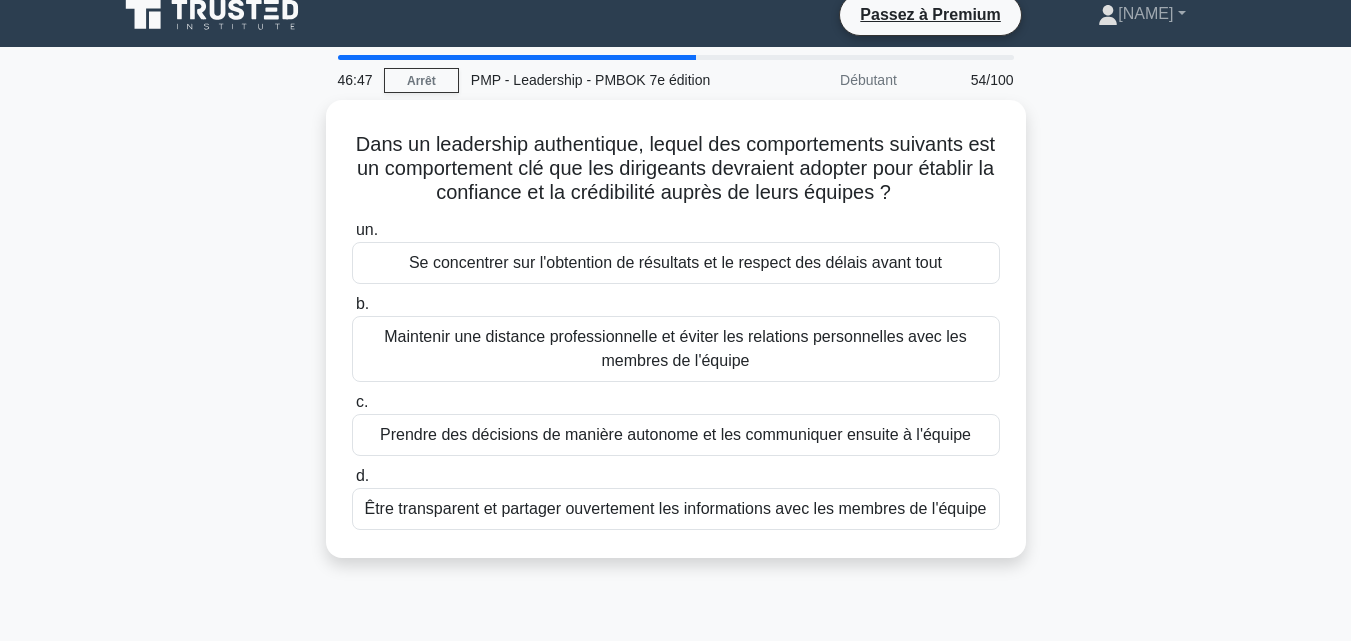 scroll, scrollTop: 0, scrollLeft: 0, axis: both 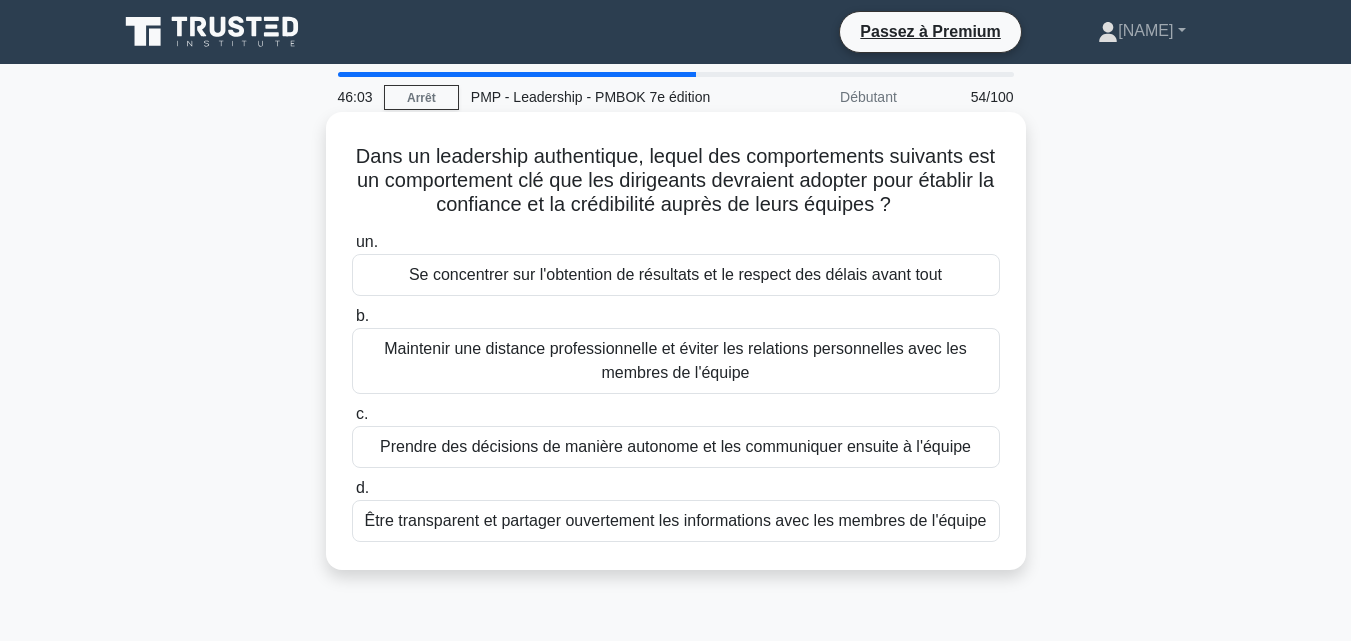 click on "Être transparent et partager ouvertement les informations avec les membres de l'équipe" at bounding box center [675, 520] 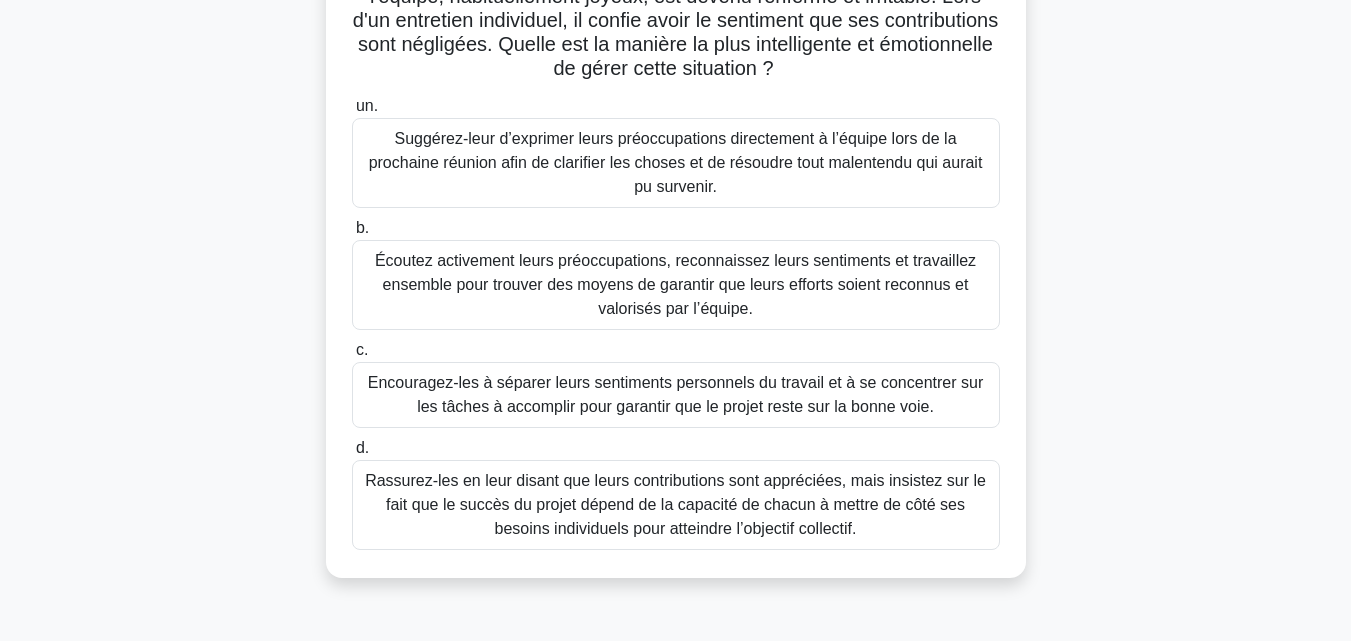 scroll, scrollTop: 185, scrollLeft: 0, axis: vertical 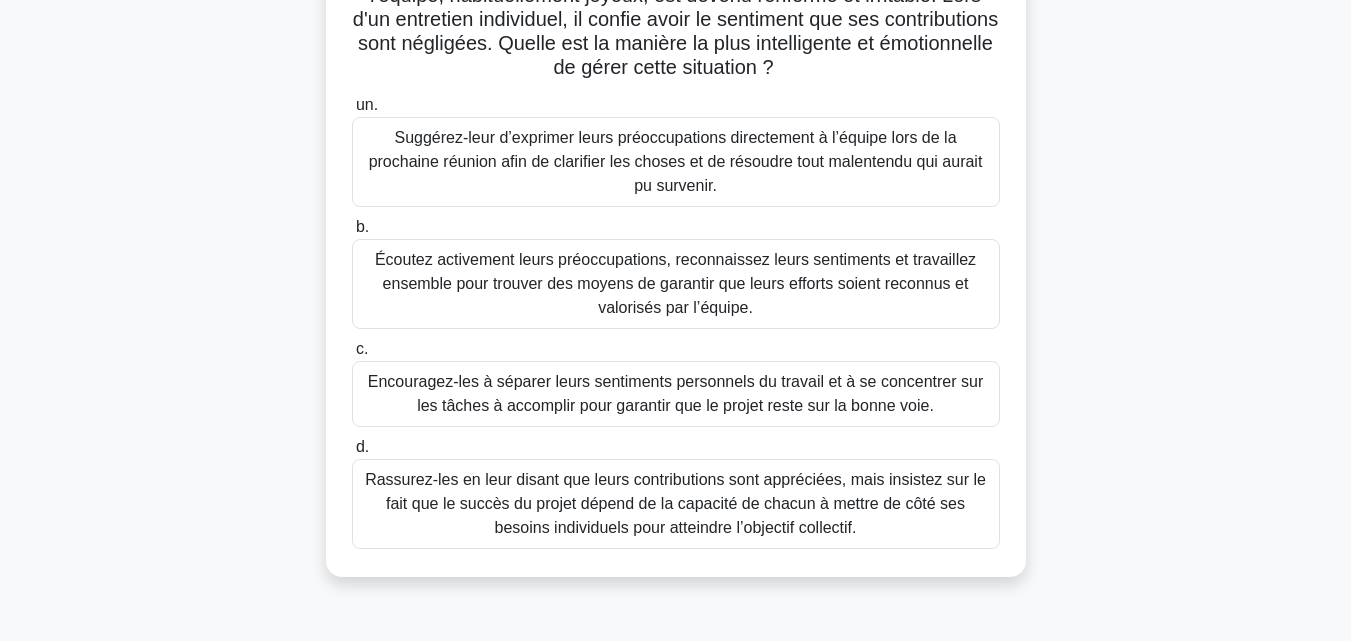 click on "Écoutez activement leurs préoccupations, reconnaissez leurs sentiments et travaillez ensemble pour trouver des moyens de garantir que leurs efforts soient reconnus et valorisés par l’équipe." at bounding box center [675, 283] 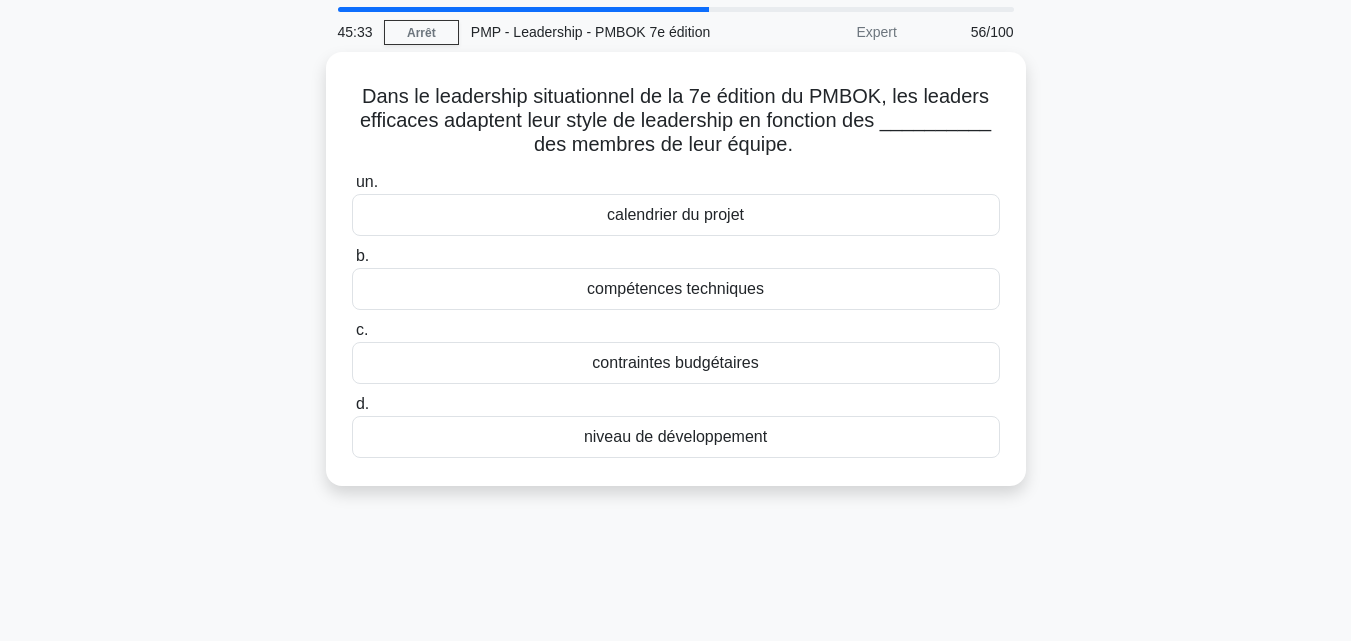 scroll, scrollTop: 0, scrollLeft: 0, axis: both 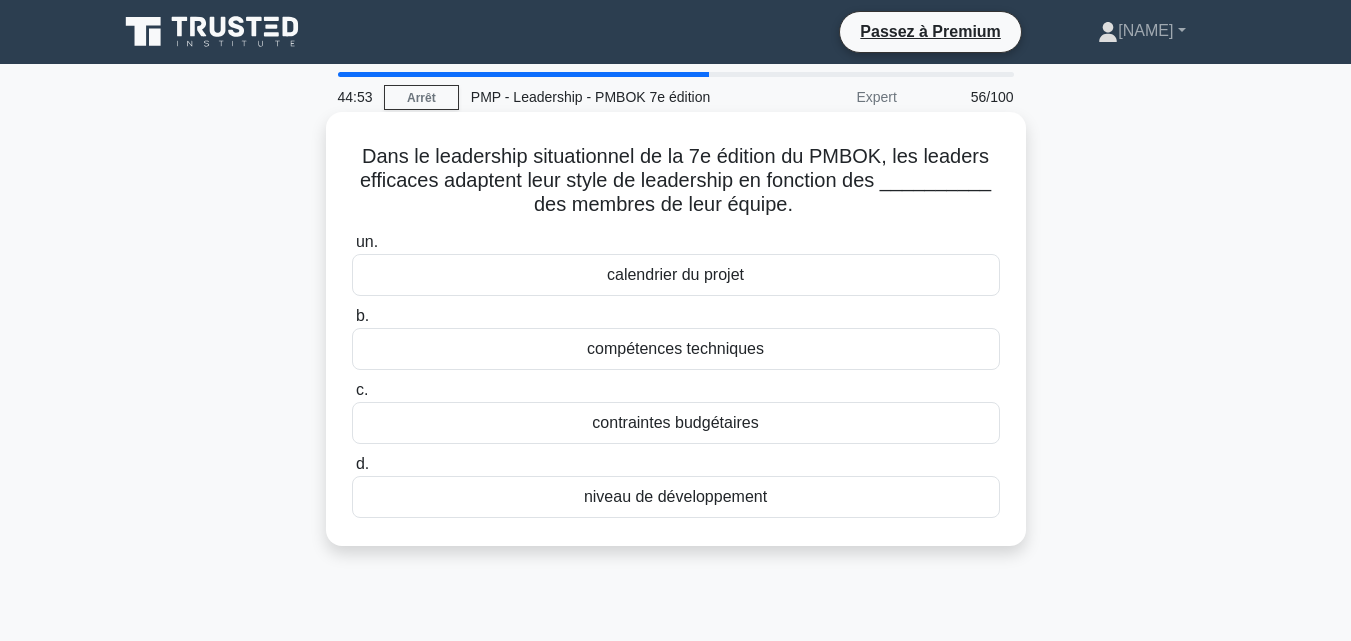 click on "compétences techniques" at bounding box center [675, 348] 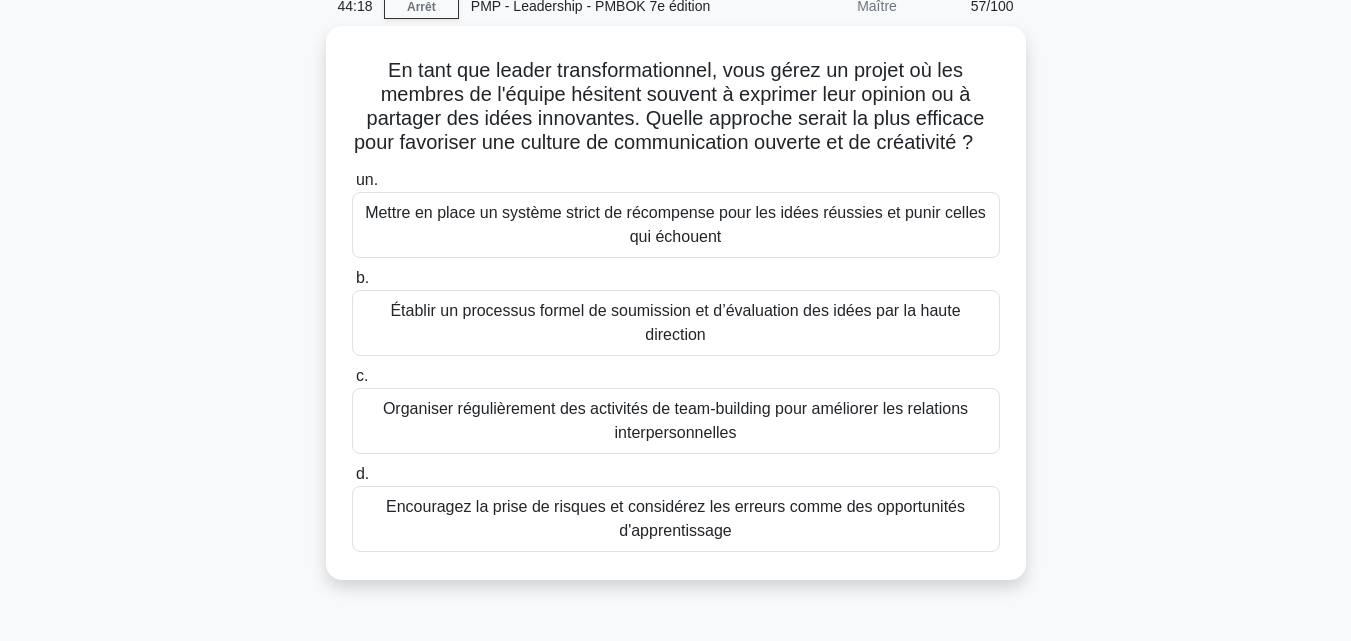 scroll, scrollTop: 92, scrollLeft: 0, axis: vertical 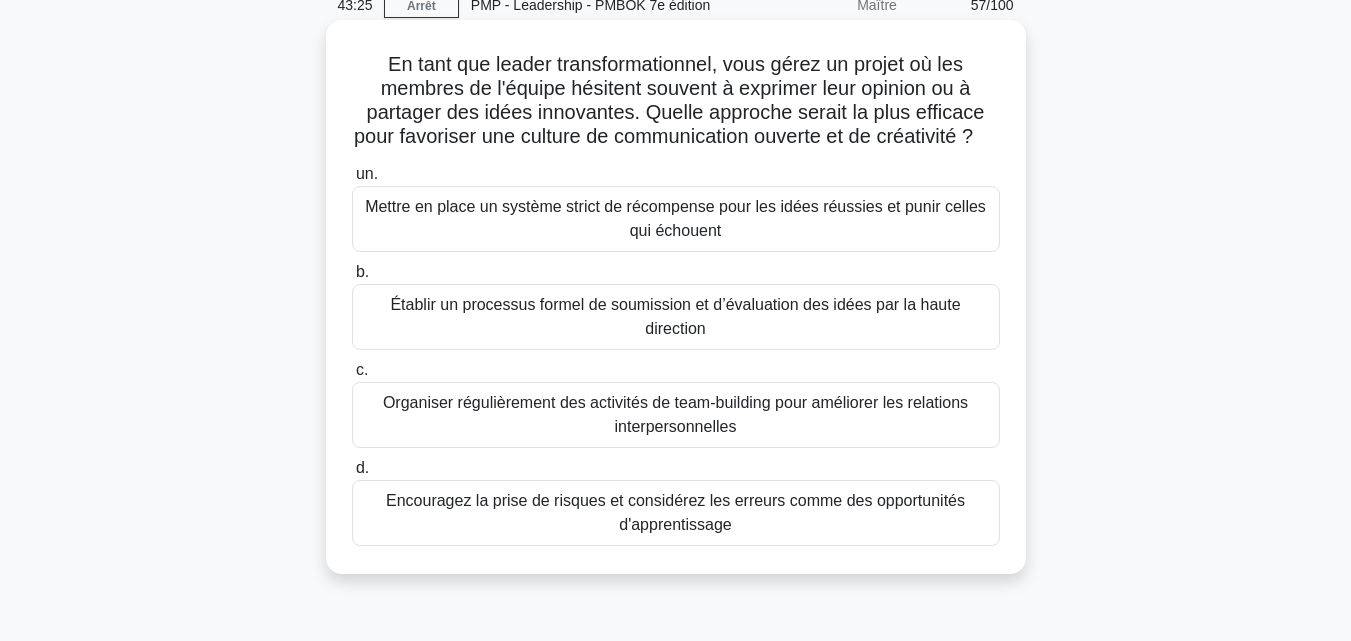 click on "Organiser régulièrement des activités de team-building pour améliorer les relations interpersonnelles" at bounding box center (675, 414) 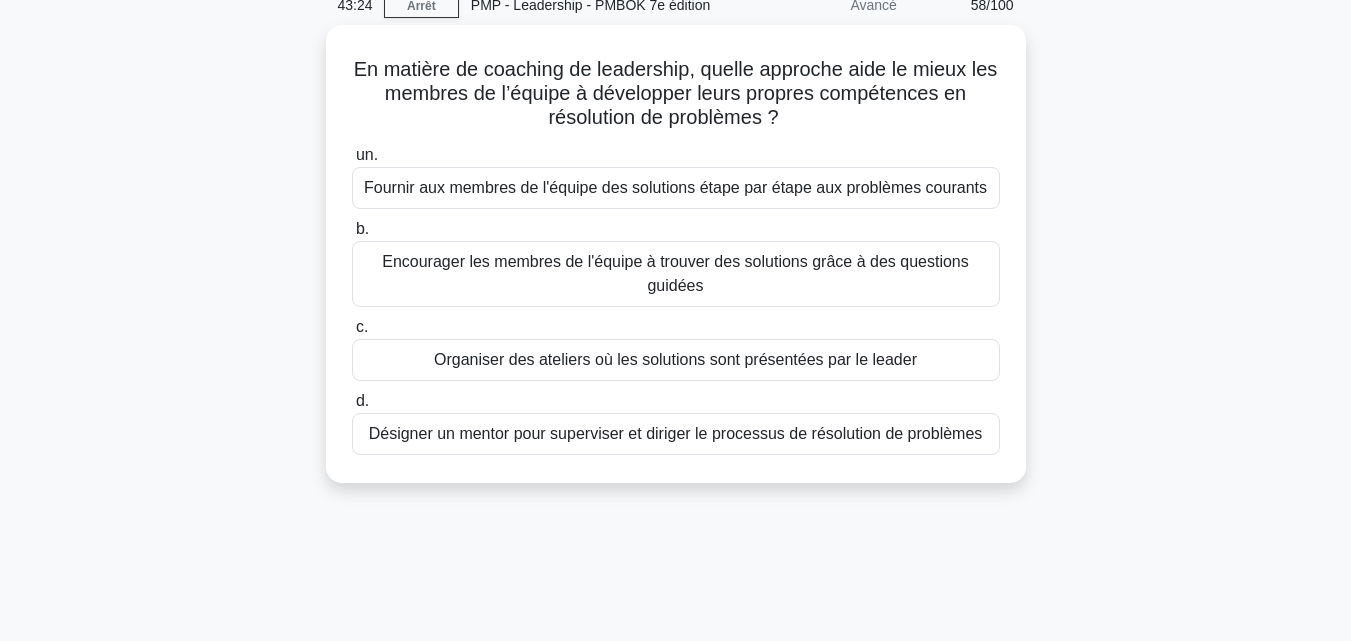 scroll, scrollTop: 0, scrollLeft: 0, axis: both 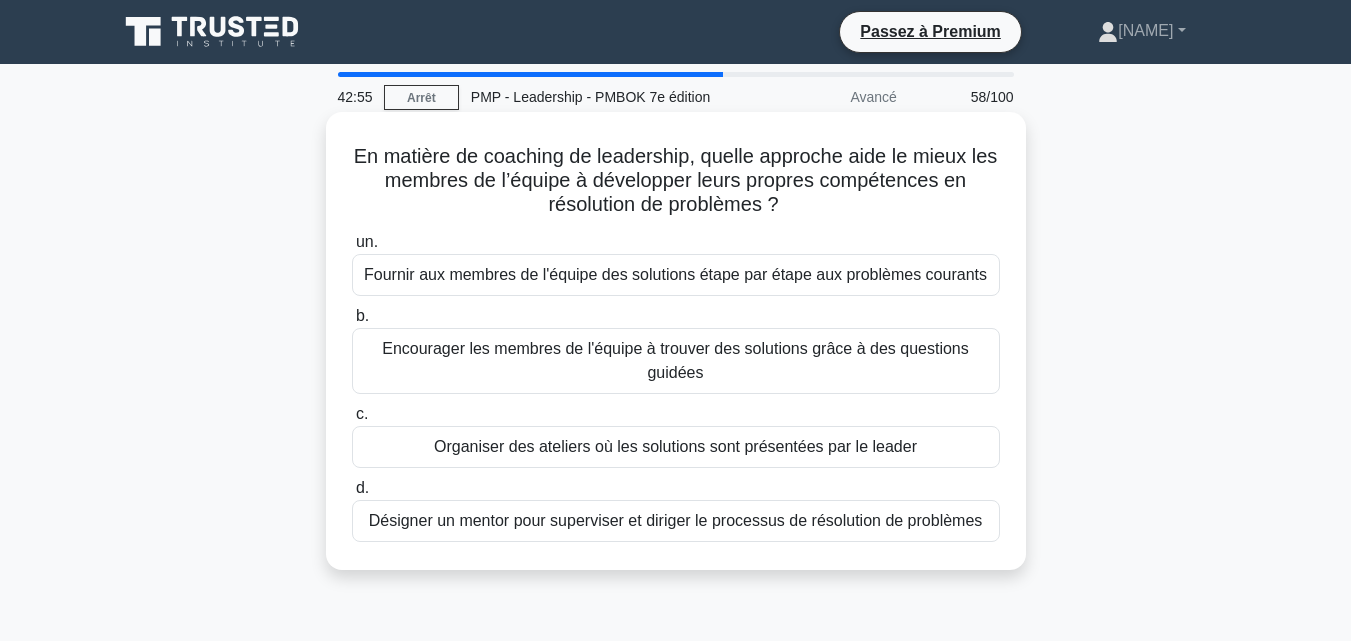 click on "Encourager les membres de l'équipe à trouver des solutions grâce à des questions guidées" at bounding box center [676, 361] 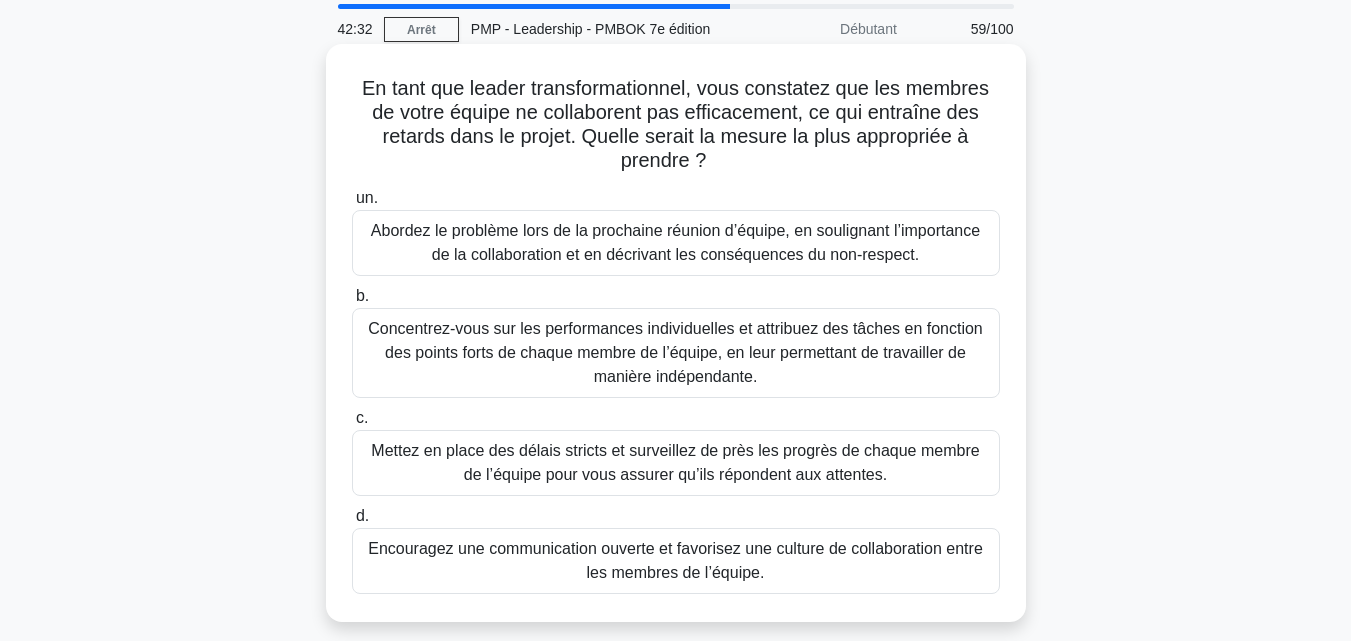 scroll, scrollTop: 69, scrollLeft: 0, axis: vertical 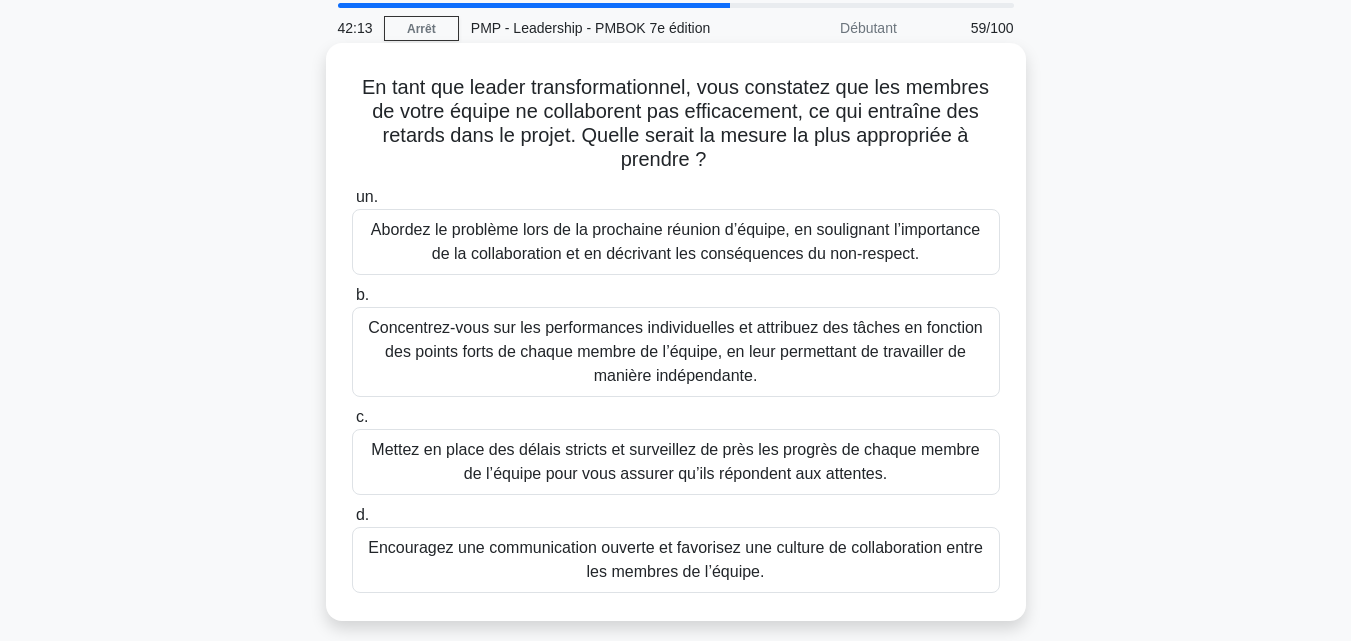 click on "Encouragez une communication ouverte et favorisez une culture de collaboration entre les membres de l’équipe." at bounding box center (675, 559) 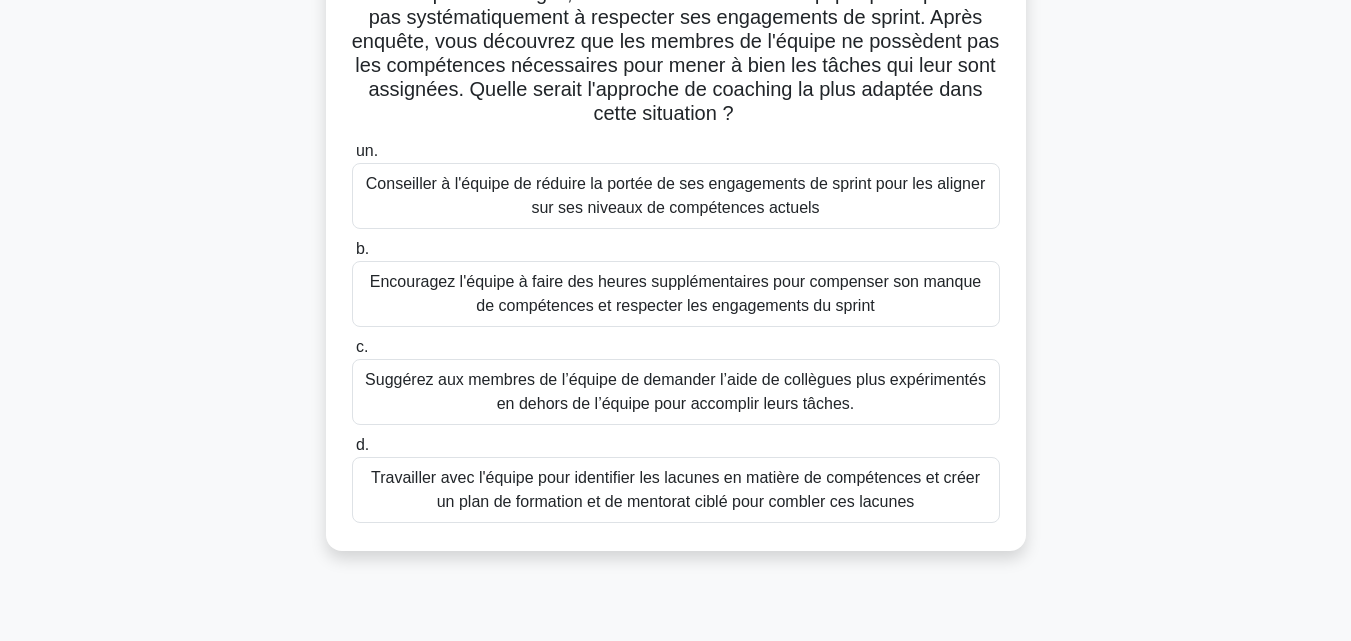 scroll, scrollTop: 172, scrollLeft: 0, axis: vertical 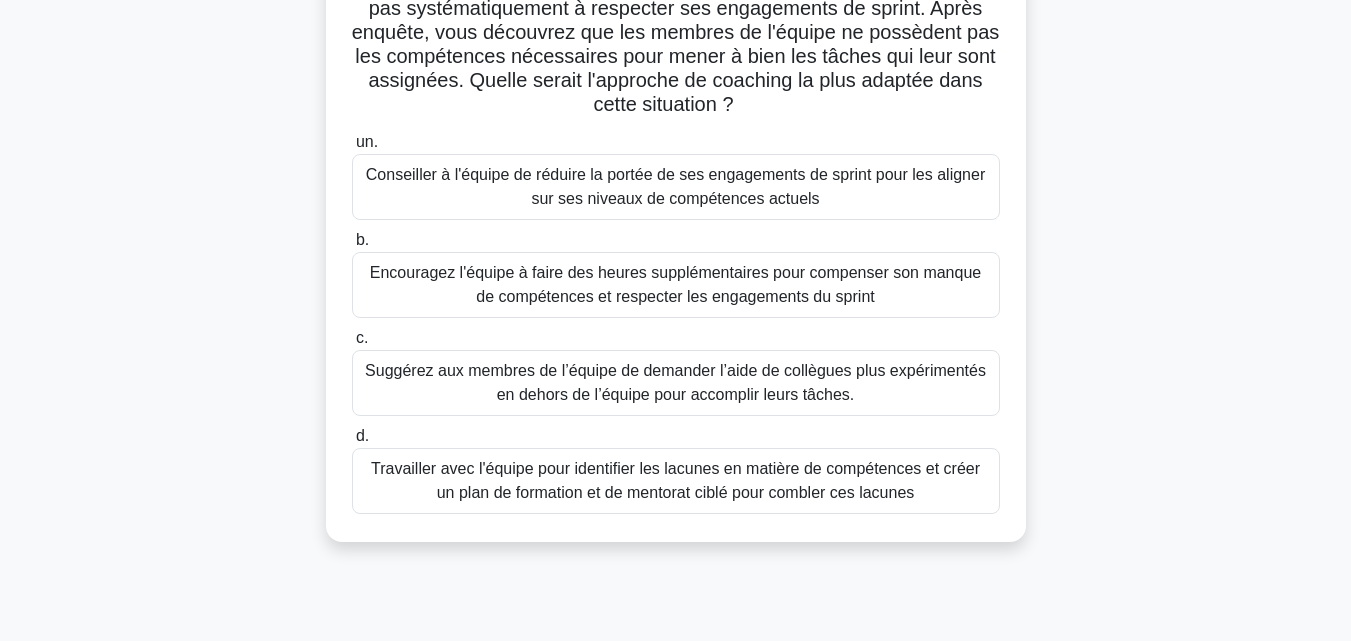 click on "Travailler avec l'équipe pour identifier les lacunes en matière de compétences et créer un plan de formation et de mentorat ciblé pour combler ces lacunes" at bounding box center (675, 480) 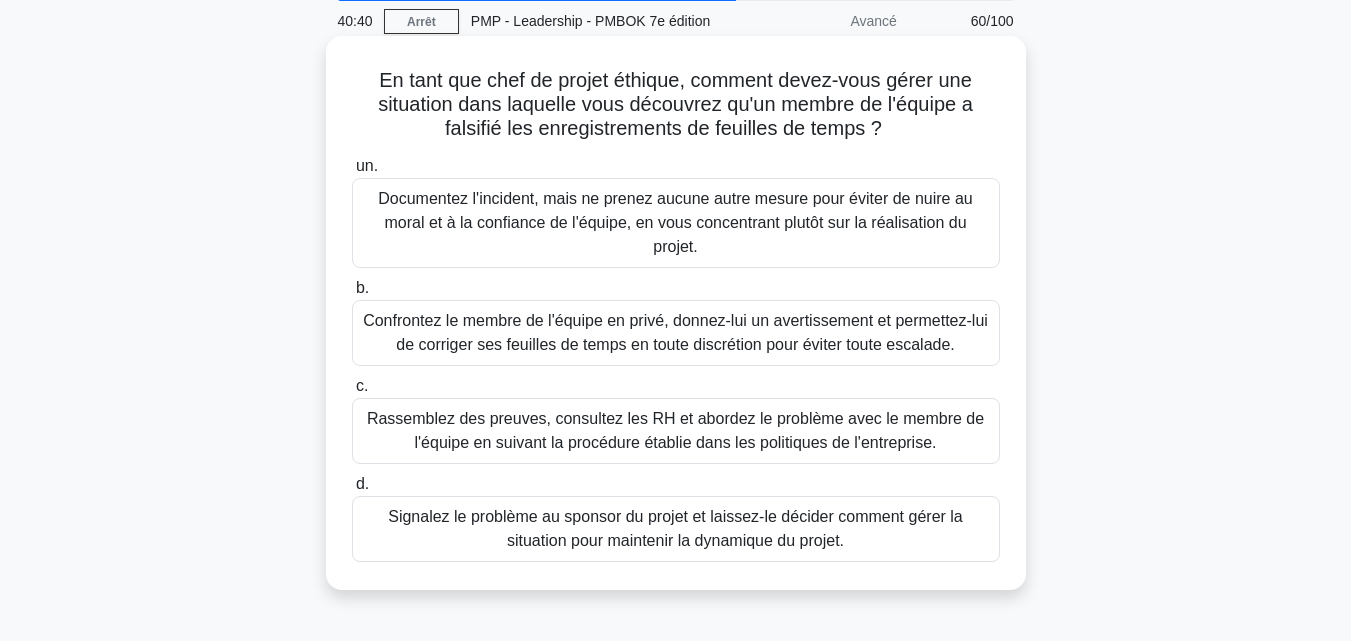 scroll, scrollTop: 0, scrollLeft: 0, axis: both 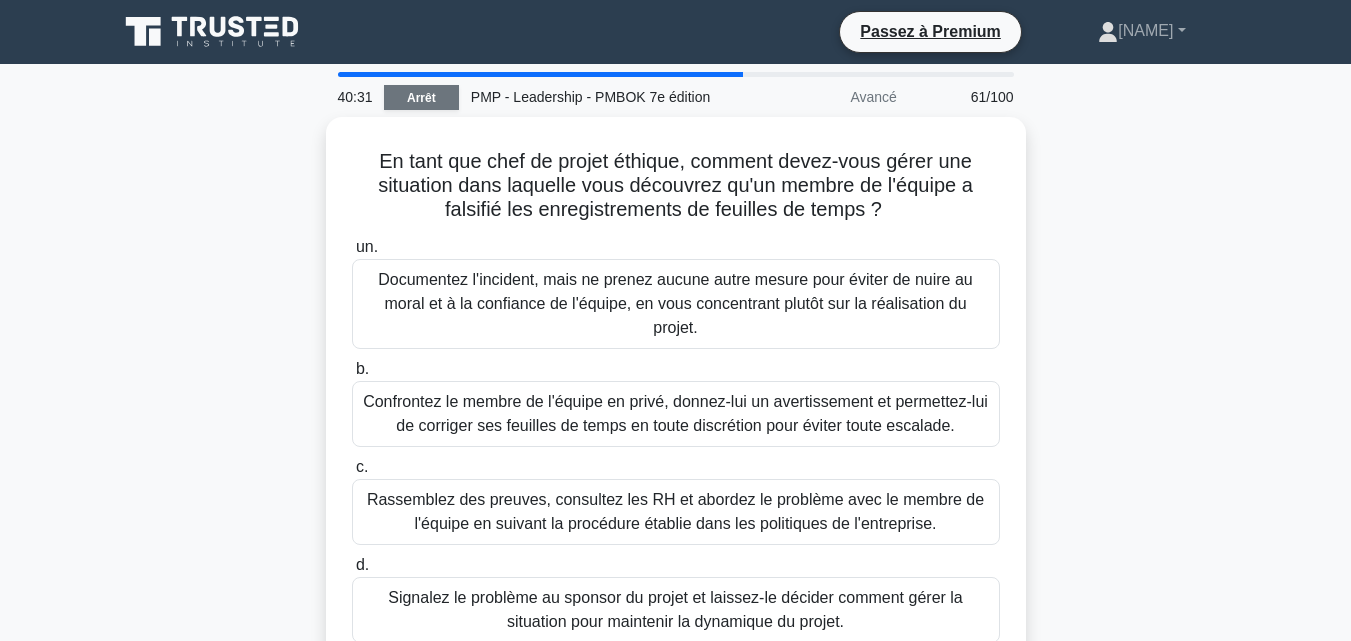 click on "Arrêt" at bounding box center (421, 98) 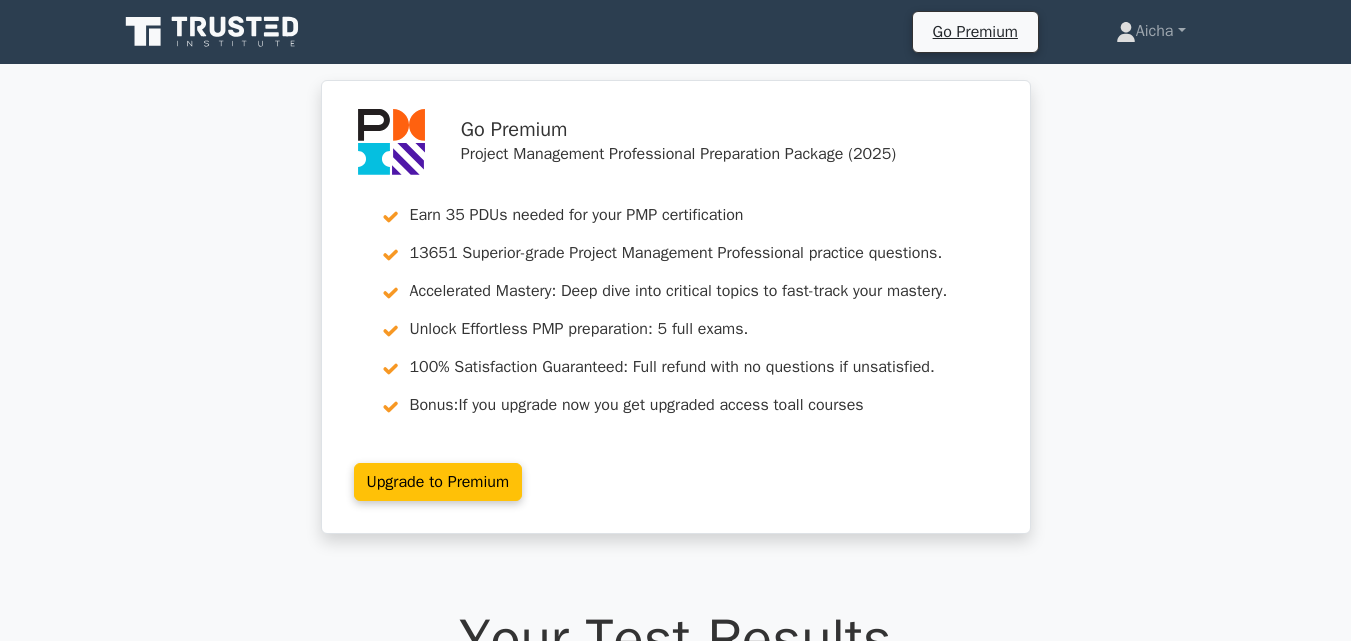 scroll, scrollTop: 0, scrollLeft: 0, axis: both 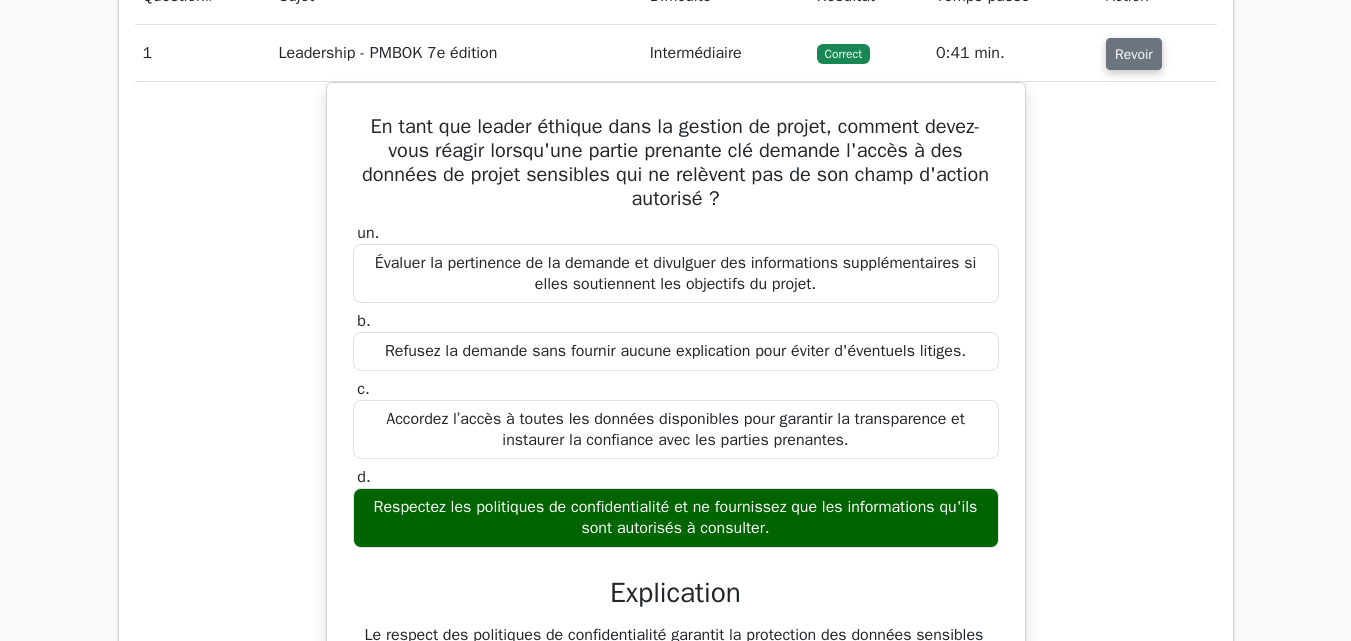 click on "Revoir" at bounding box center (1134, 54) 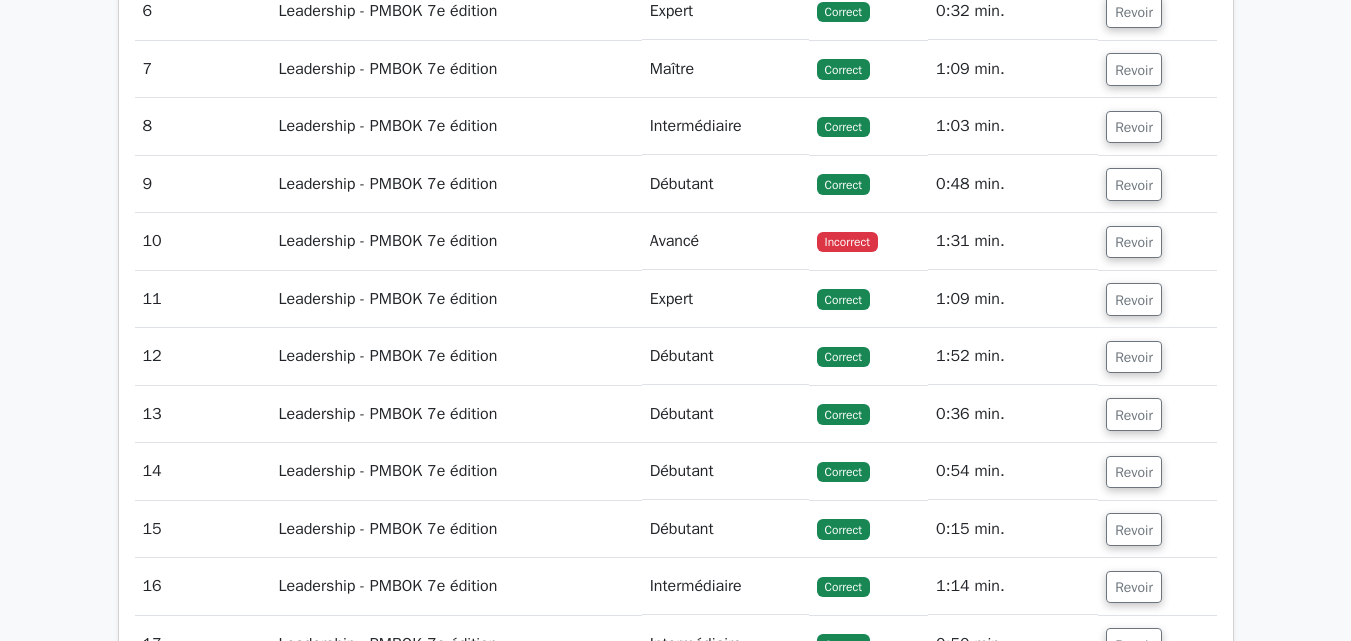 scroll, scrollTop: 1903, scrollLeft: 0, axis: vertical 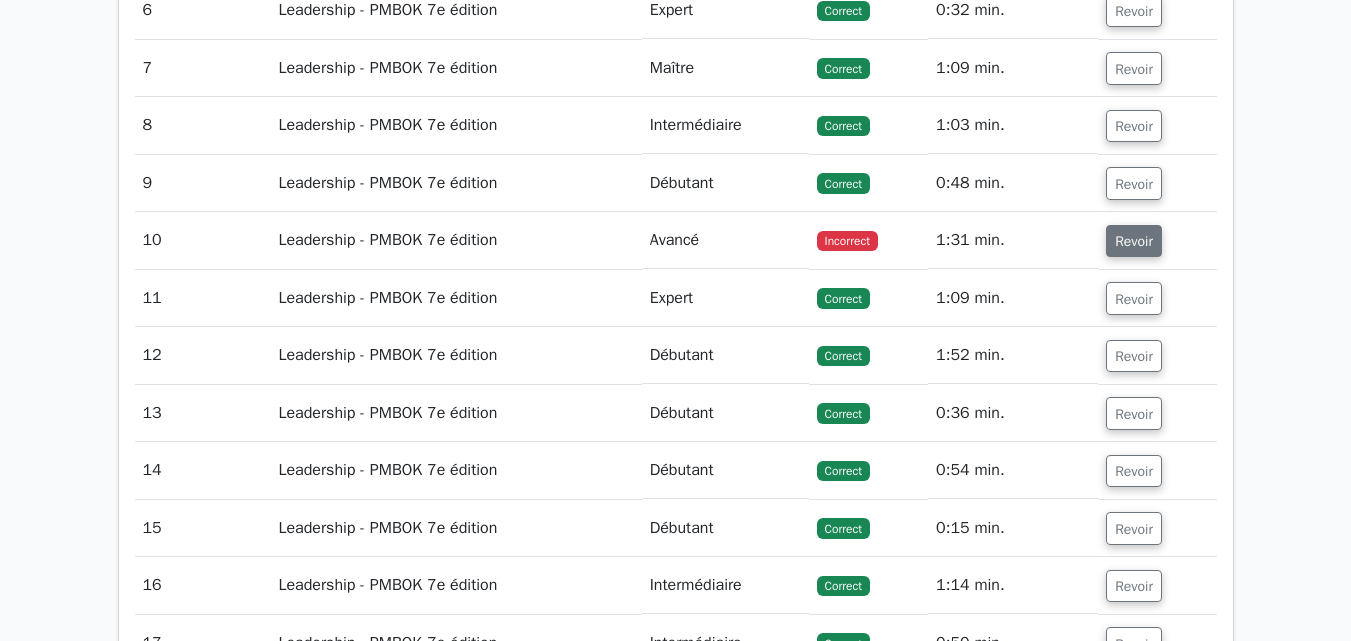 click on "Revoir" at bounding box center [1134, 241] 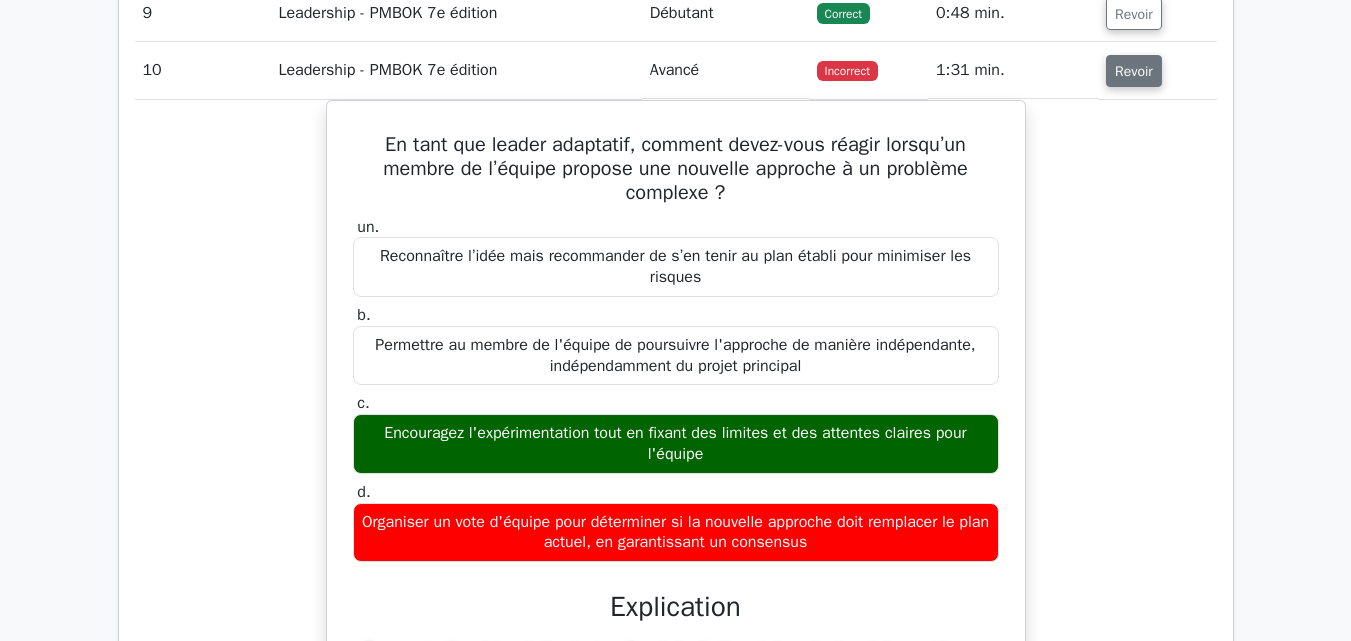 scroll, scrollTop: 2075, scrollLeft: 0, axis: vertical 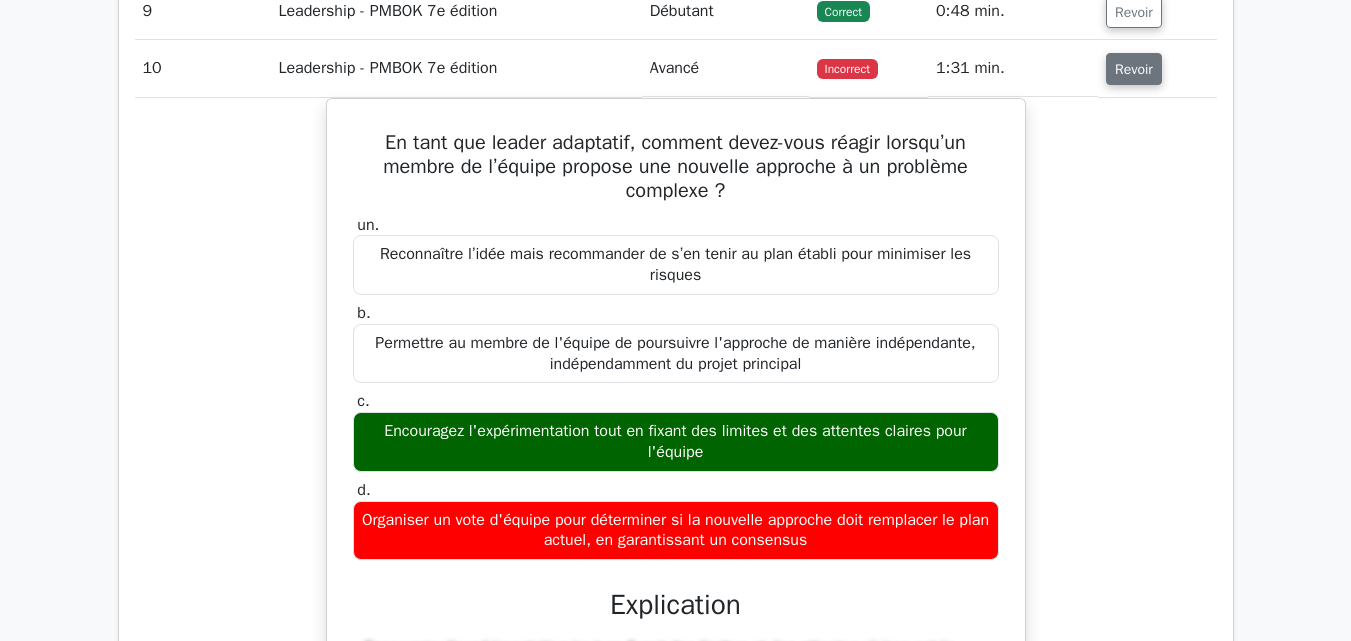 click on "Revoir" at bounding box center (1134, 69) 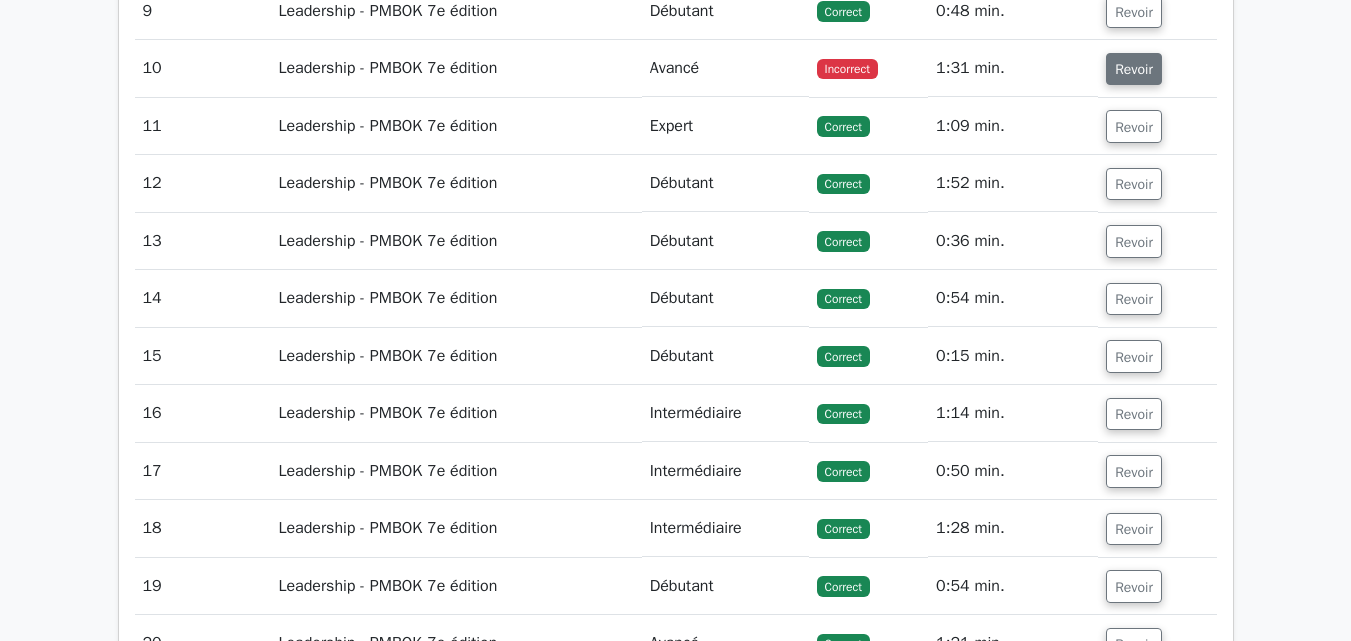 click on "Revoir" at bounding box center (1134, 69) 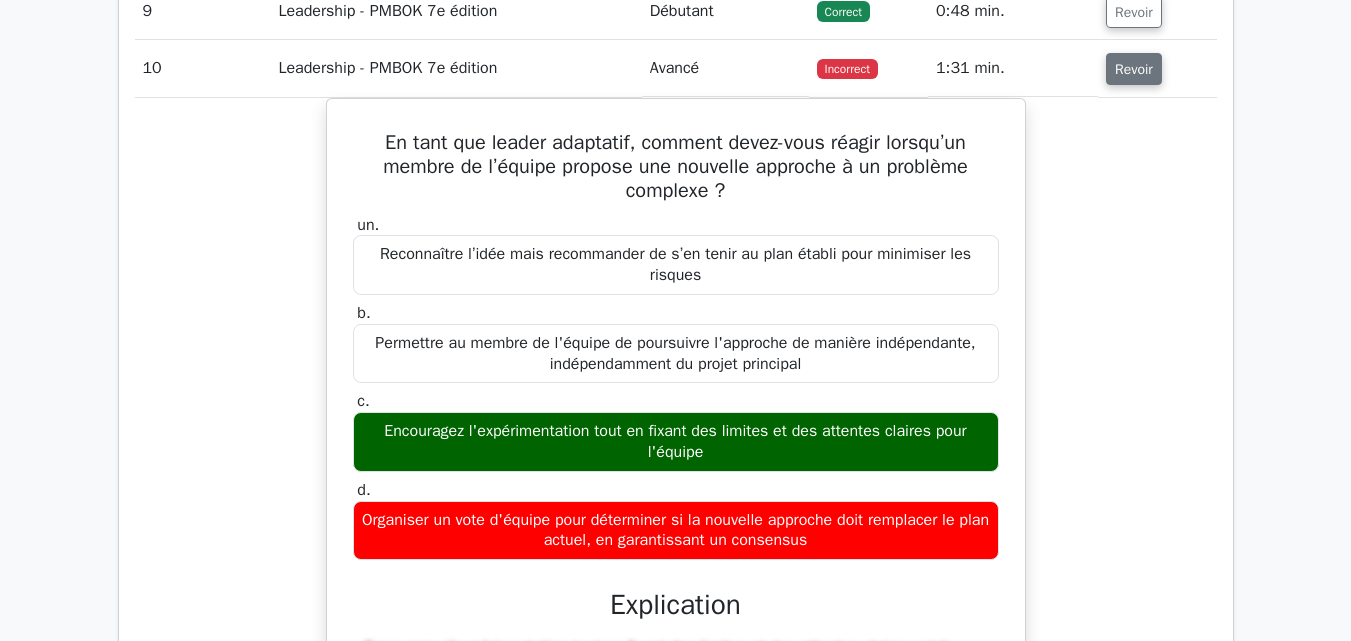 click on "Revoir" at bounding box center [1134, 69] 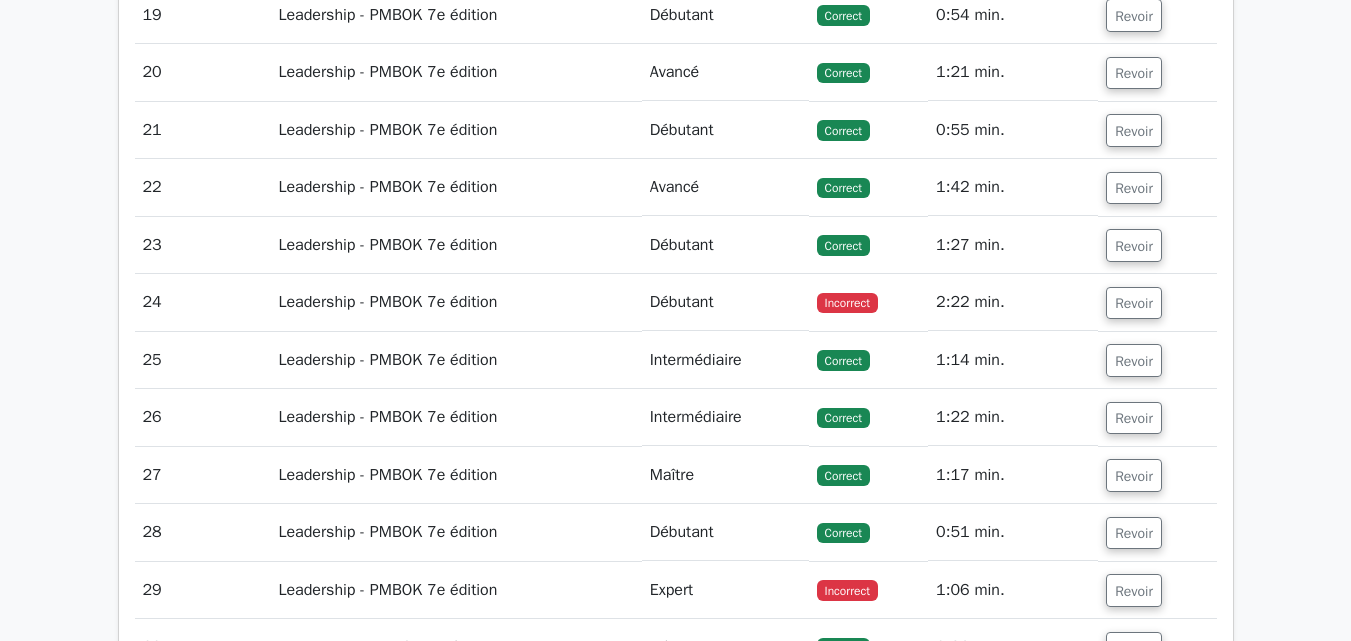 scroll, scrollTop: 2647, scrollLeft: 0, axis: vertical 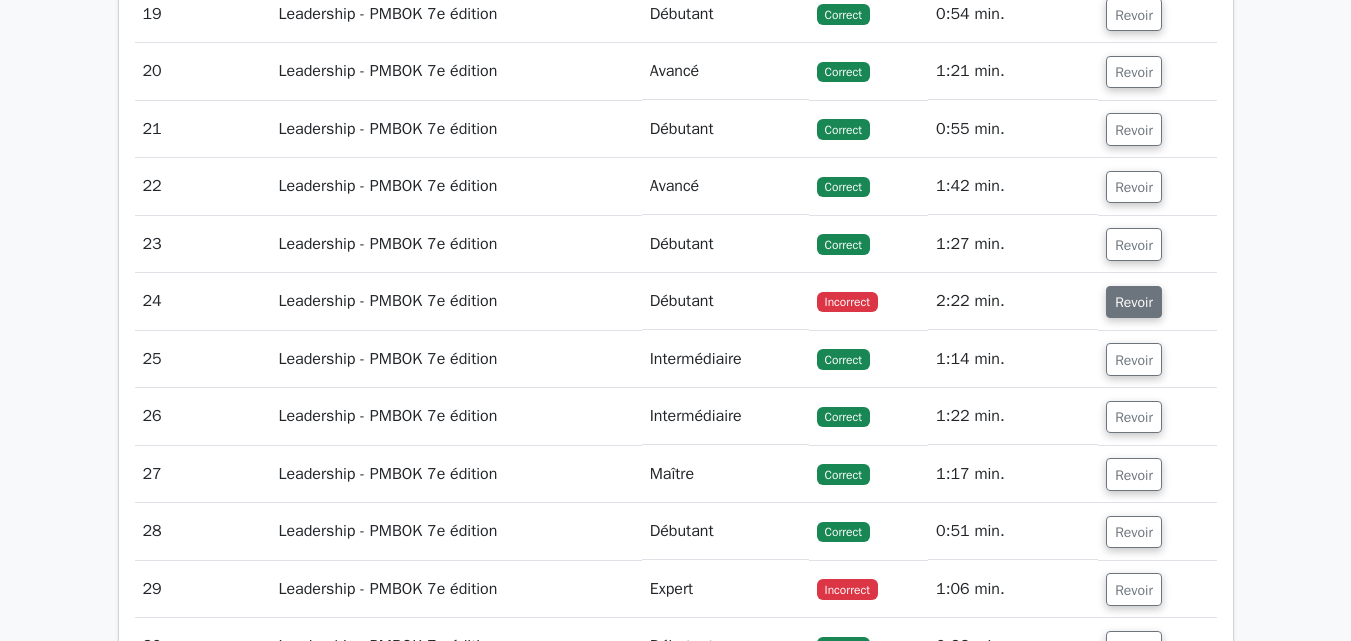 click on "Revoir" at bounding box center [1134, 302] 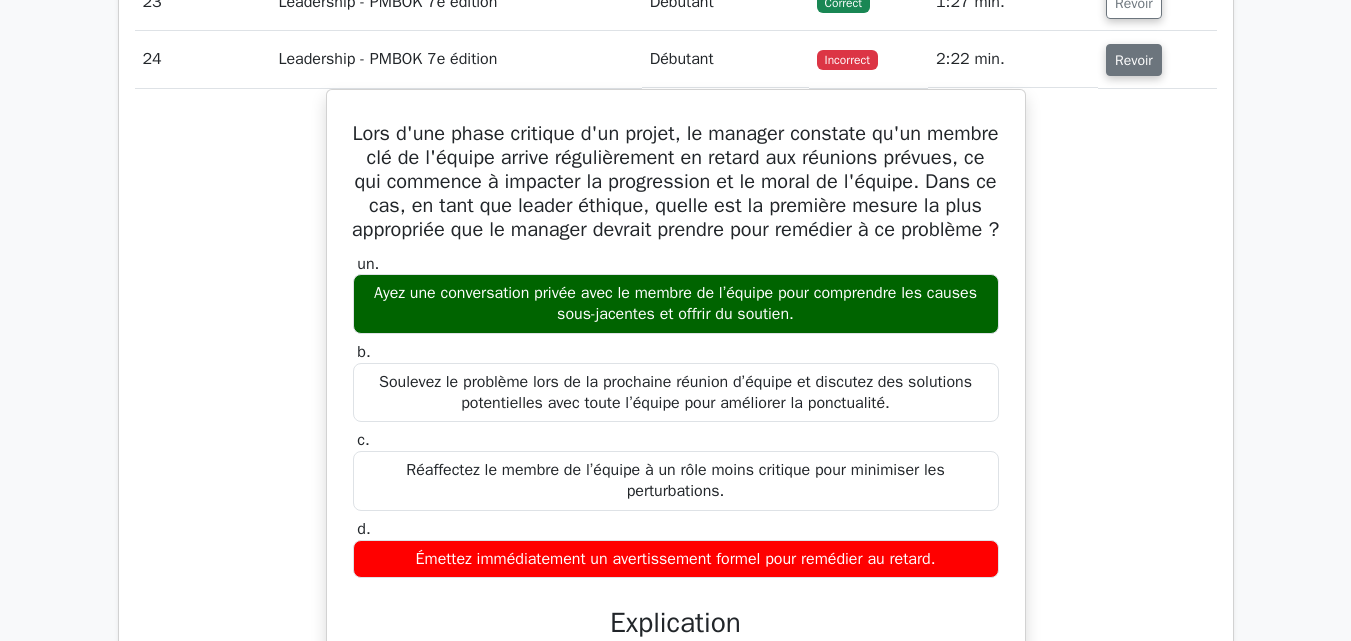 scroll, scrollTop: 2888, scrollLeft: 0, axis: vertical 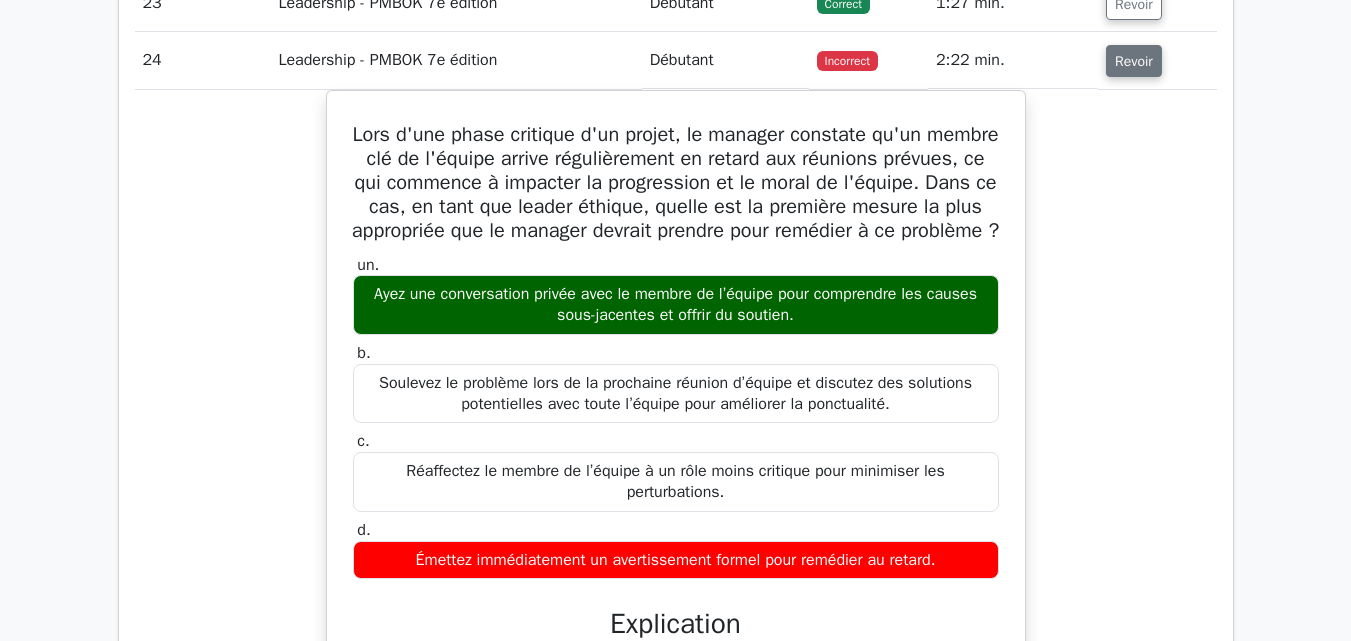 click on "Revoir" at bounding box center (1134, 61) 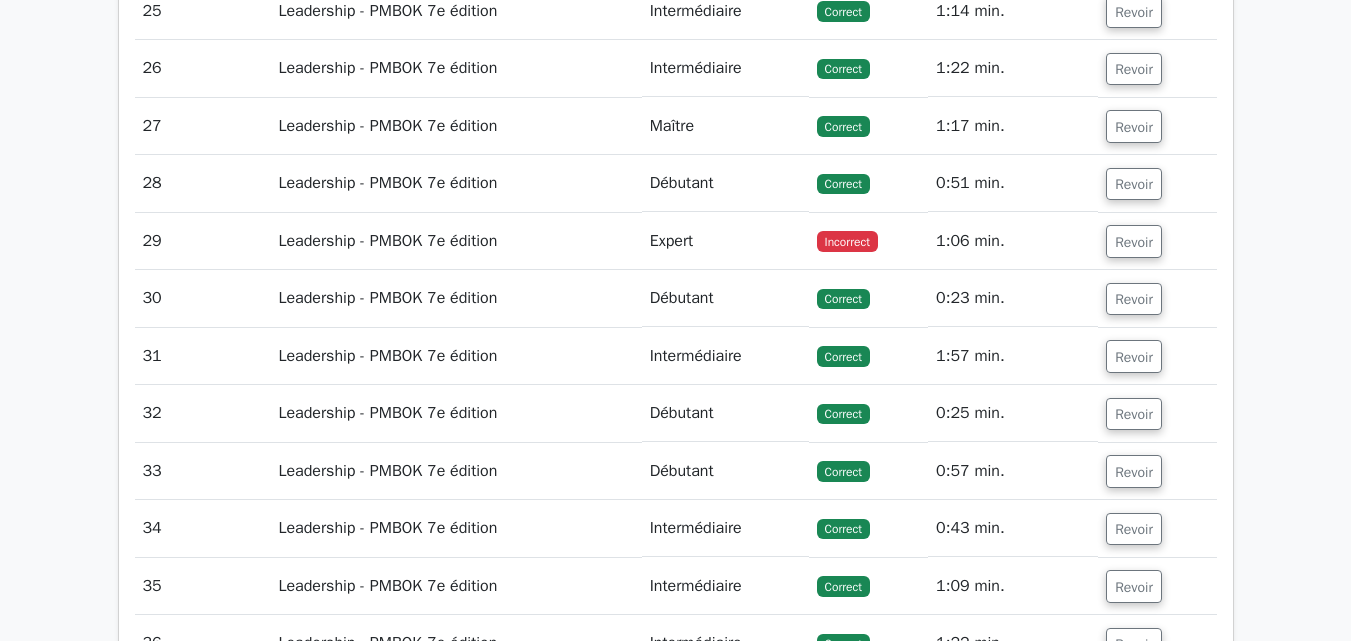 scroll, scrollTop: 3032, scrollLeft: 0, axis: vertical 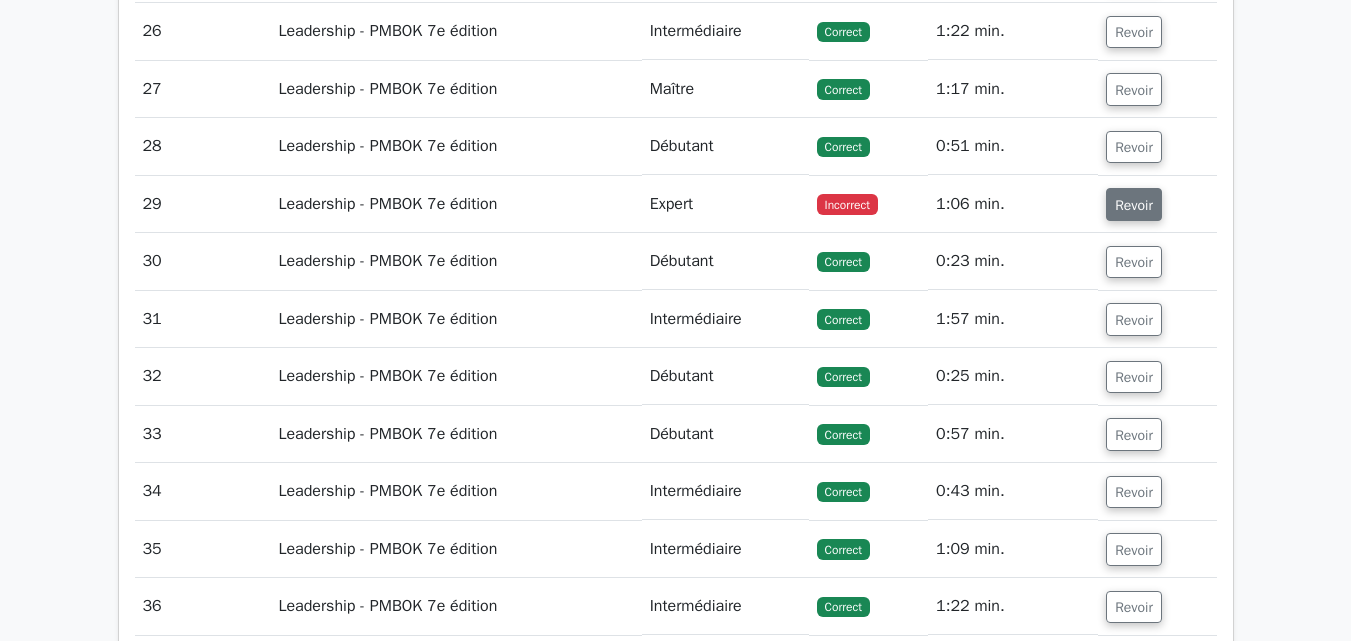 click on "Revoir" at bounding box center (1134, 205) 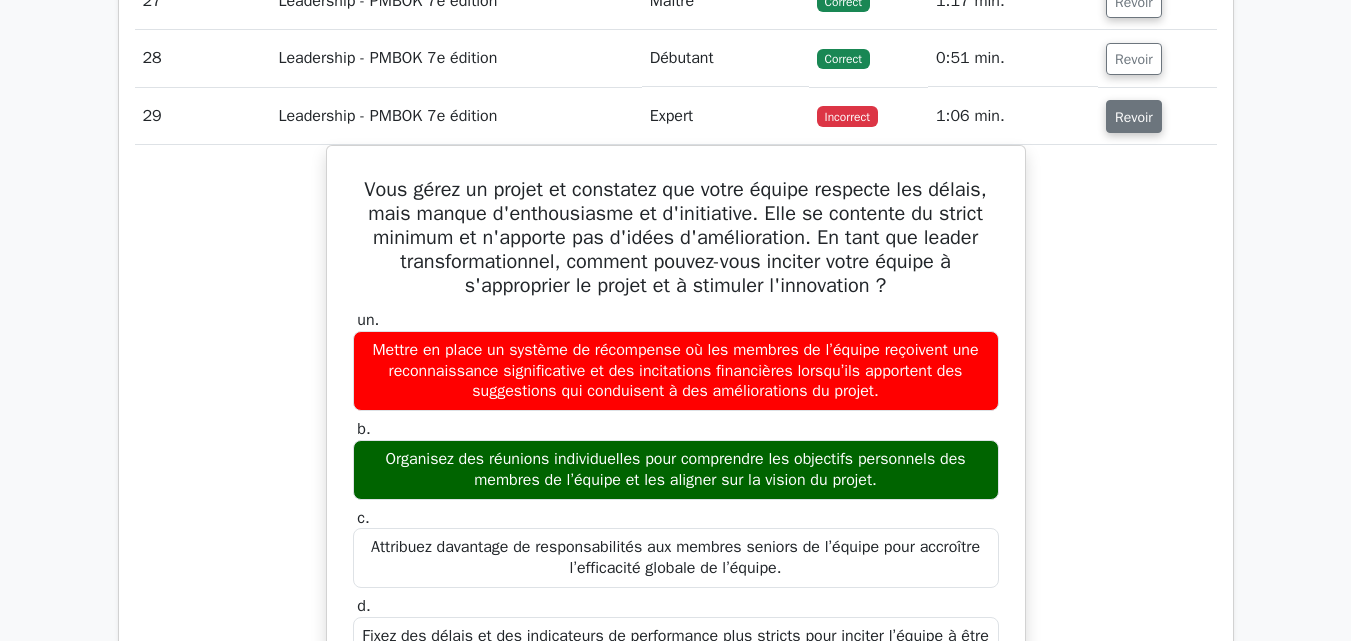scroll, scrollTop: 3121, scrollLeft: 0, axis: vertical 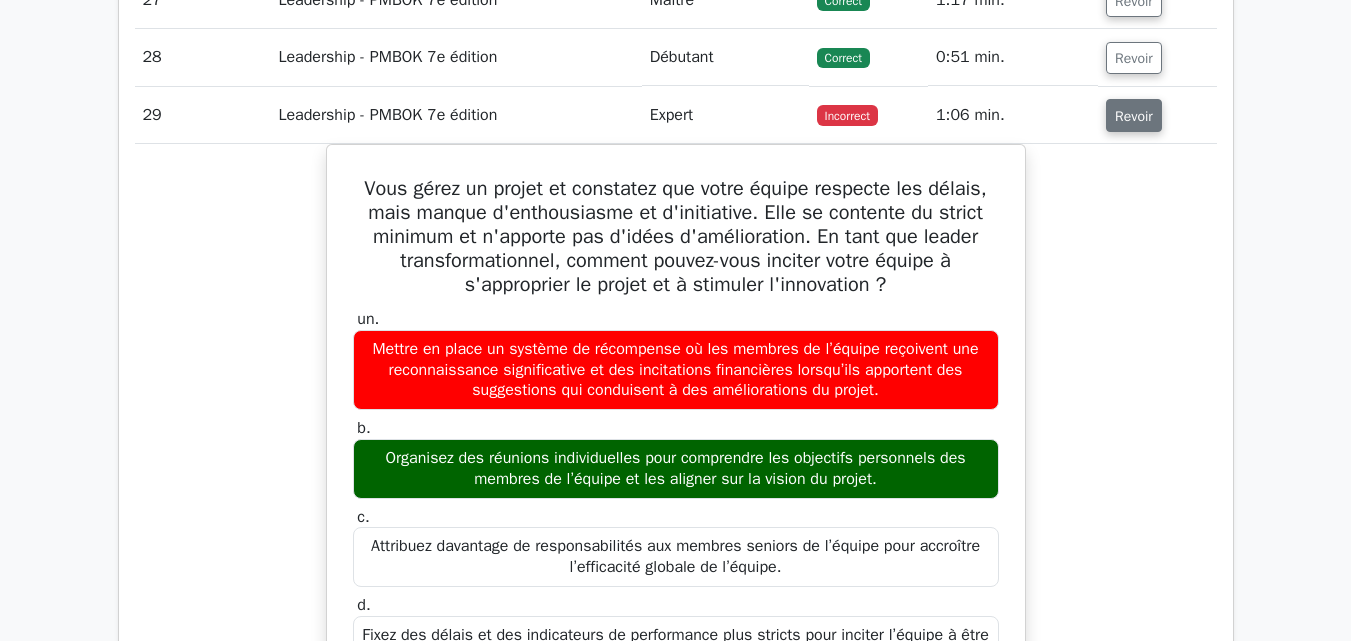click on "Revoir" at bounding box center (1134, 116) 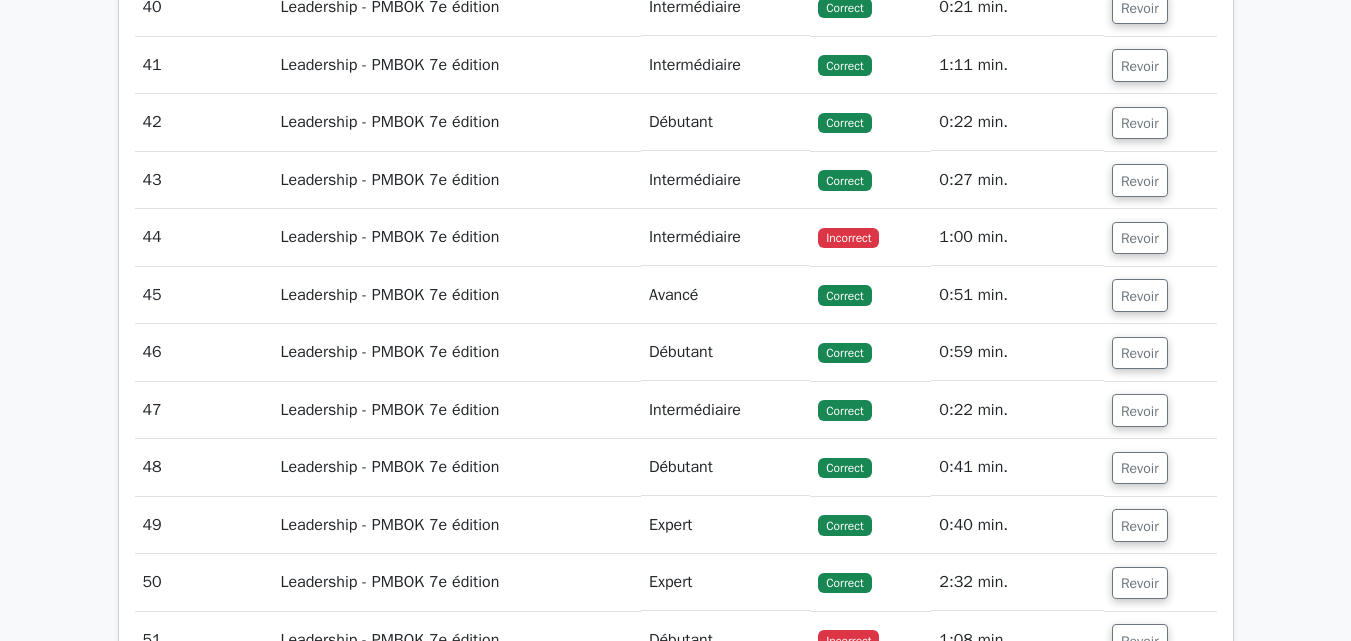 scroll, scrollTop: 3862, scrollLeft: 0, axis: vertical 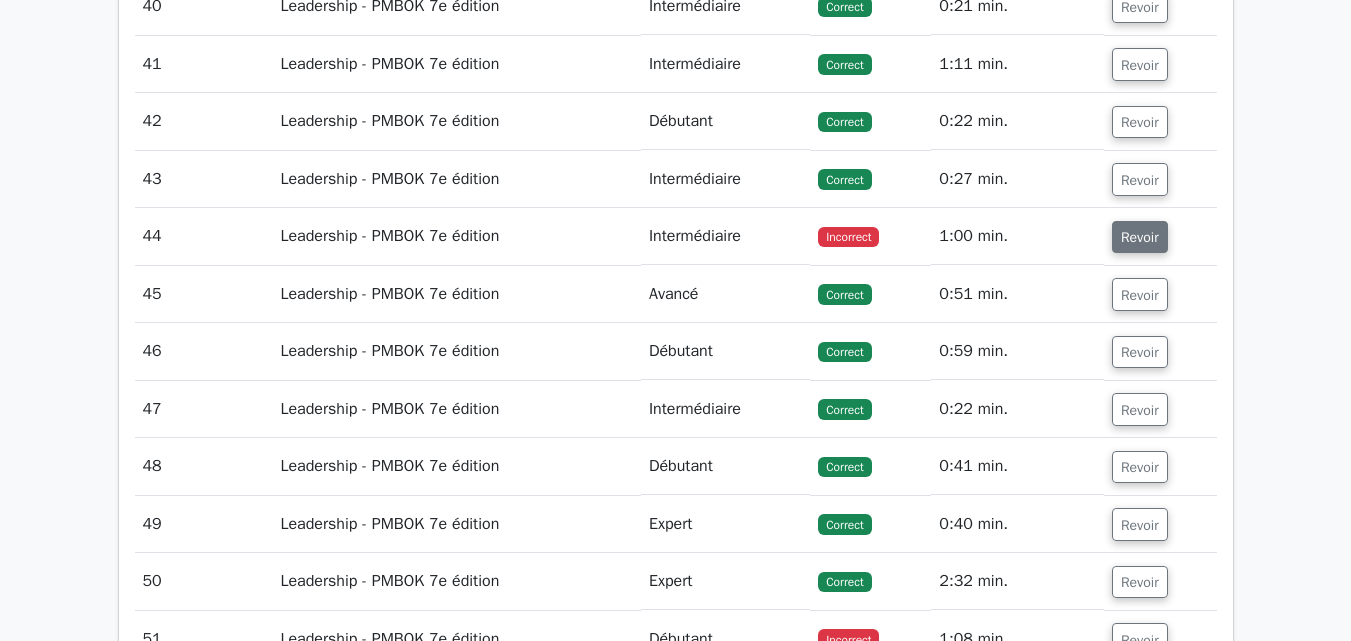 click on "Revoir" at bounding box center [1140, 237] 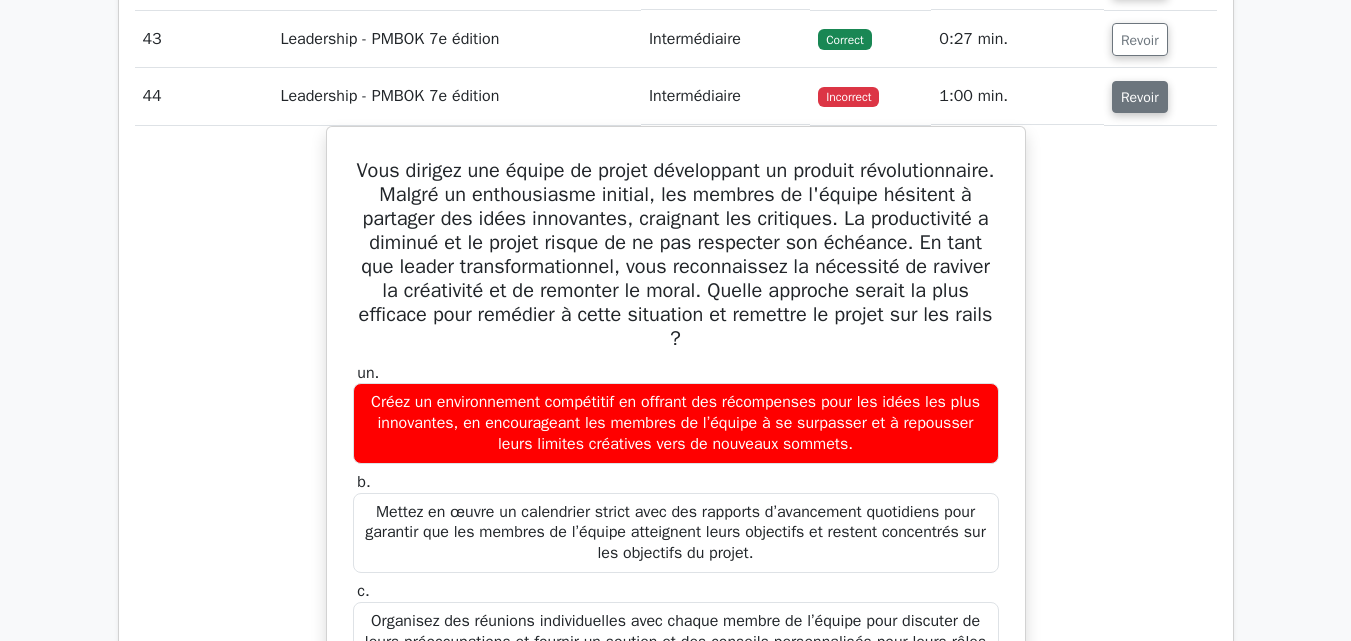 scroll, scrollTop: 4001, scrollLeft: 0, axis: vertical 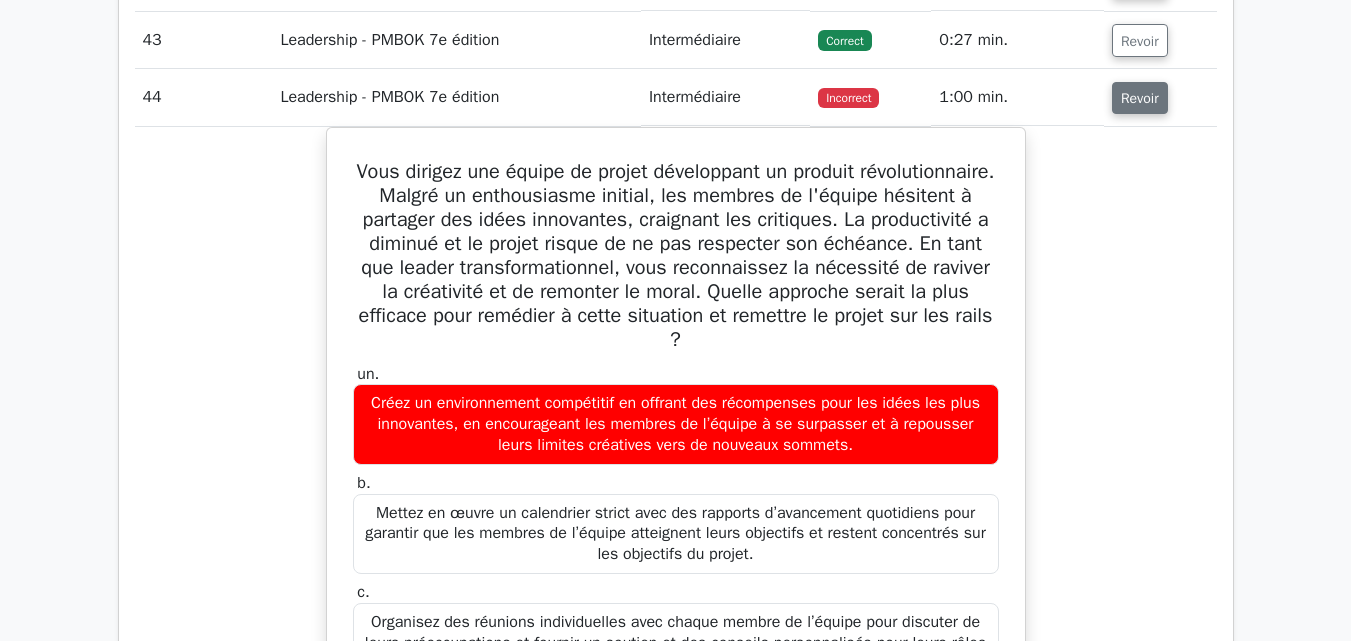 click on "Revoir" at bounding box center (1140, 98) 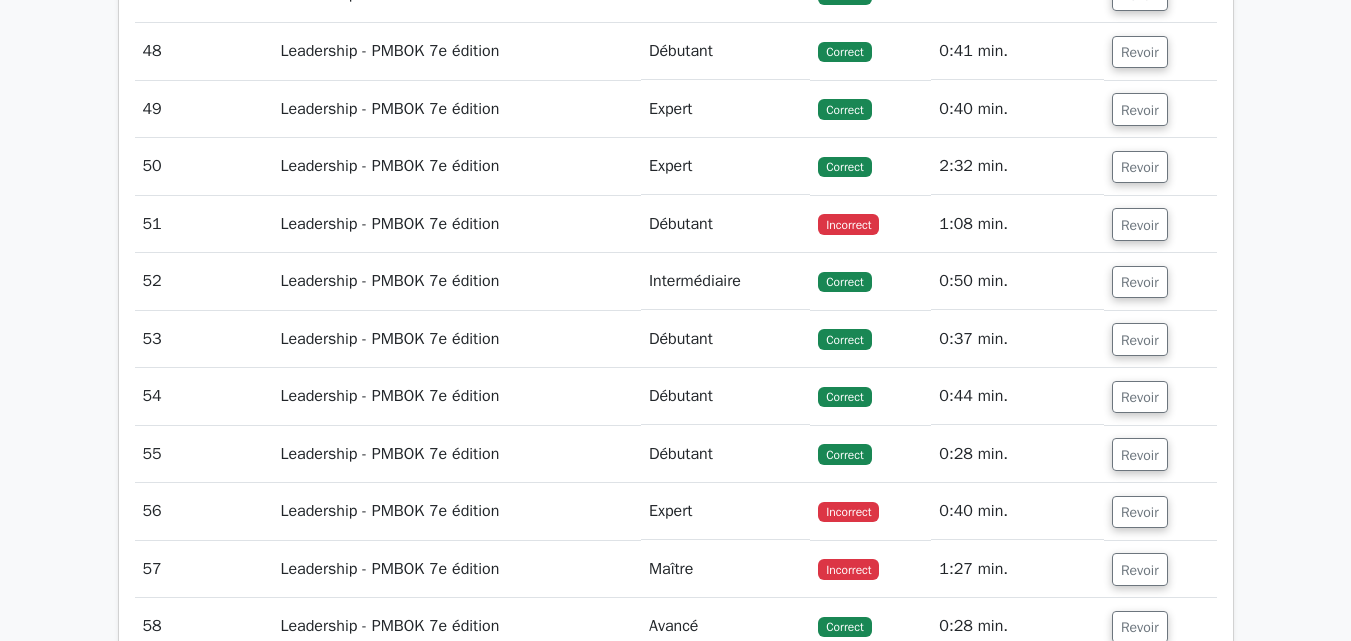 scroll, scrollTop: 4283, scrollLeft: 0, axis: vertical 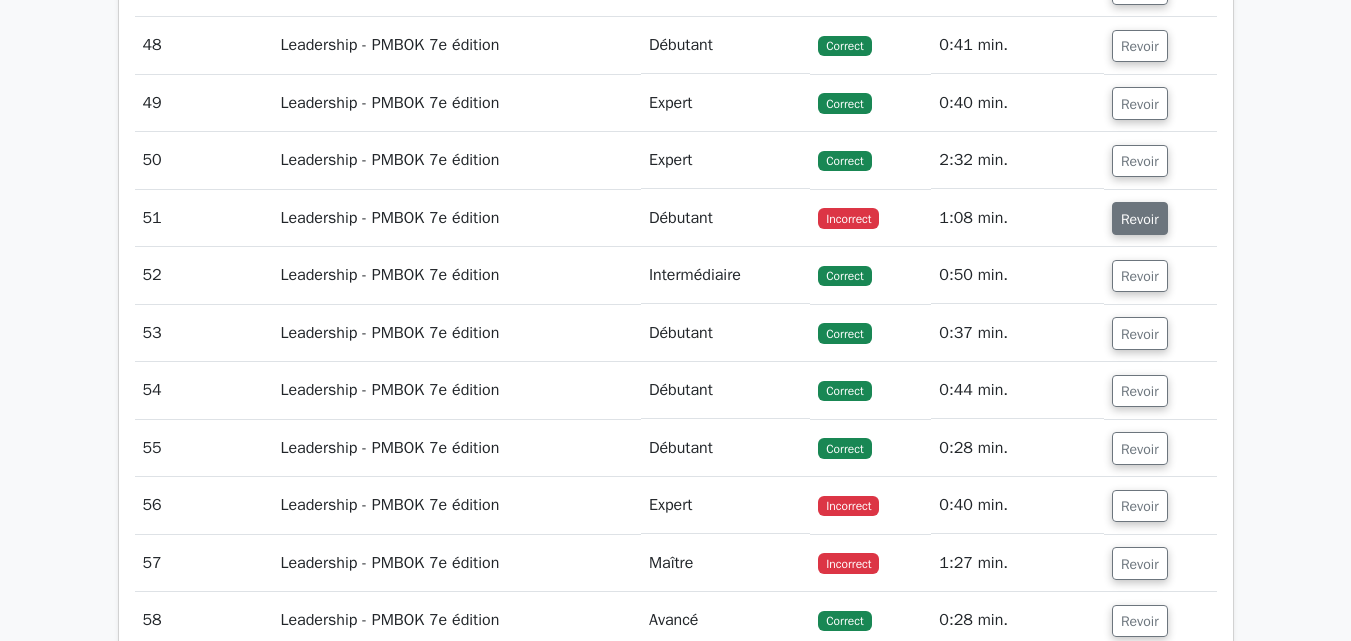 click on "Revoir" at bounding box center [1140, 219] 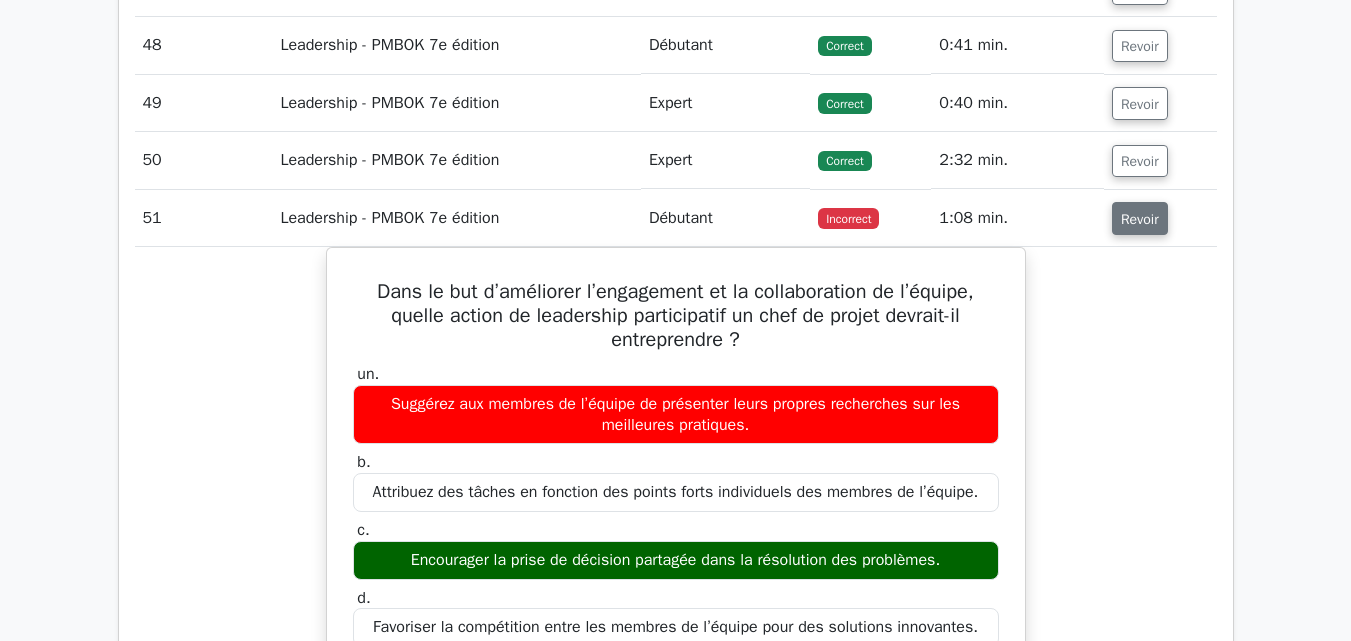 click on "Revoir" at bounding box center (1140, 219) 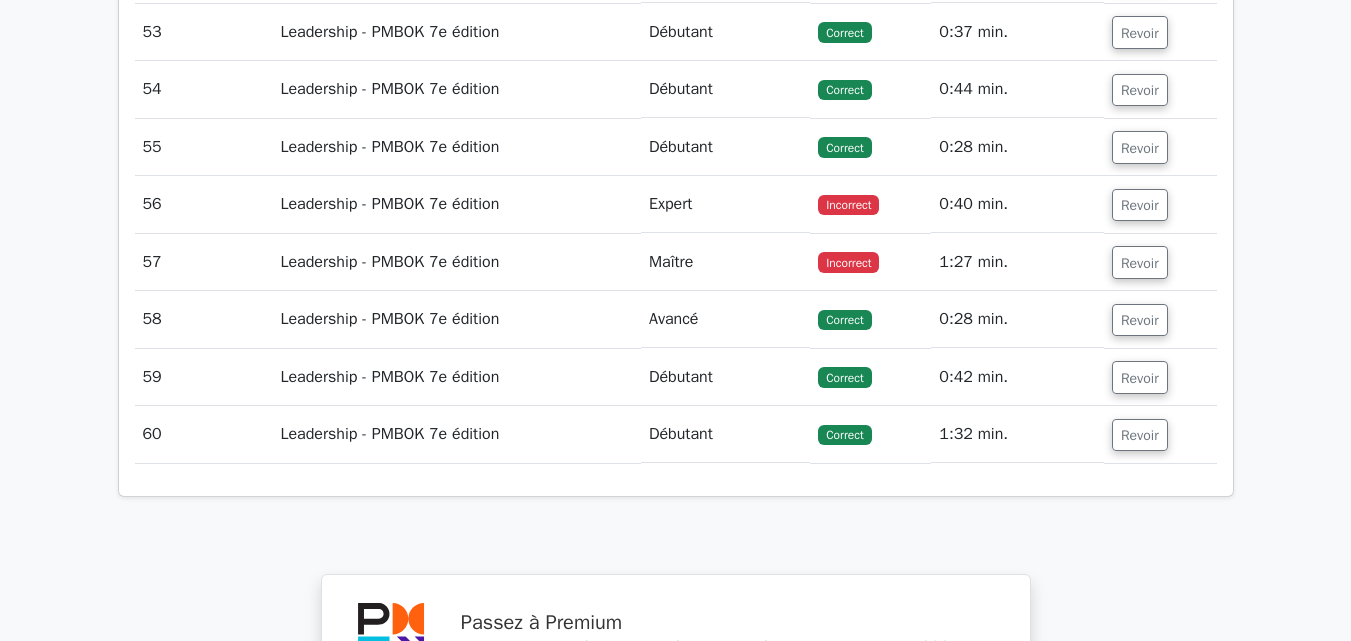 scroll, scrollTop: 4590, scrollLeft: 0, axis: vertical 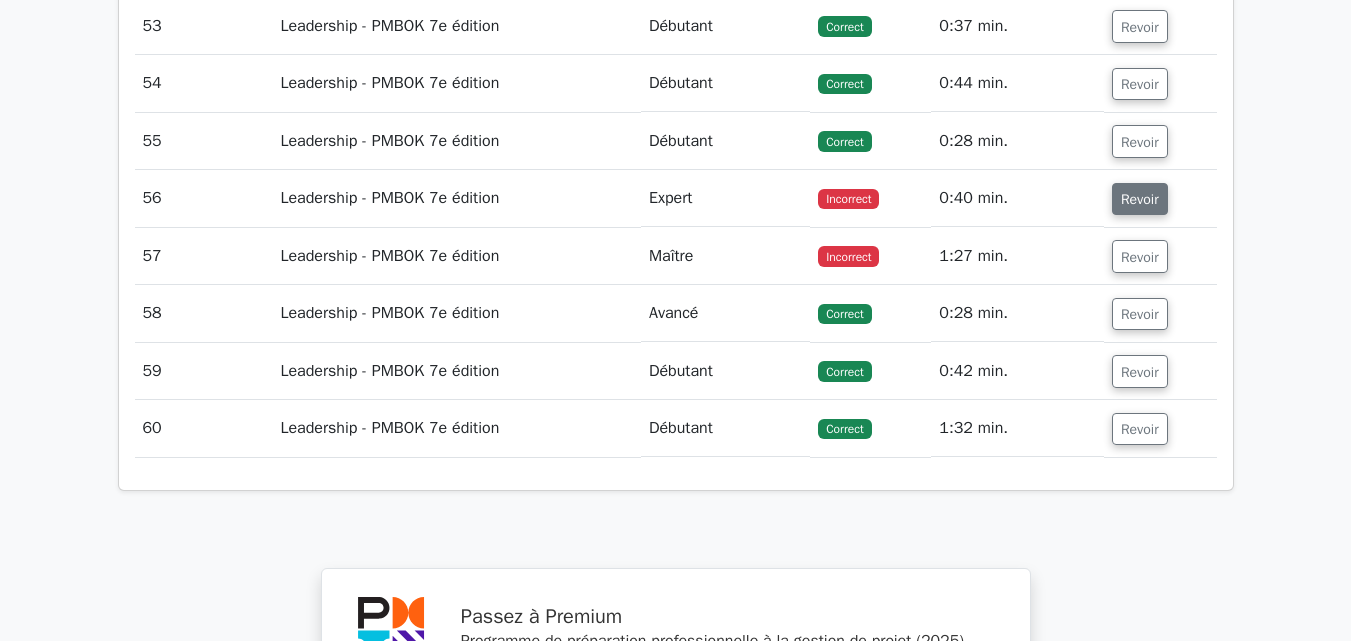 click on "Revoir" at bounding box center [1140, 199] 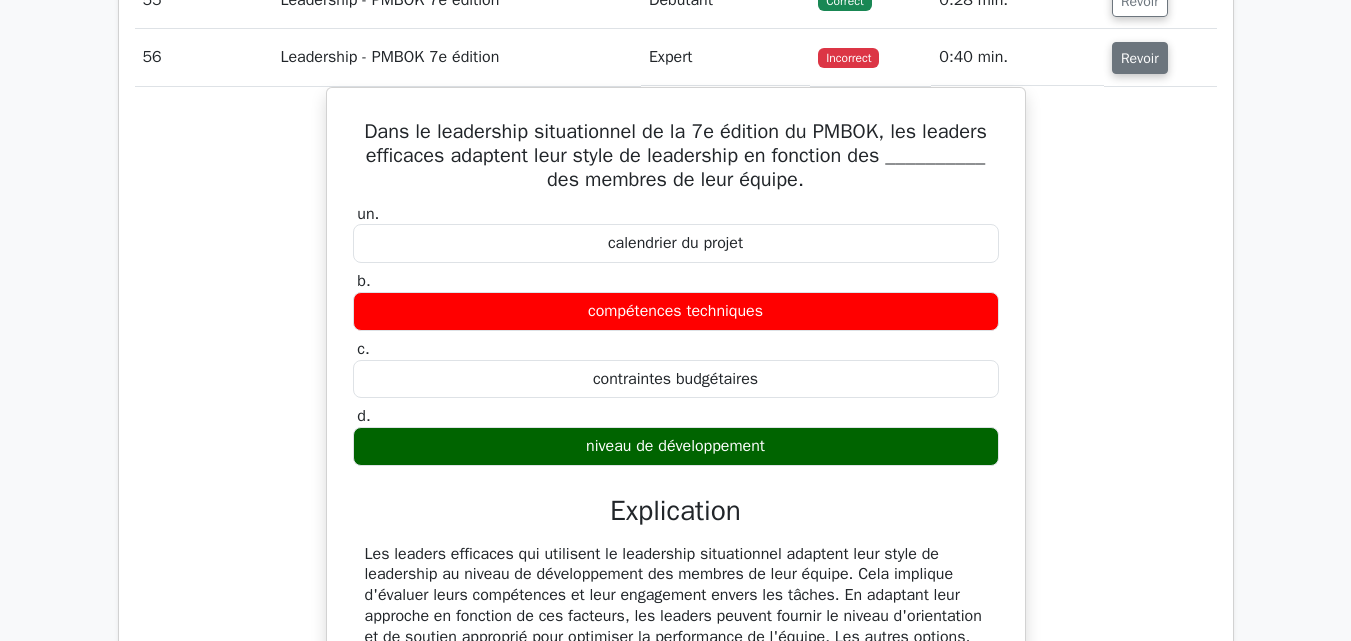 scroll, scrollTop: 4730, scrollLeft: 0, axis: vertical 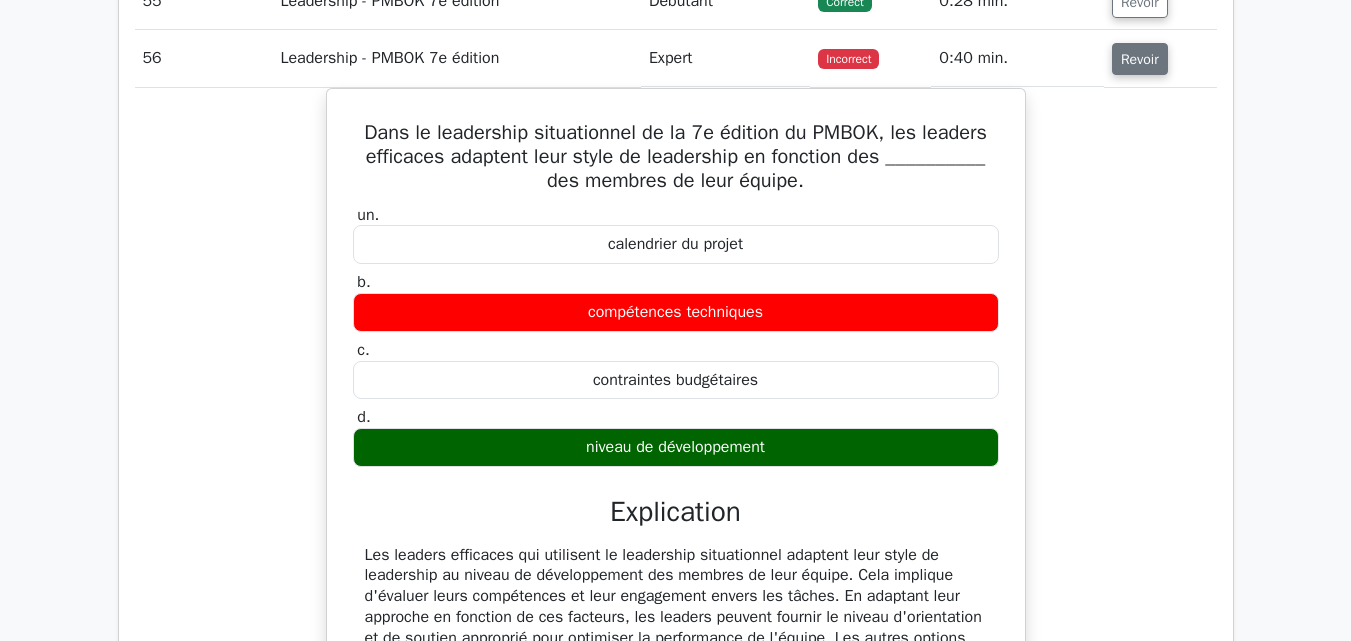 click on "Revoir" at bounding box center [1140, 59] 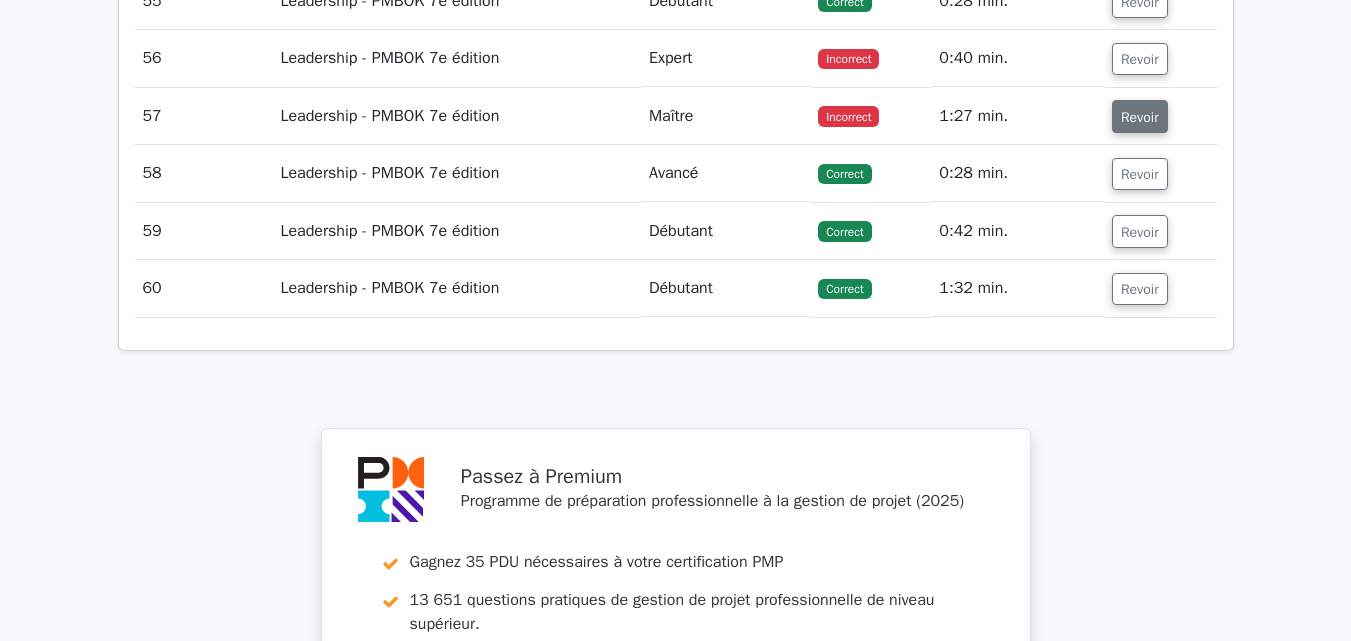 click on "Revoir" at bounding box center (1140, 117) 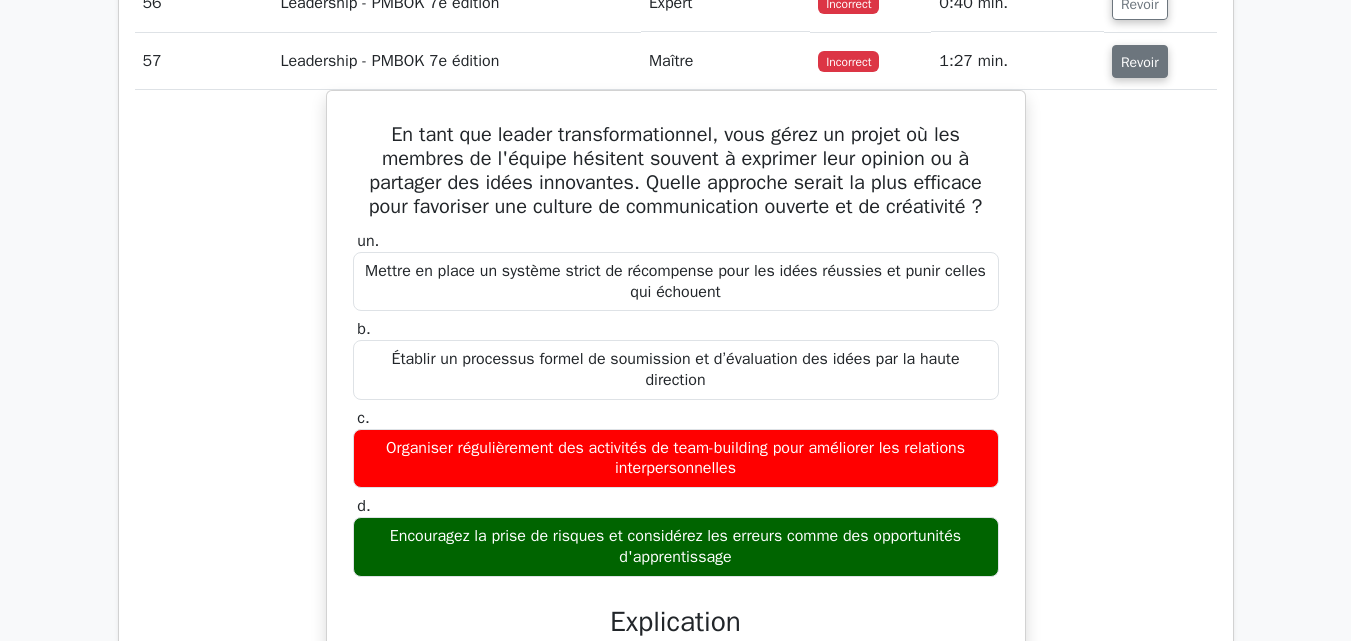 scroll, scrollTop: 4786, scrollLeft: 0, axis: vertical 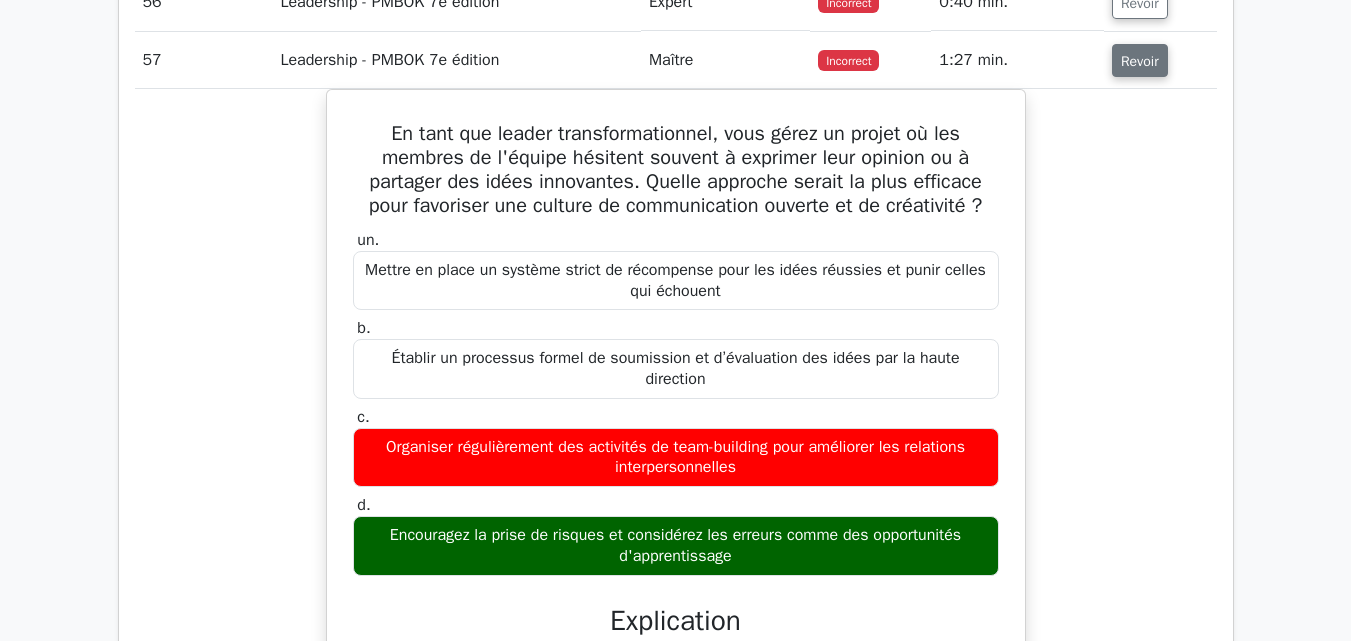 click on "Revoir" at bounding box center [1140, 61] 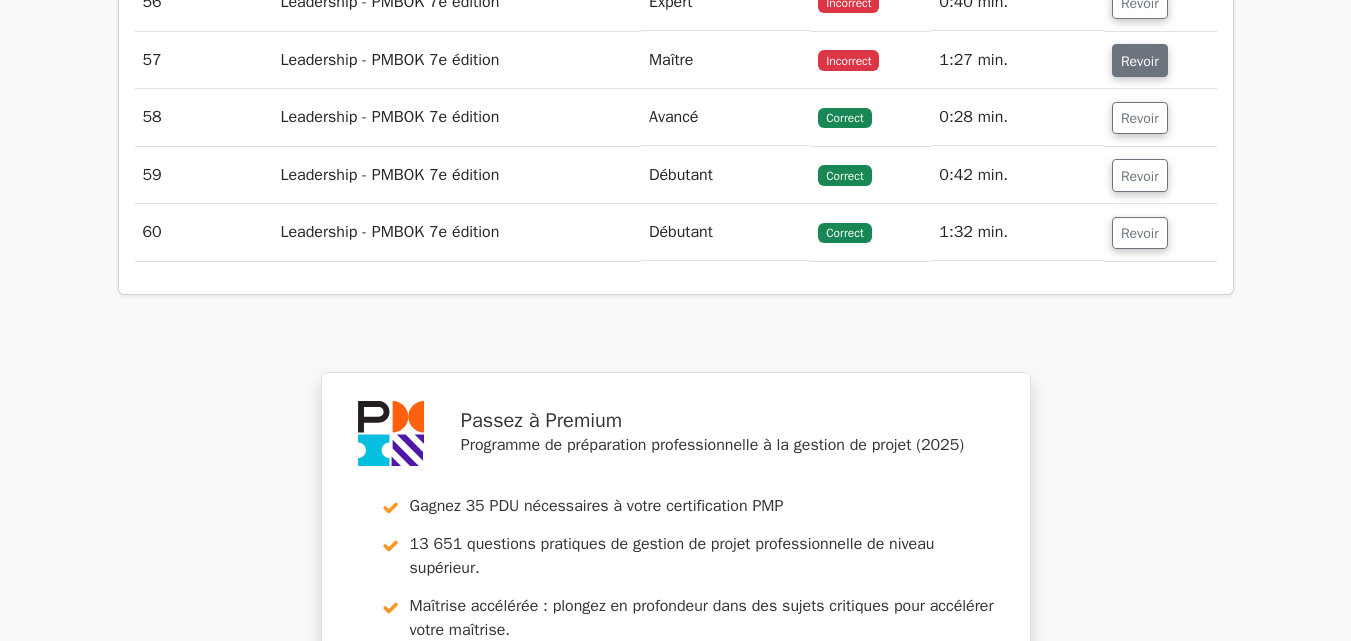 click on "Revoir" at bounding box center (1140, 61) 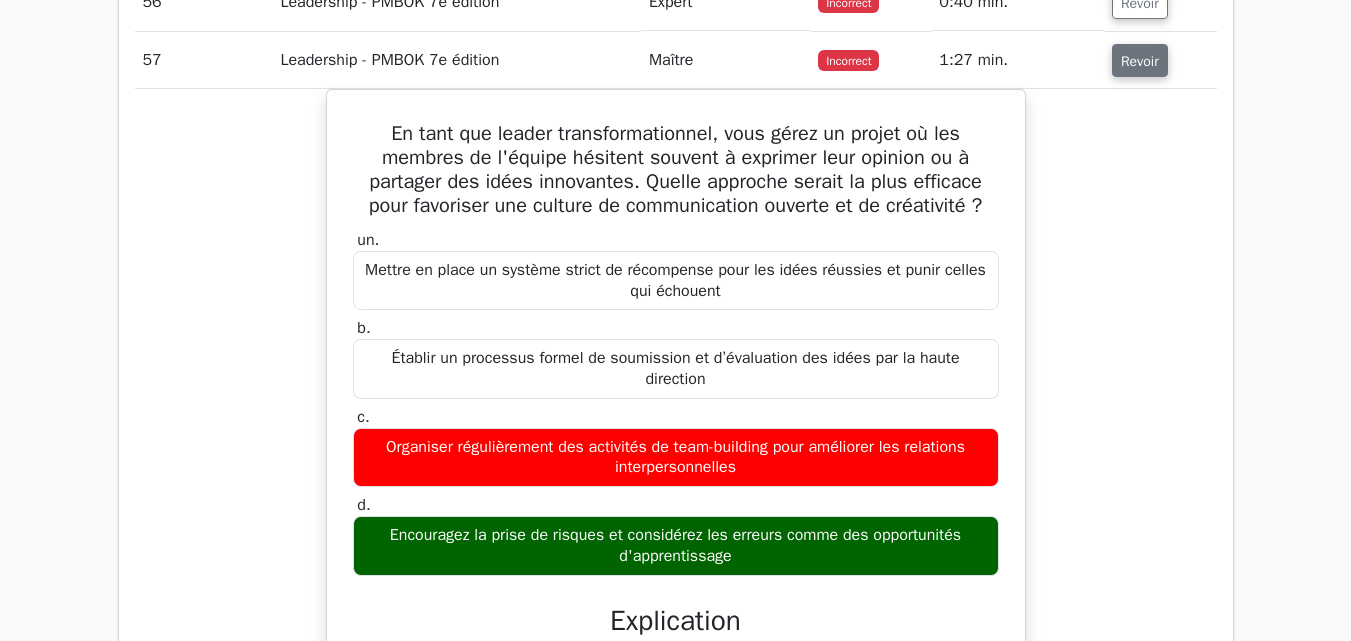 click on "Revoir" at bounding box center (1140, 61) 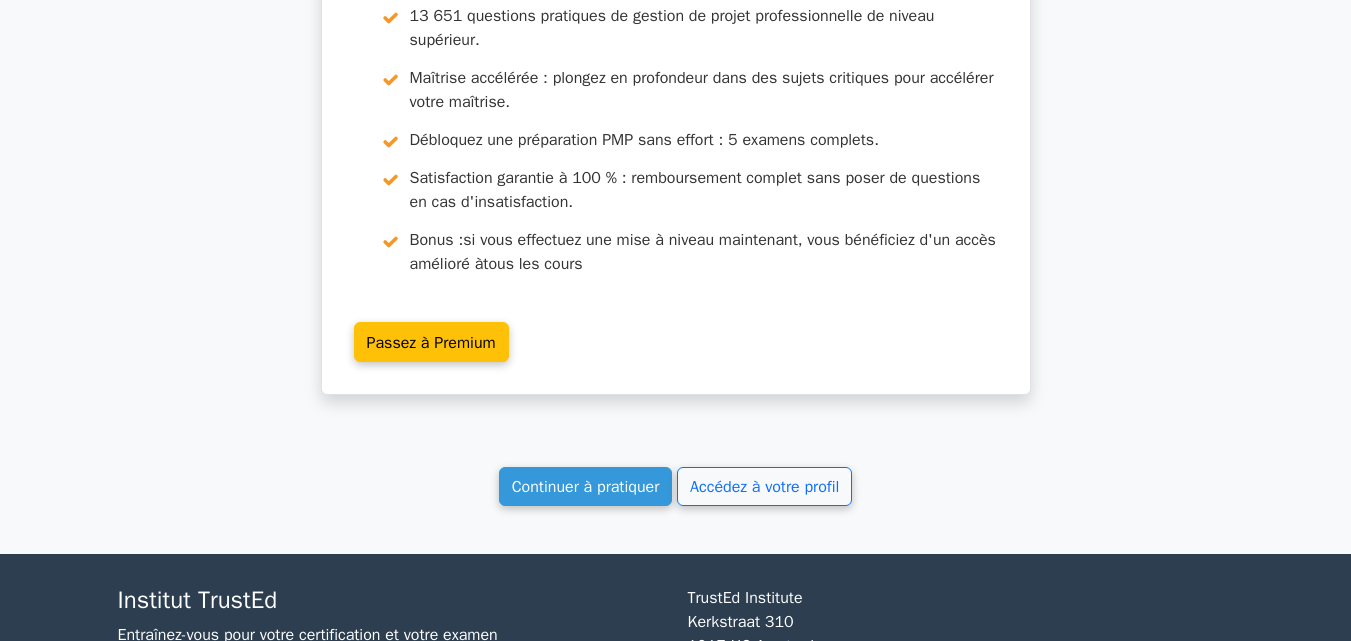 scroll, scrollTop: 5315, scrollLeft: 0, axis: vertical 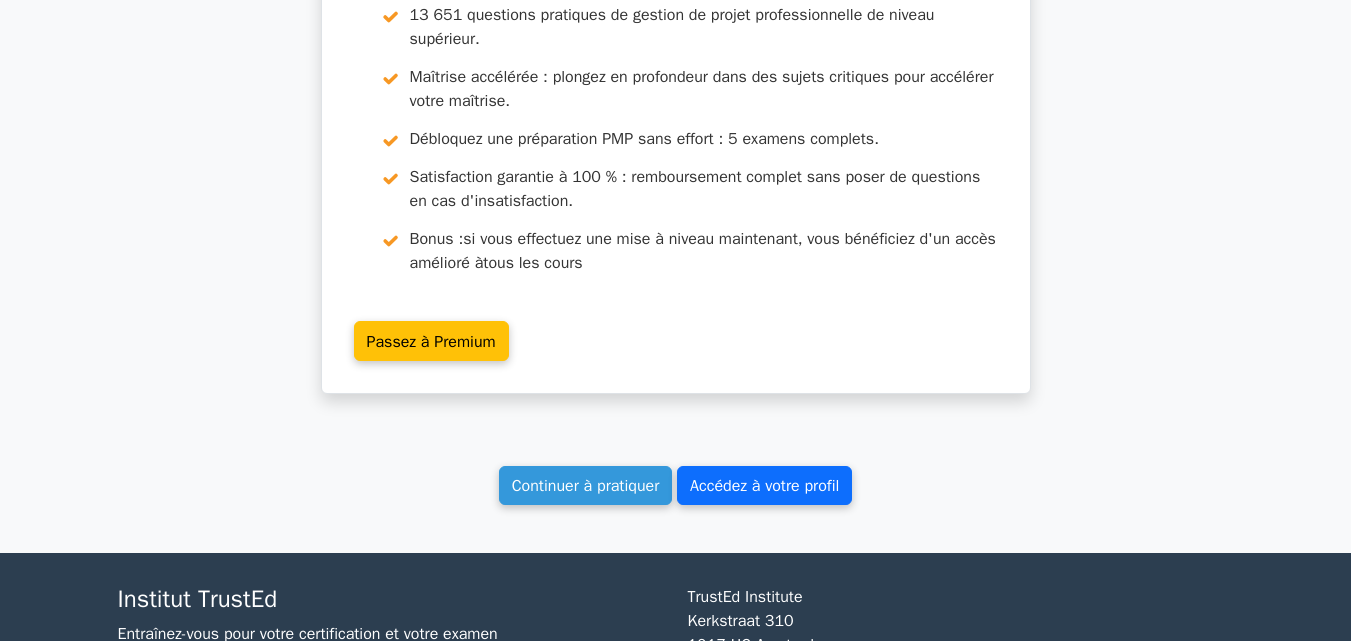 click on "Accédez à votre profil" at bounding box center [764, 486] 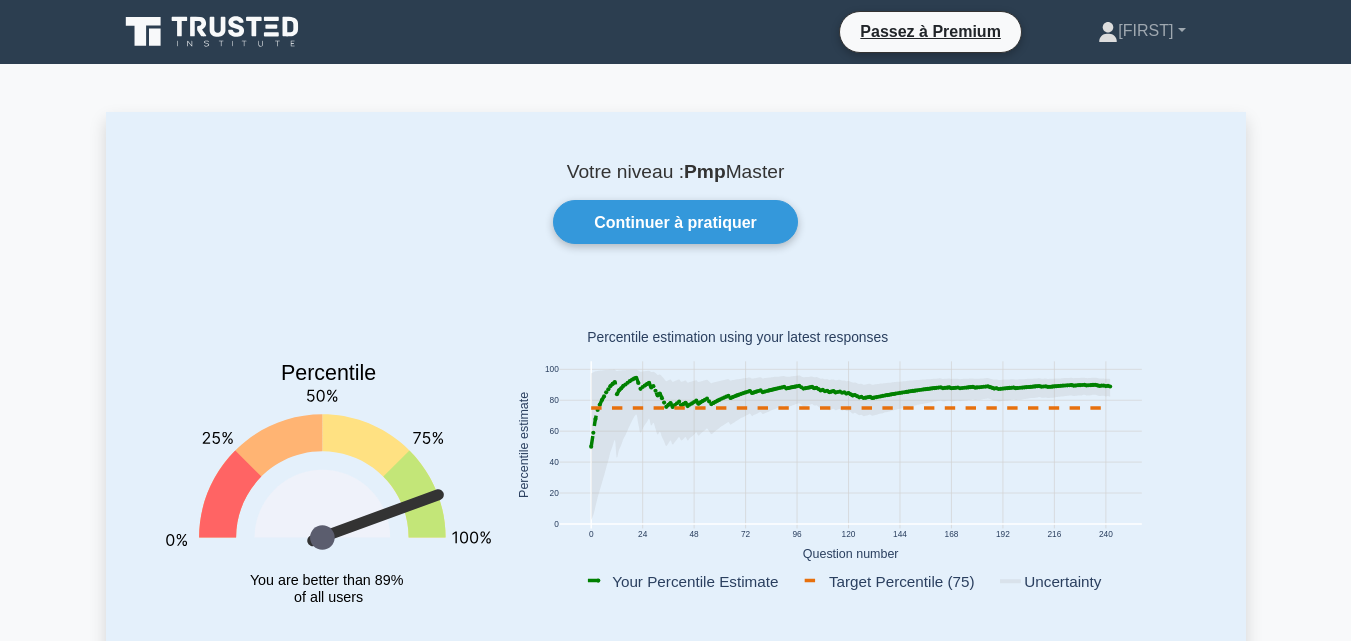 scroll, scrollTop: 0, scrollLeft: 0, axis: both 